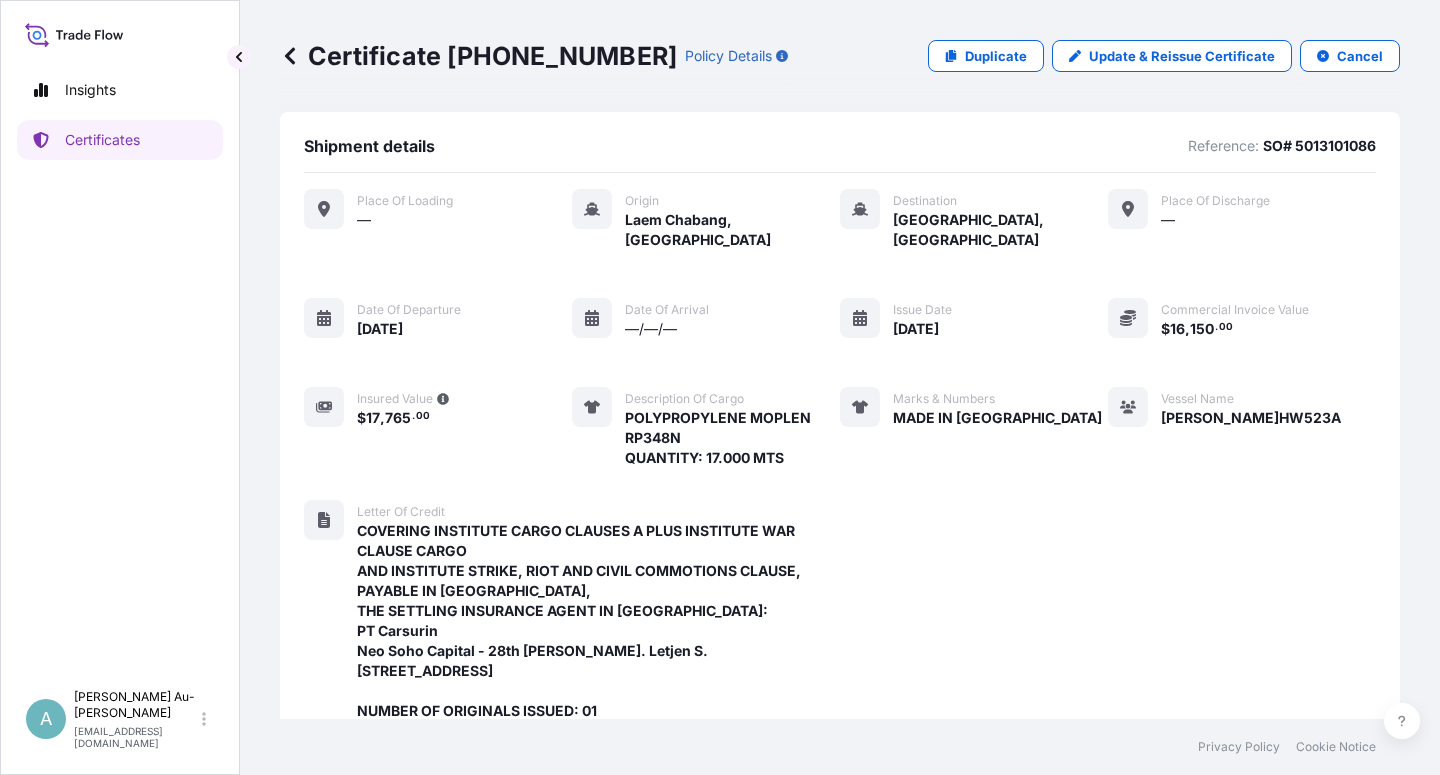 scroll, scrollTop: 0, scrollLeft: 0, axis: both 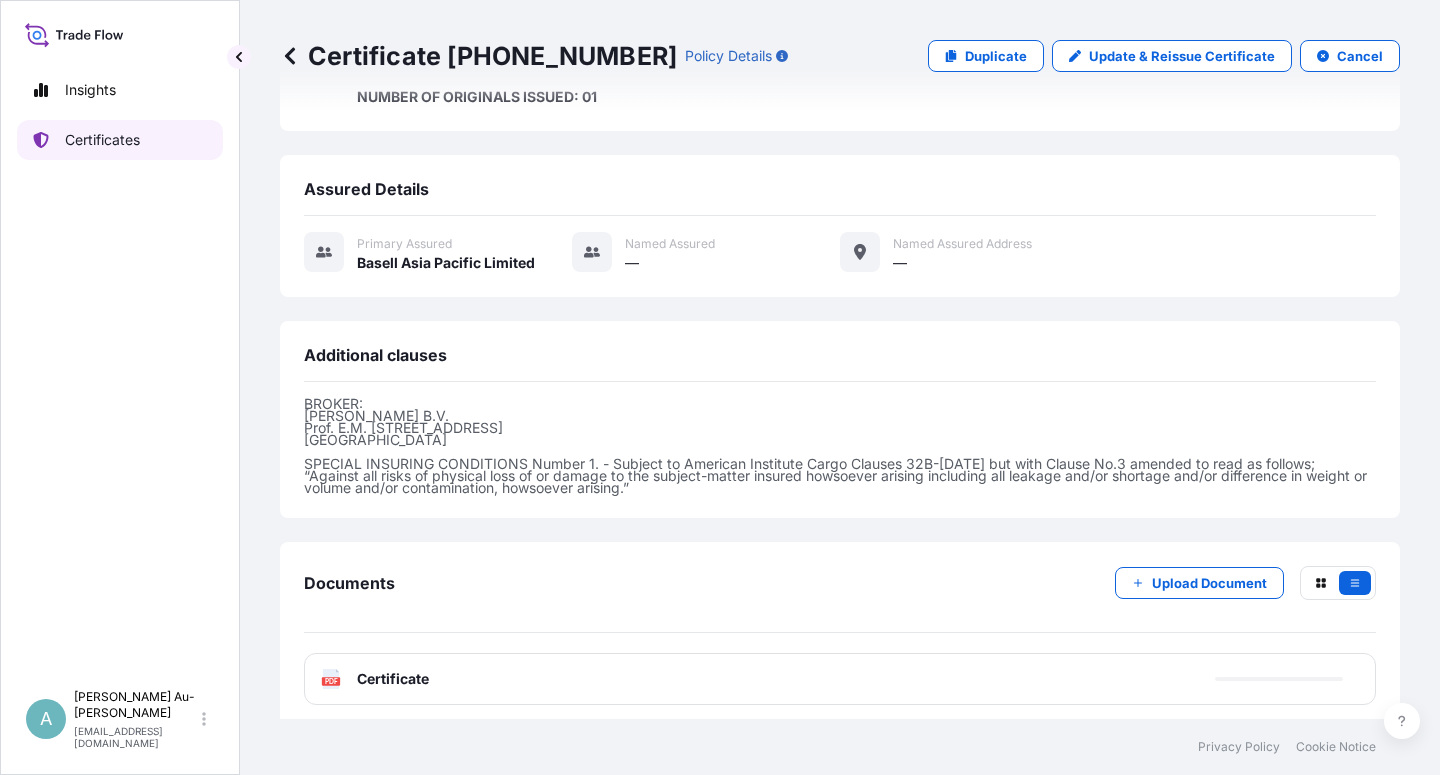 click on "Certificates" at bounding box center [102, 140] 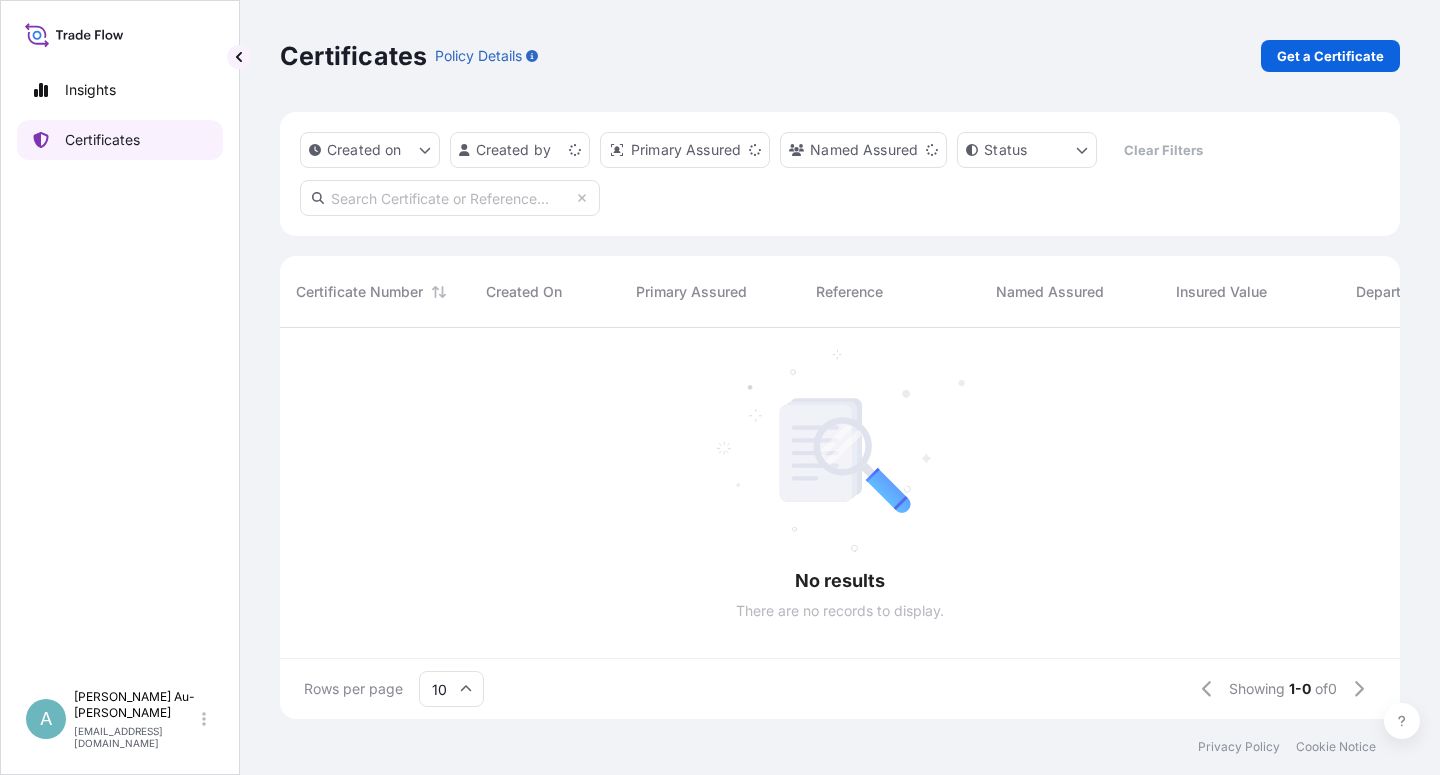 scroll, scrollTop: 0, scrollLeft: 0, axis: both 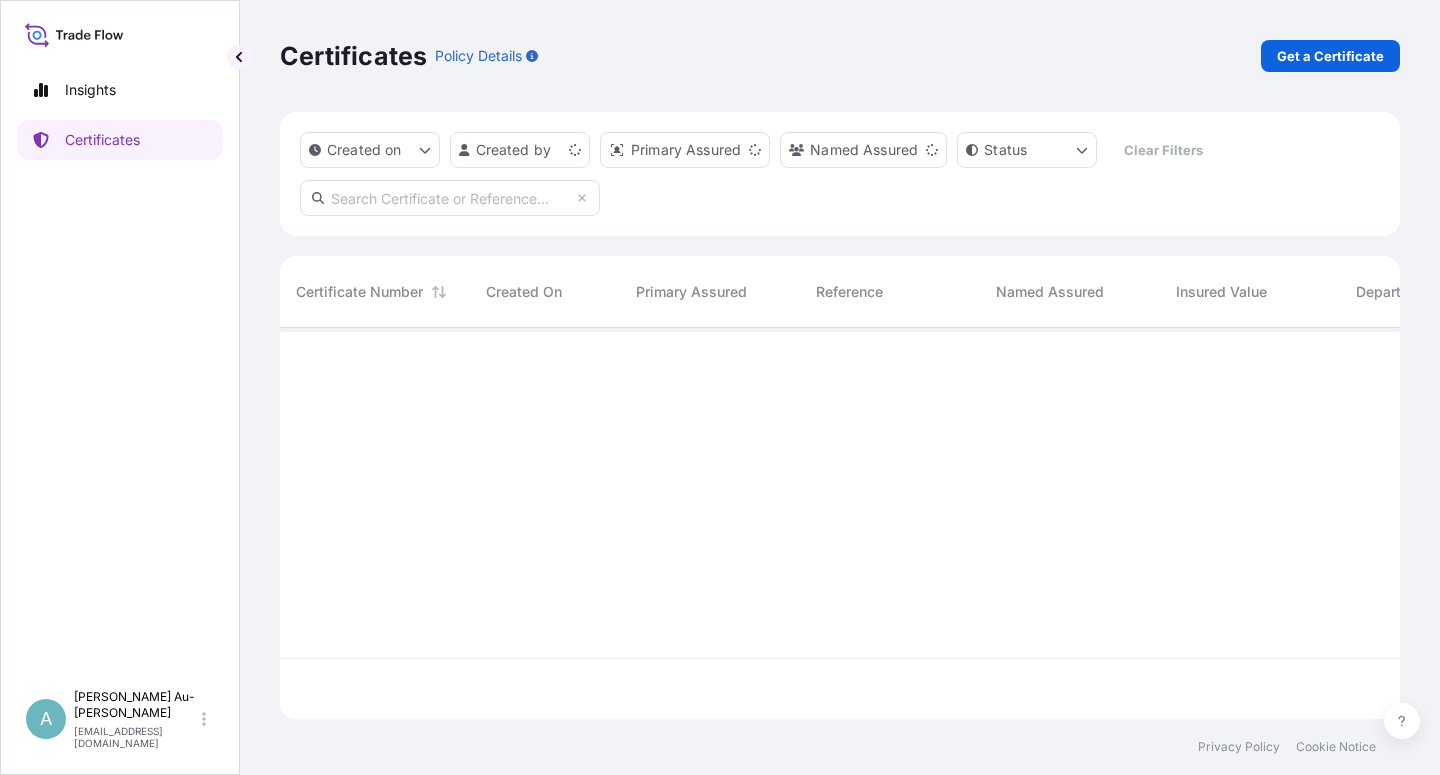 click at bounding box center (450, 198) 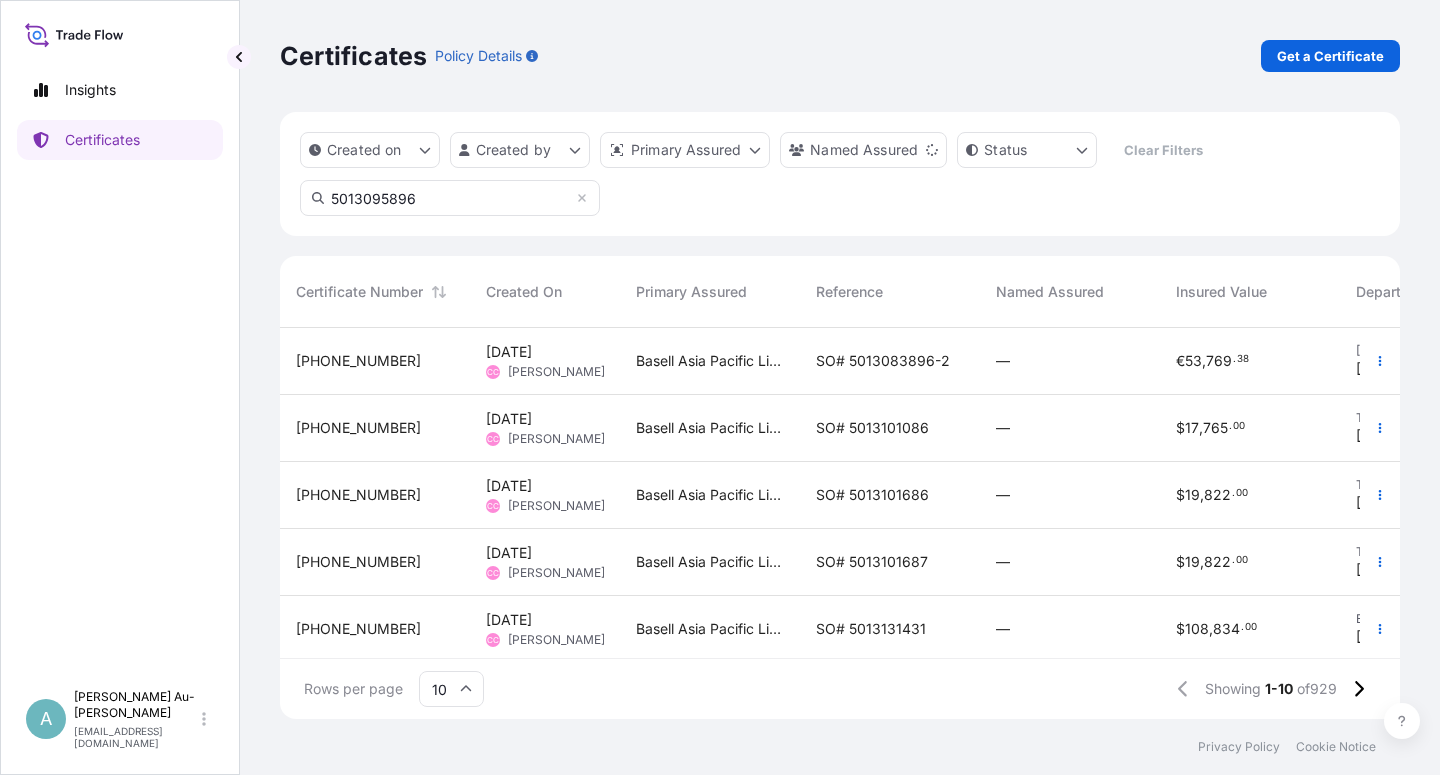 type on "5013095896" 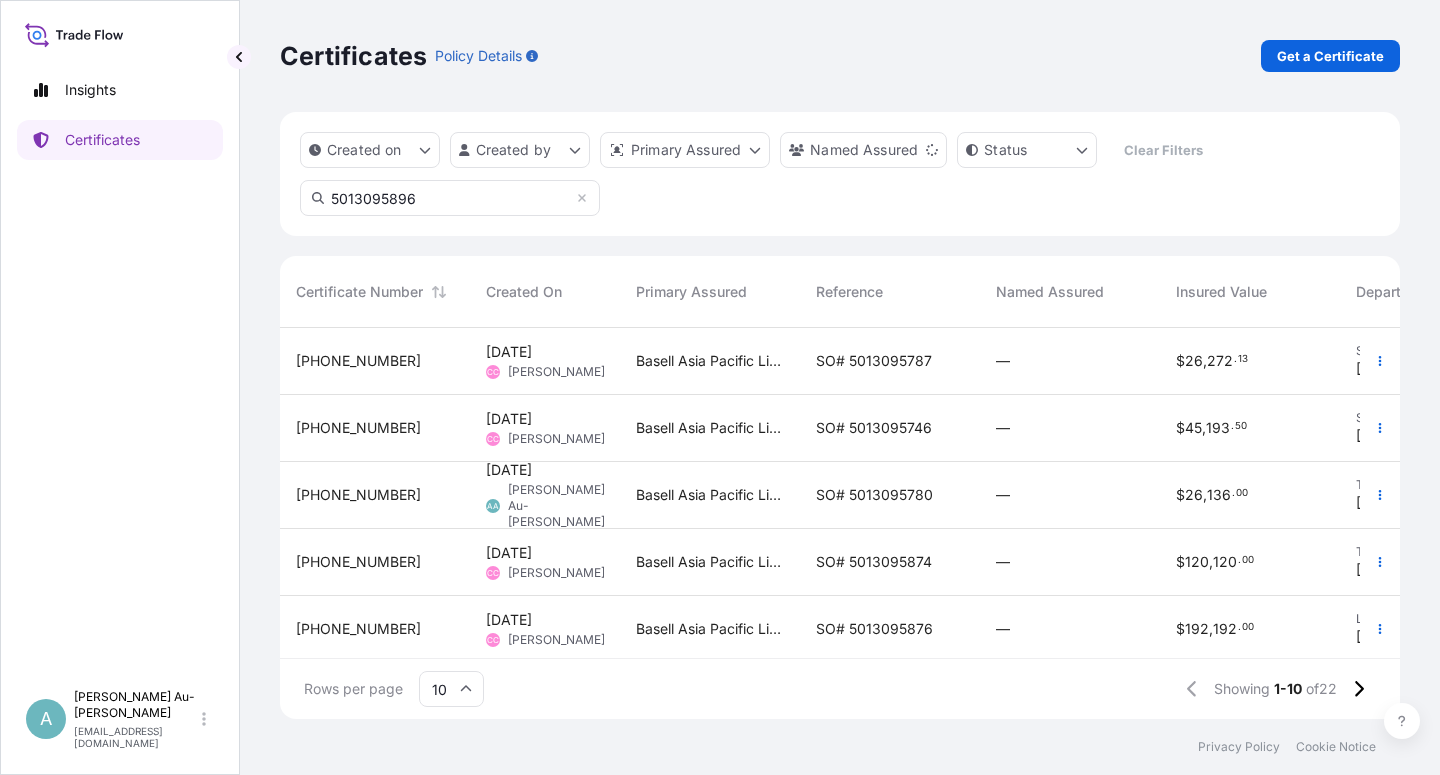 drag, startPoint x: 438, startPoint y: 193, endPoint x: 306, endPoint y: 218, distance: 134.34657 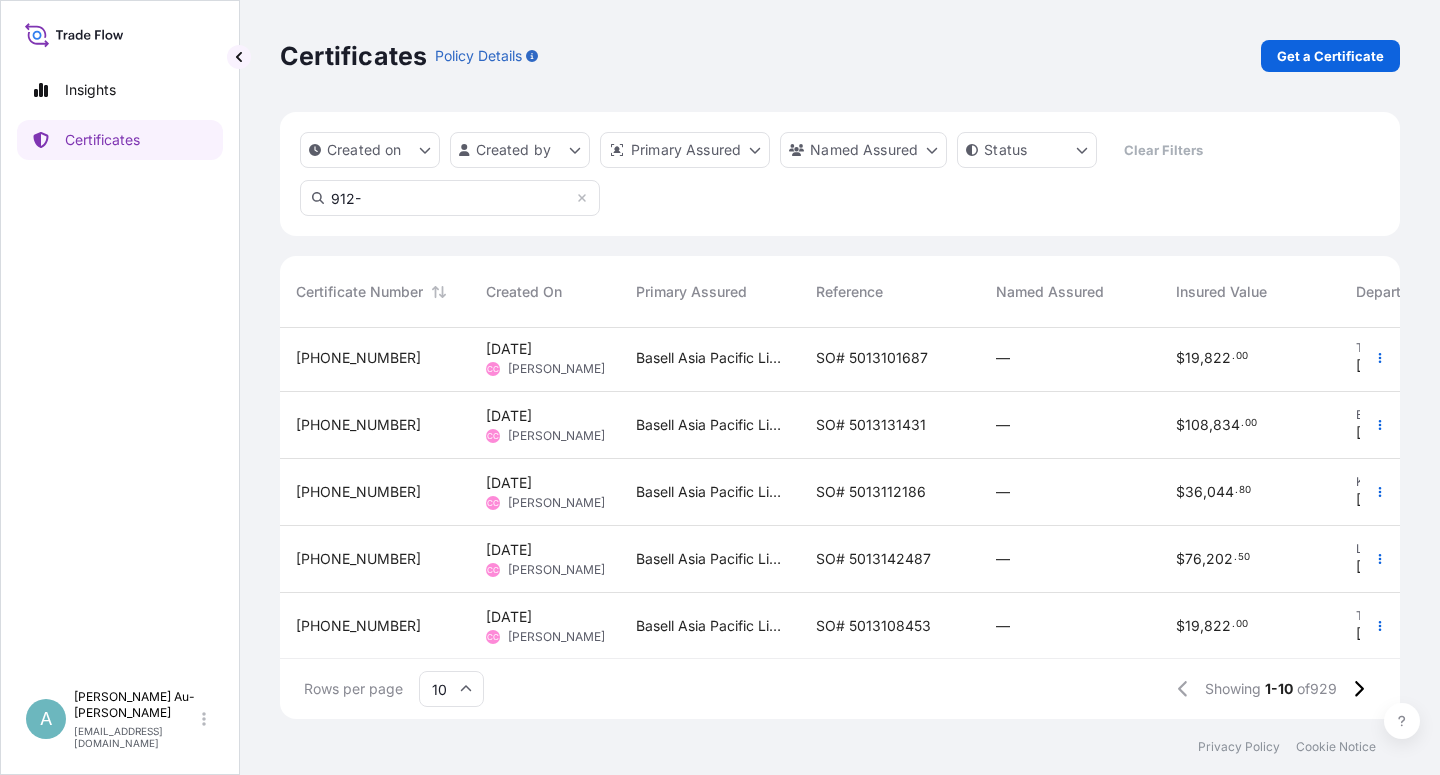scroll, scrollTop: 357, scrollLeft: 0, axis: vertical 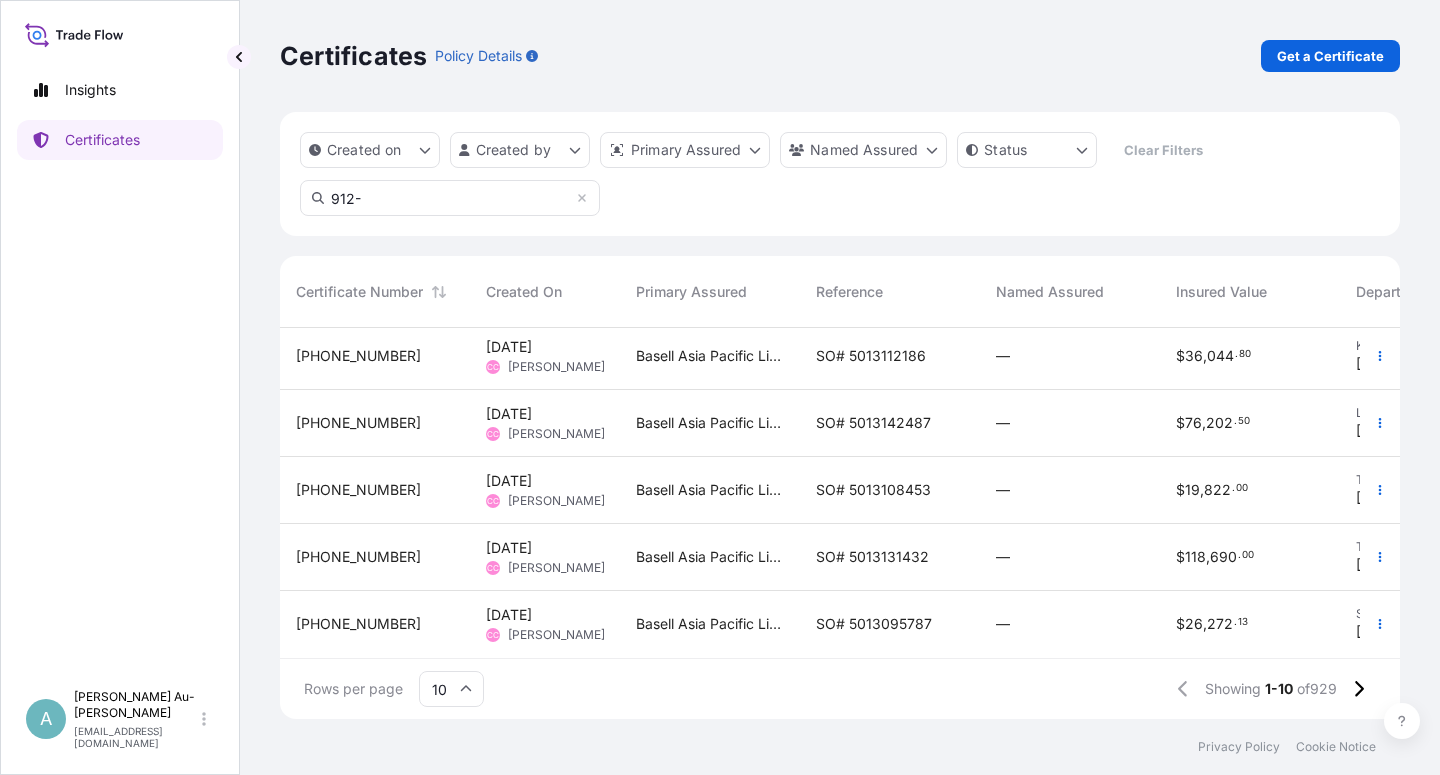 click on "912-" at bounding box center [450, 198] 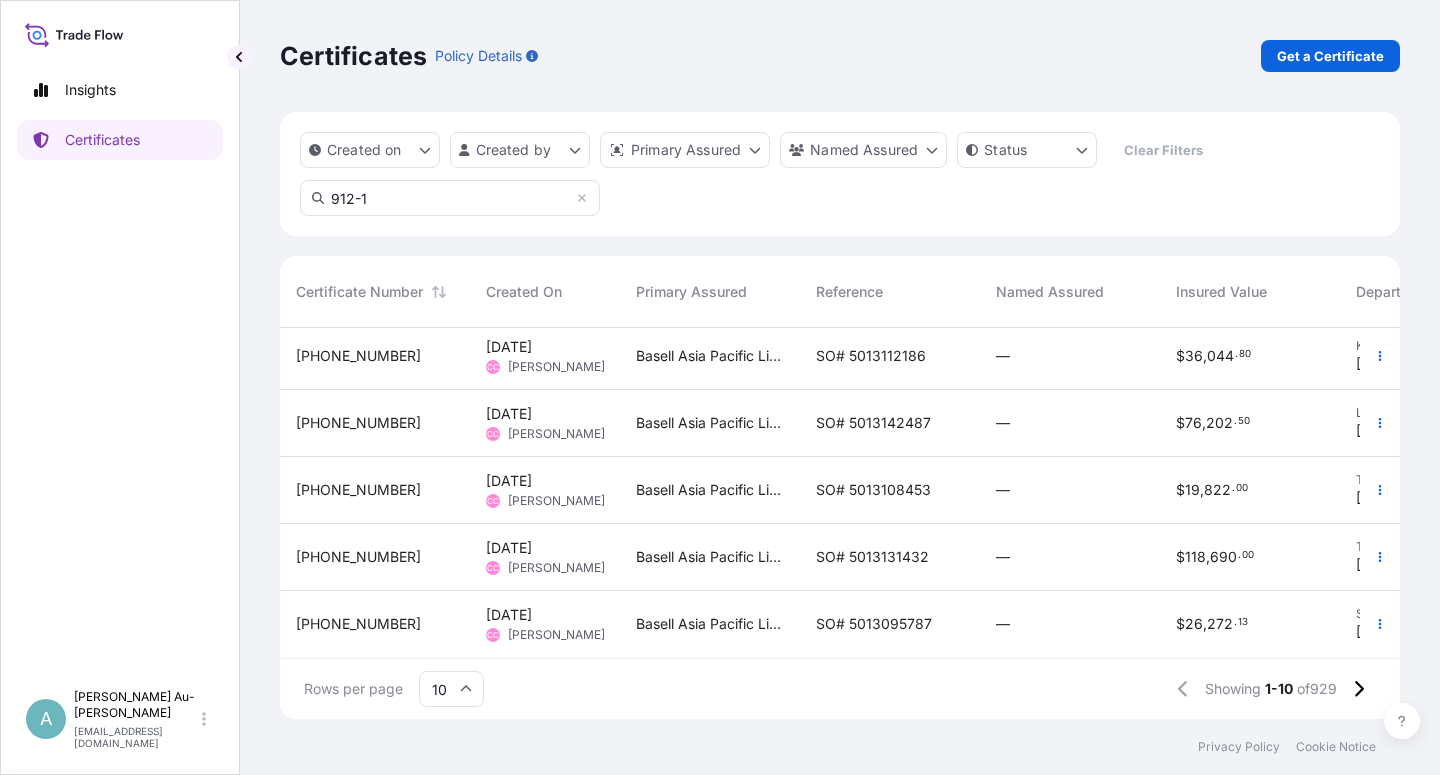 scroll, scrollTop: 0, scrollLeft: 0, axis: both 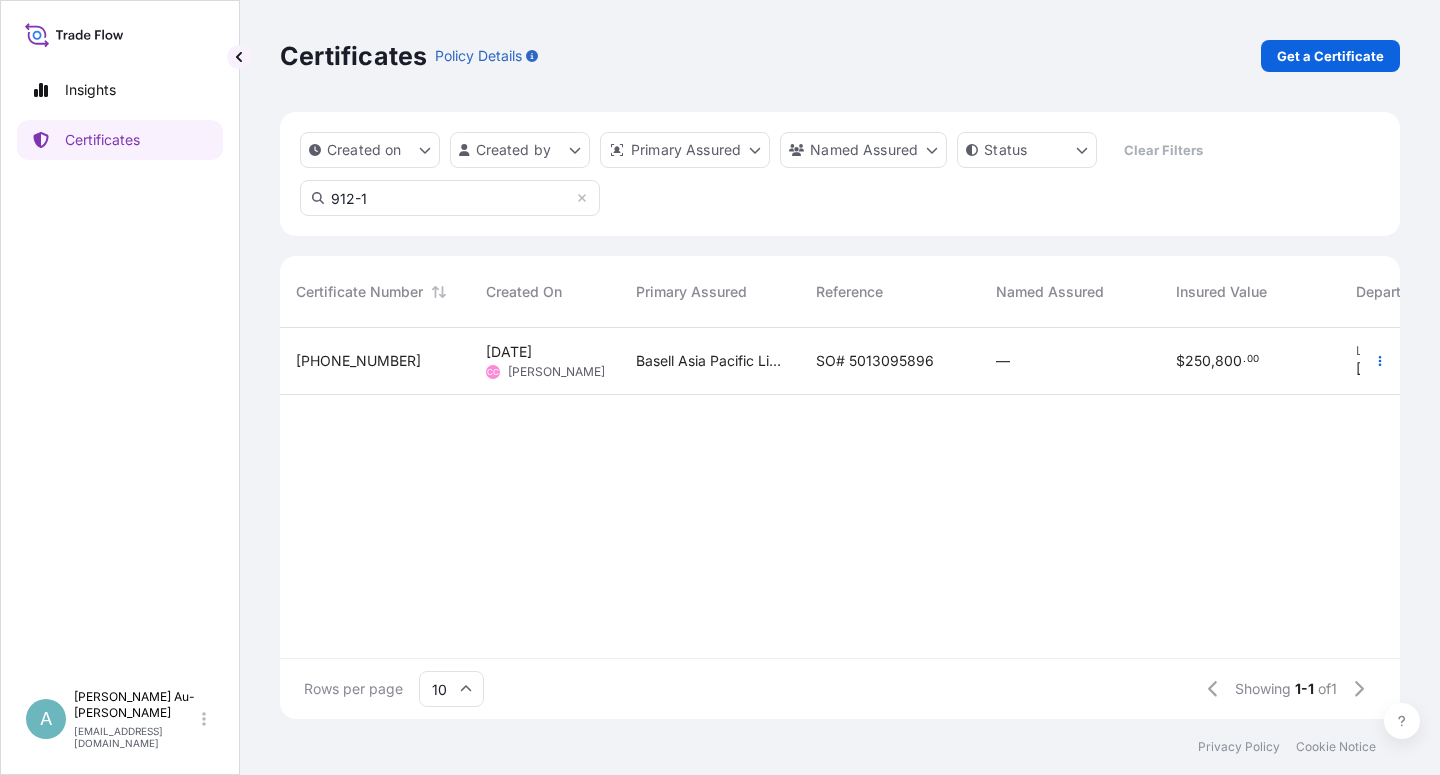 type on "912-1" 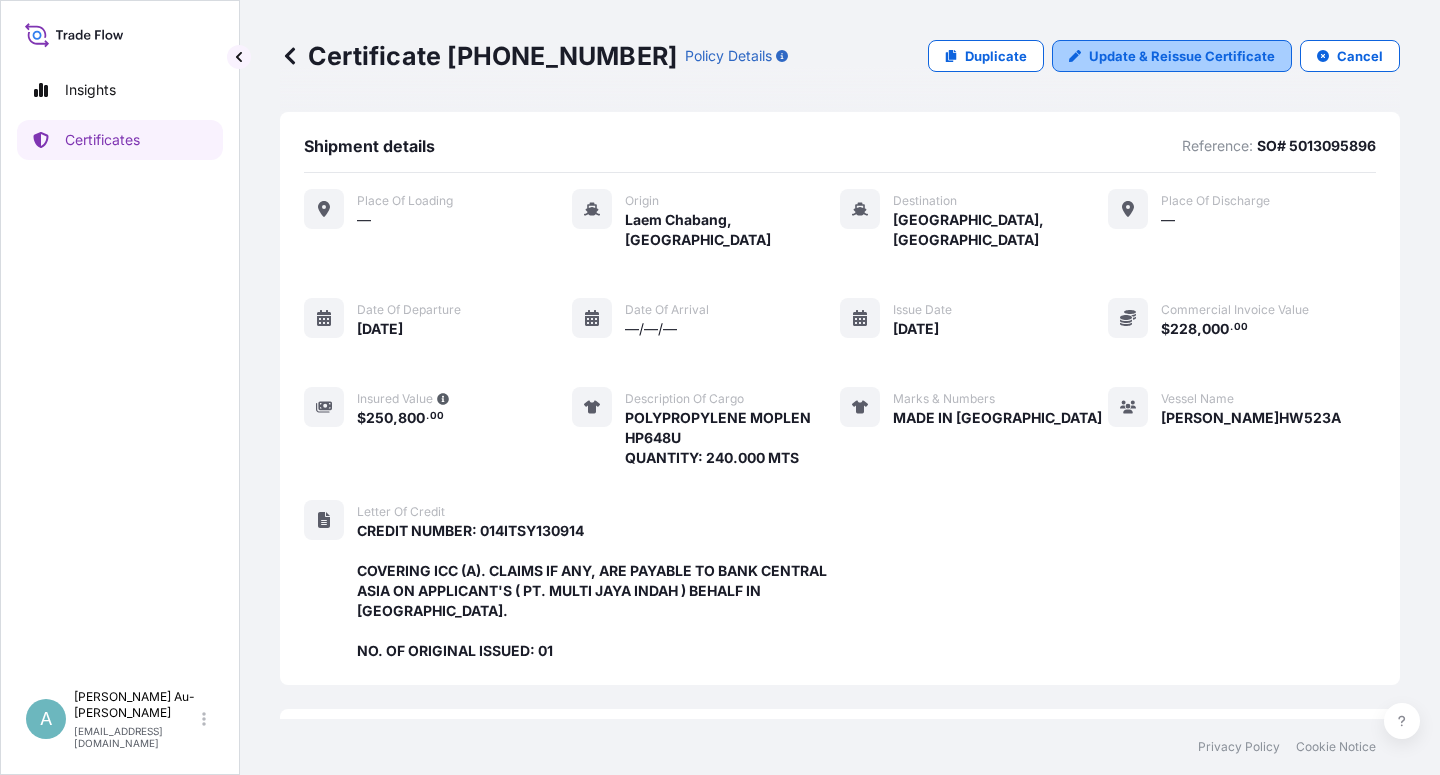 click on "Update & Reissue Certificate" at bounding box center [1182, 56] 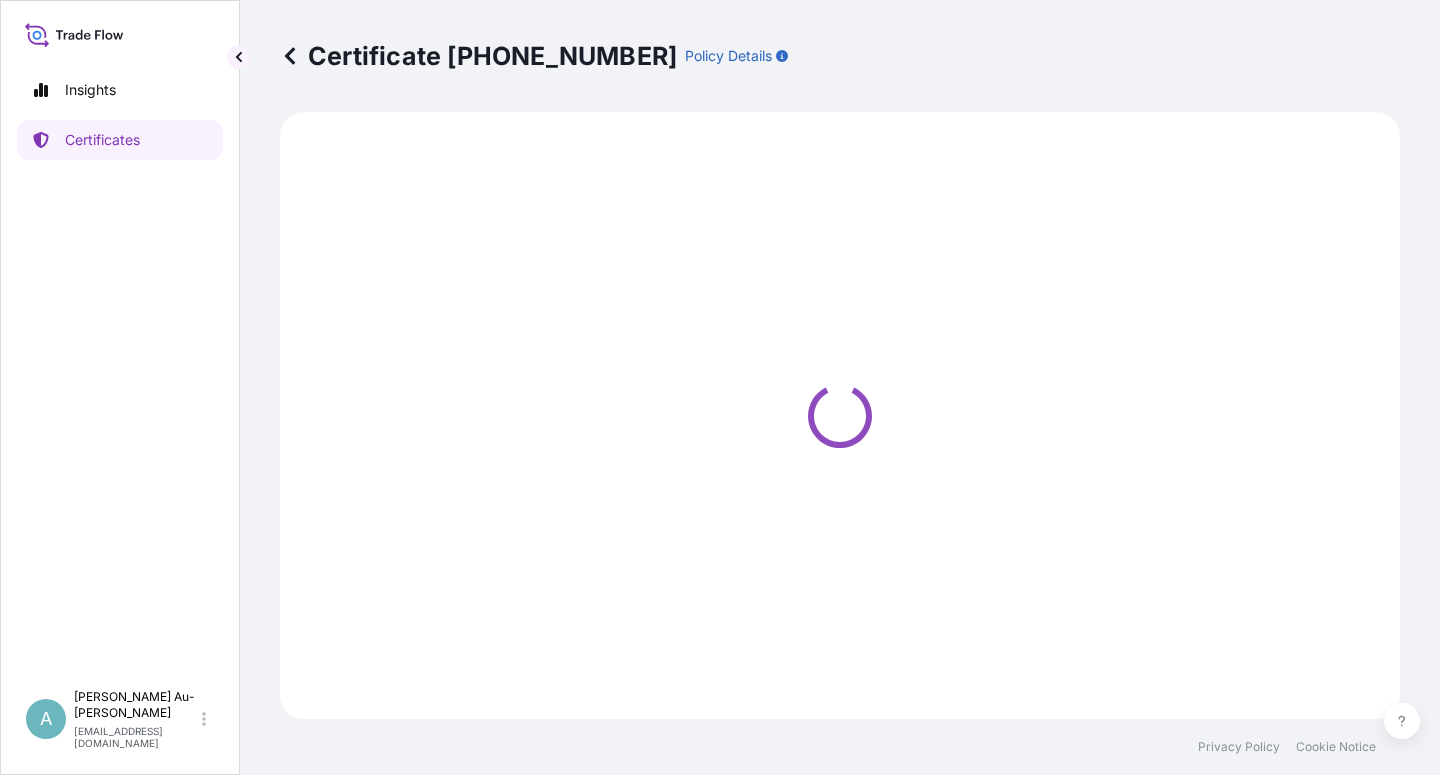 select on "Sea" 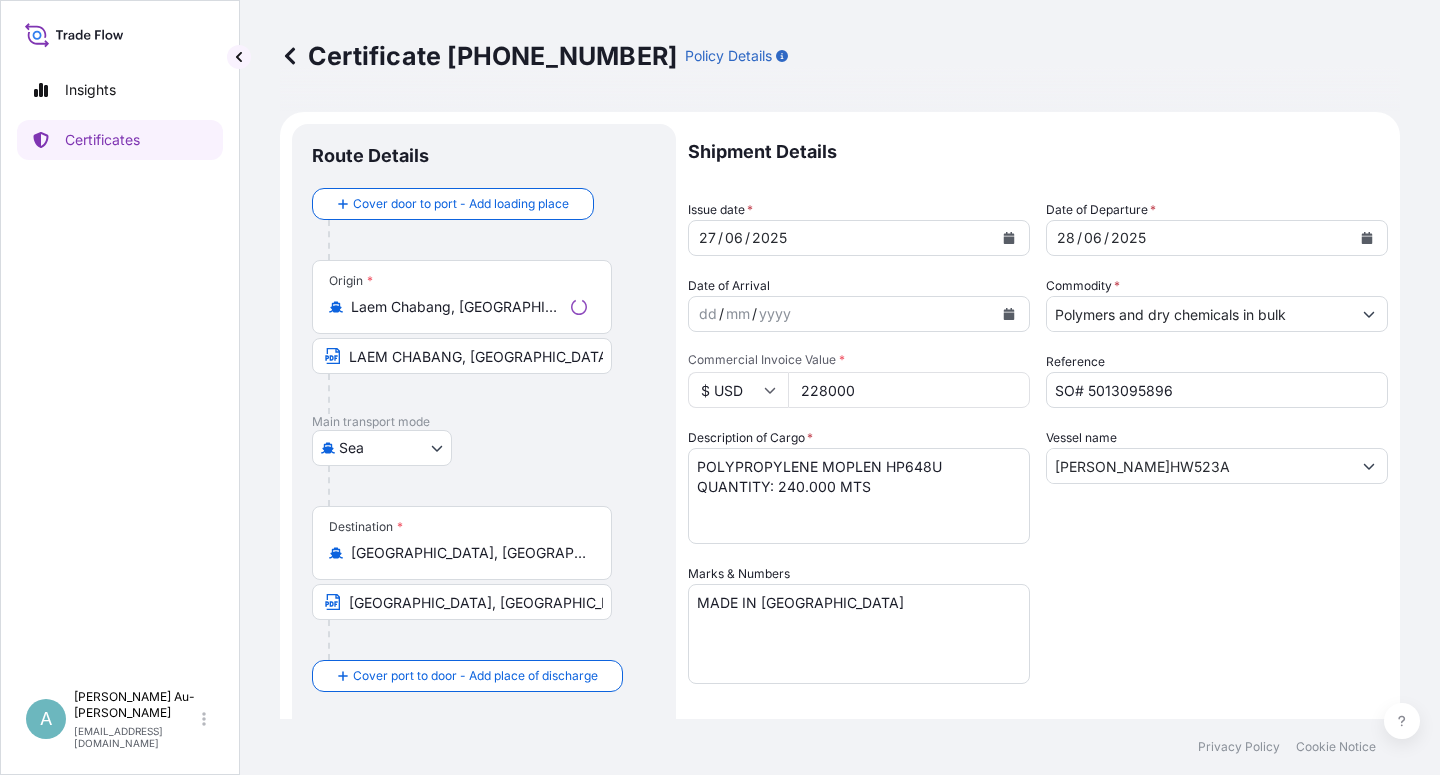 select on "32034" 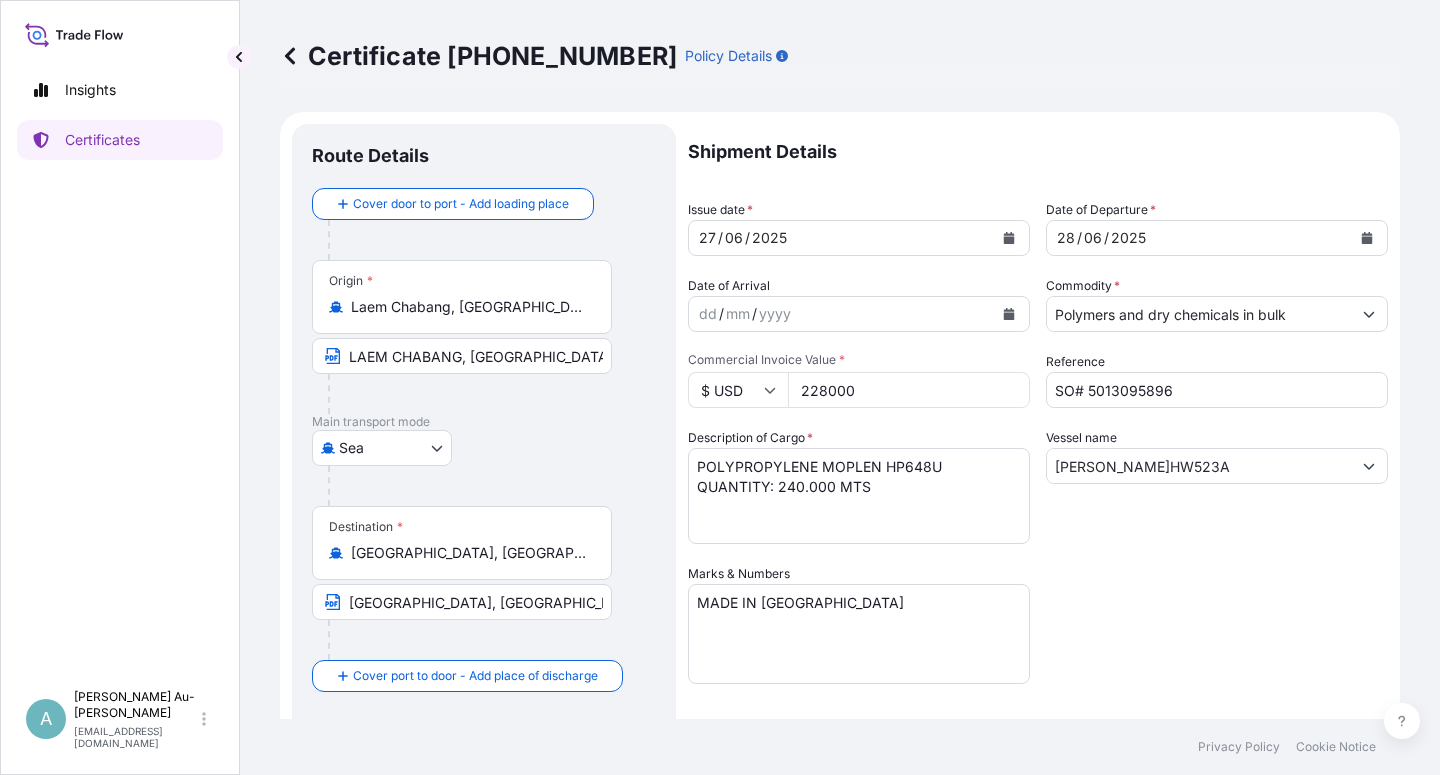 click 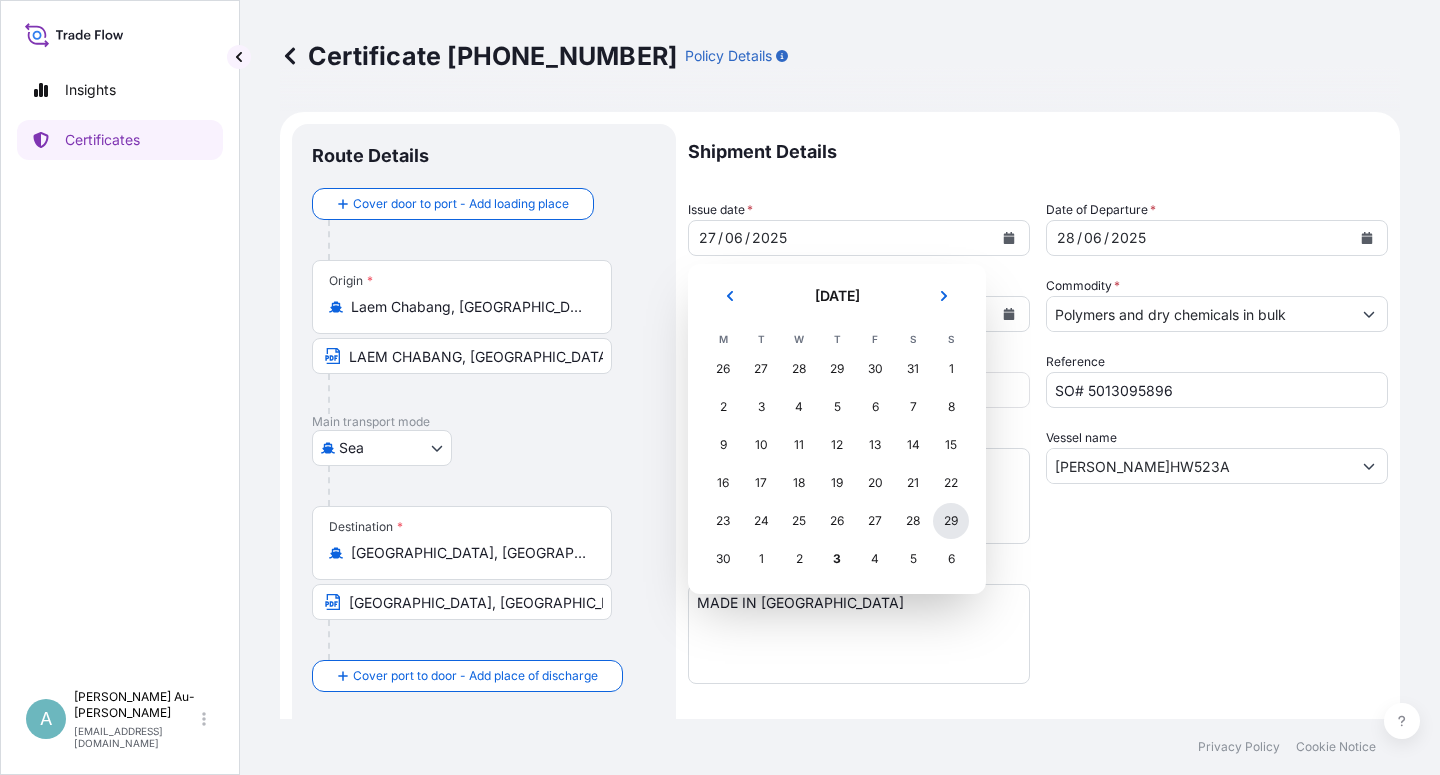 click on "29" at bounding box center (951, 521) 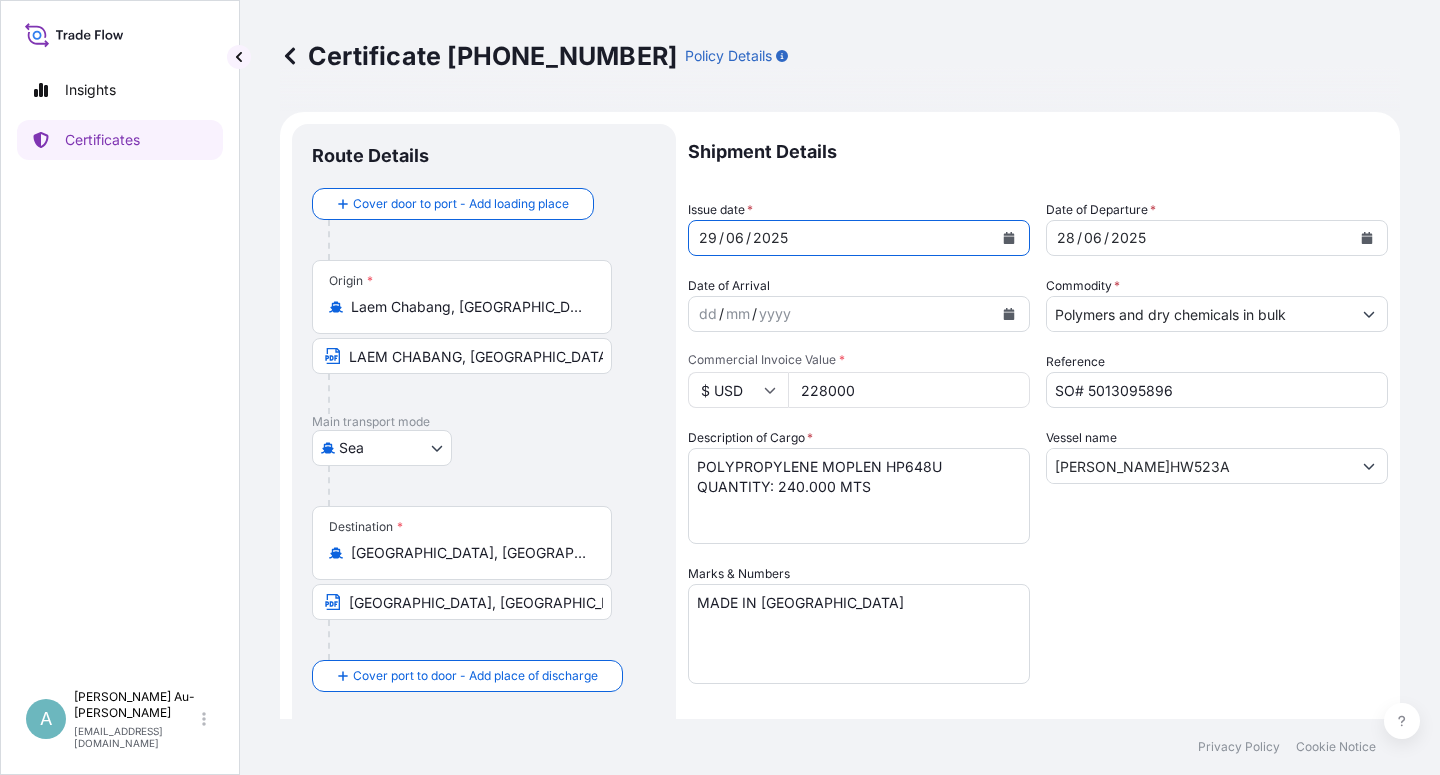 click at bounding box center [1367, 238] 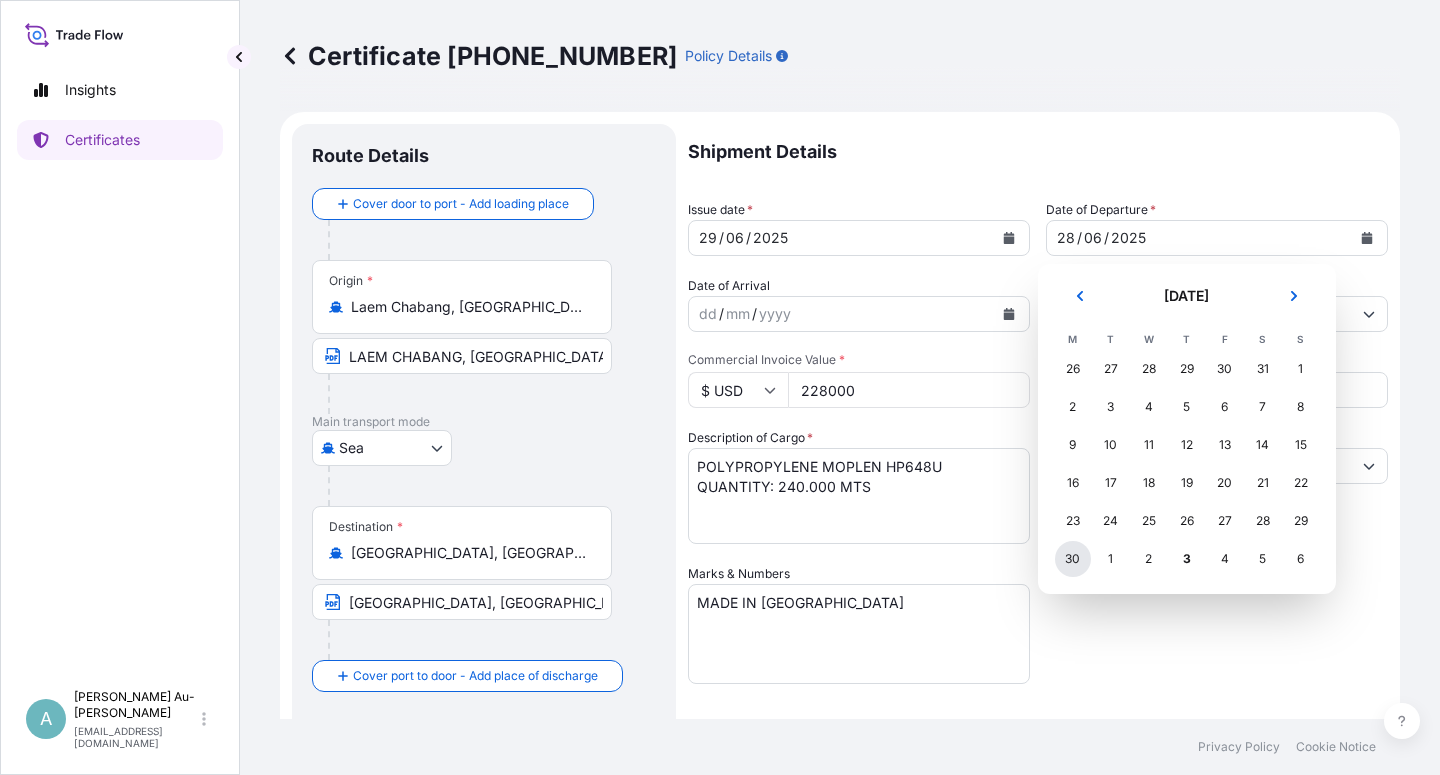click on "30" at bounding box center (1073, 559) 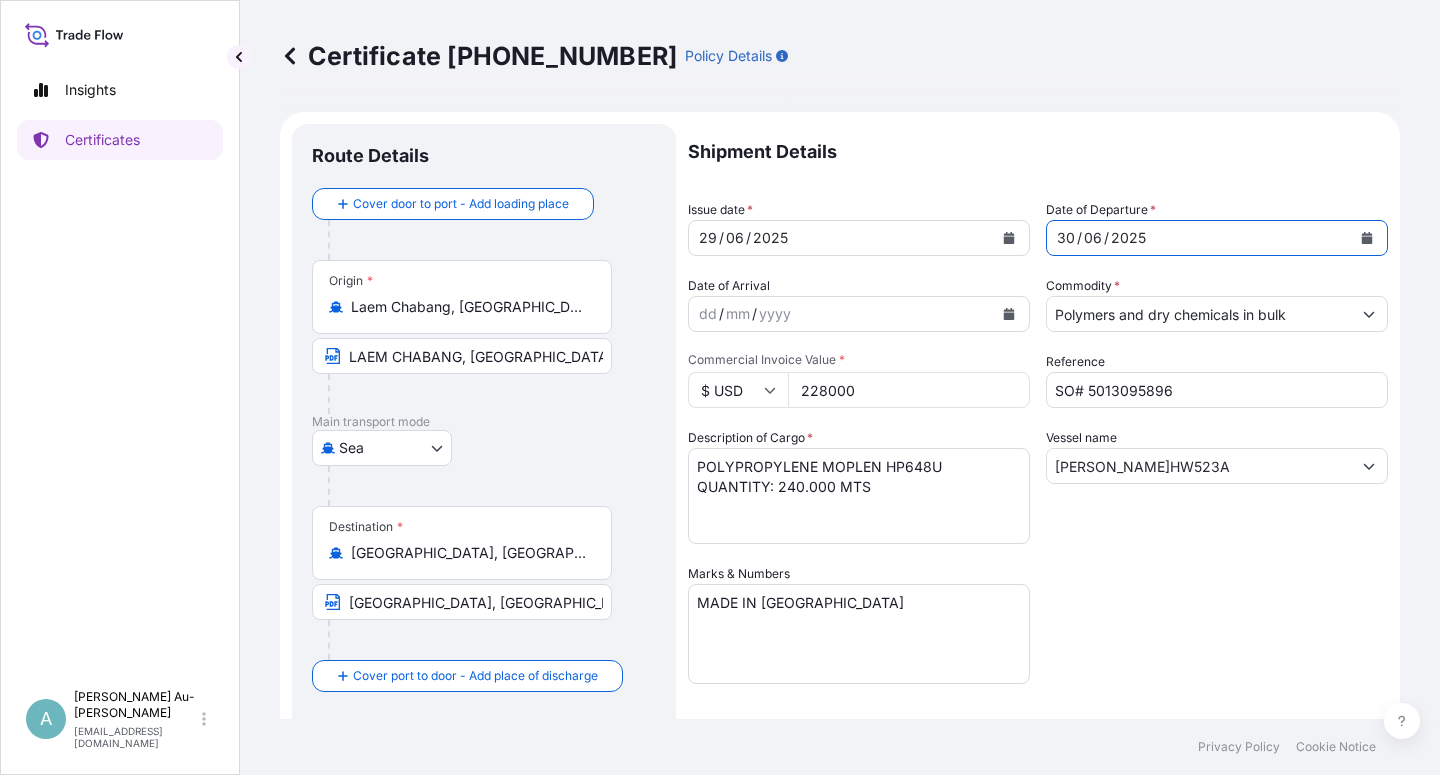 drag, startPoint x: 1134, startPoint y: 632, endPoint x: 1264, endPoint y: 564, distance: 146.7106 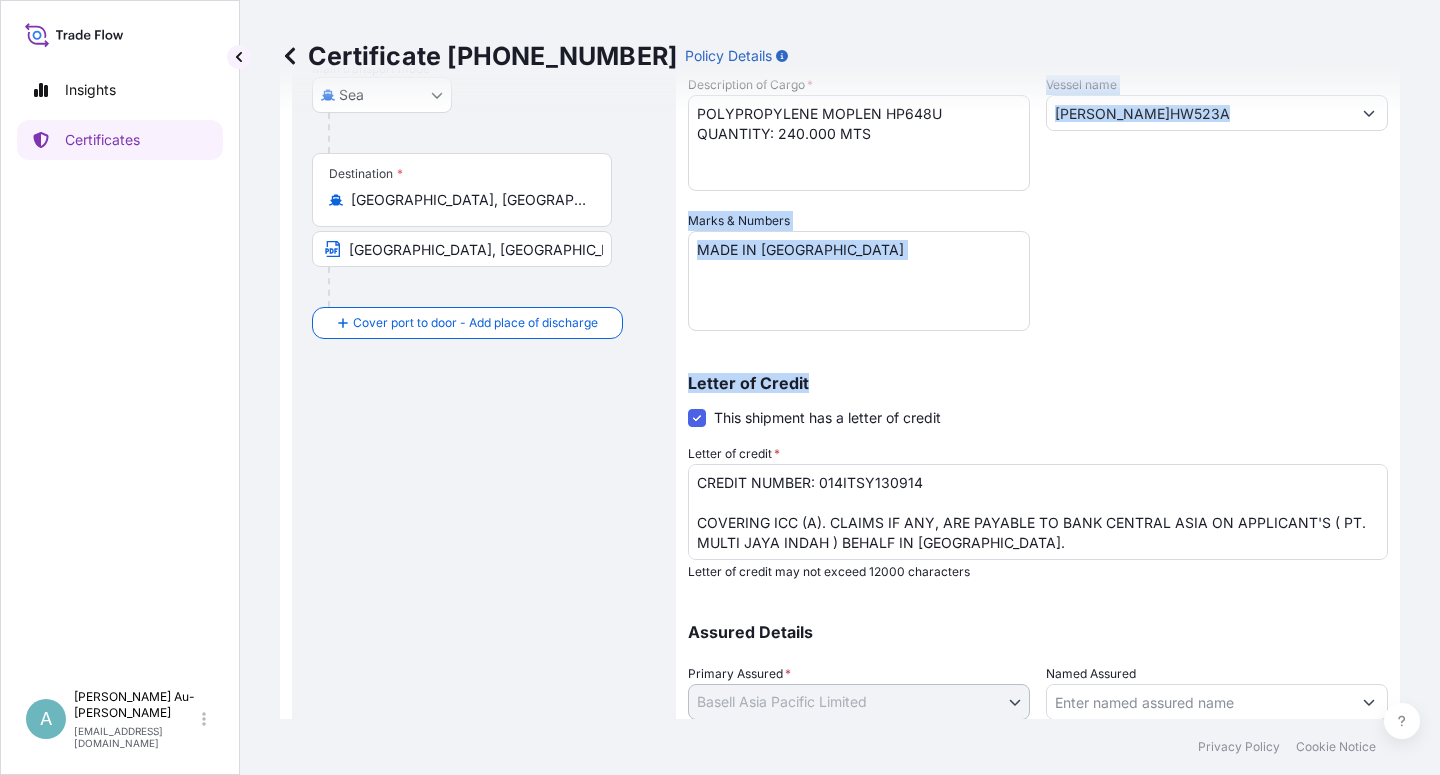 scroll, scrollTop: 360, scrollLeft: 0, axis: vertical 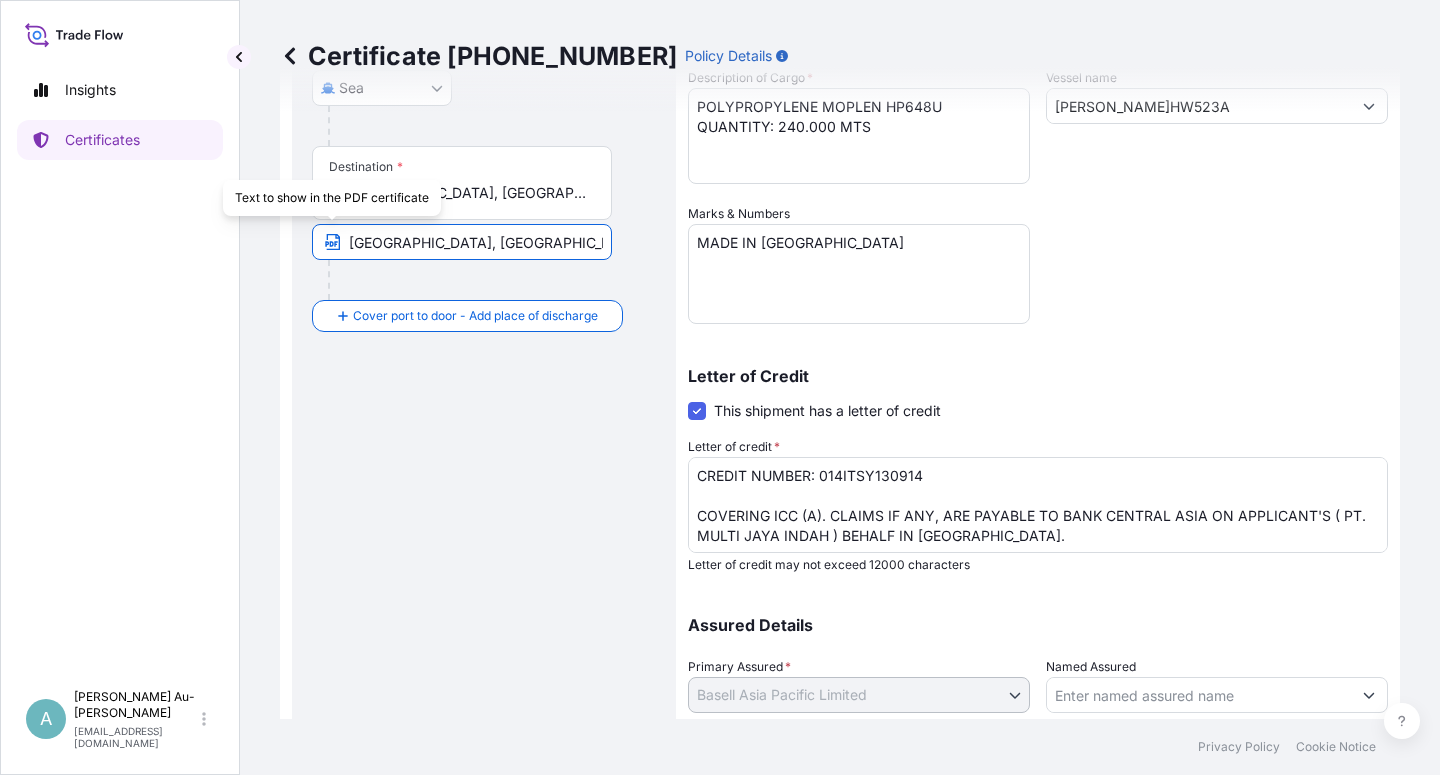 click on "[GEOGRAPHIC_DATA], [GEOGRAPHIC_DATA], [GEOGRAPHIC_DATA]" at bounding box center (462, 242) 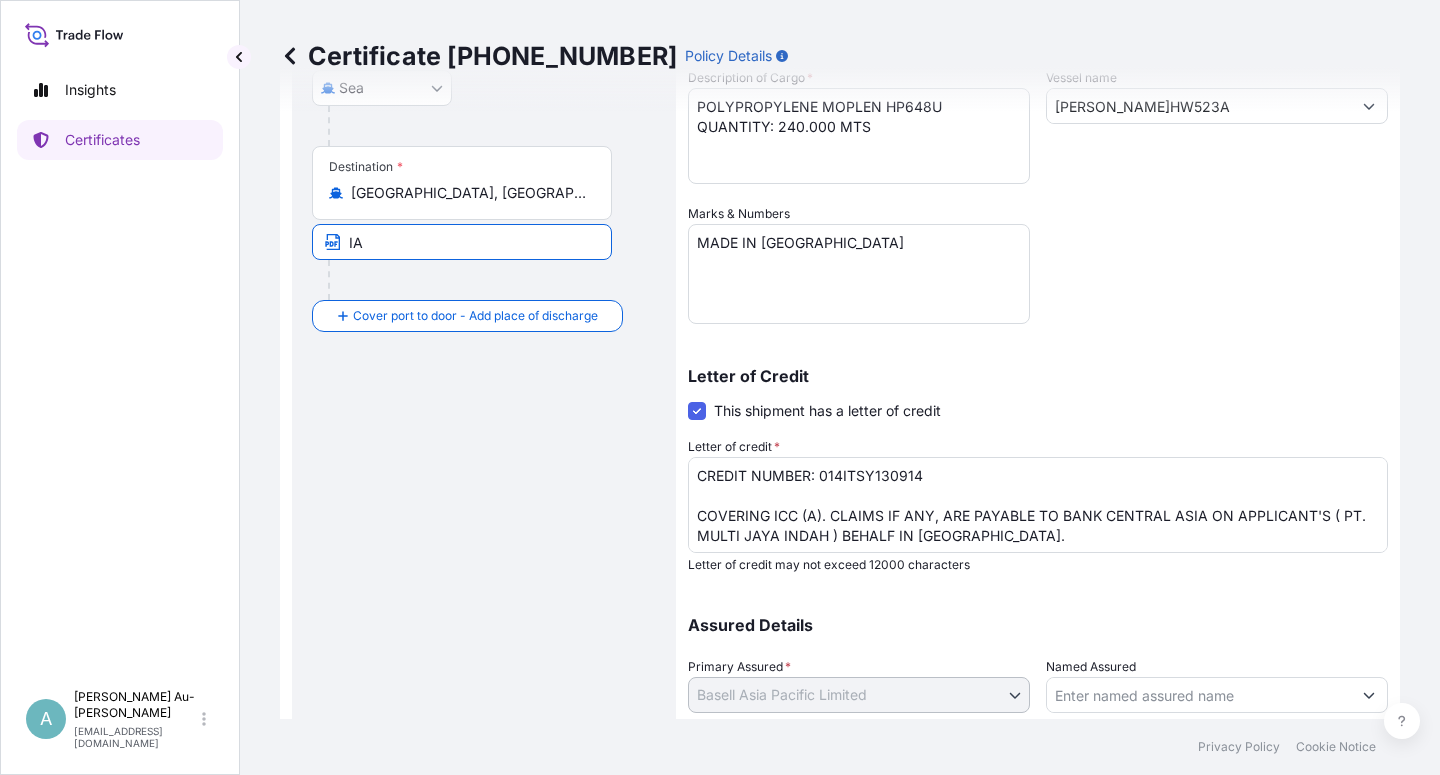 type on "A" 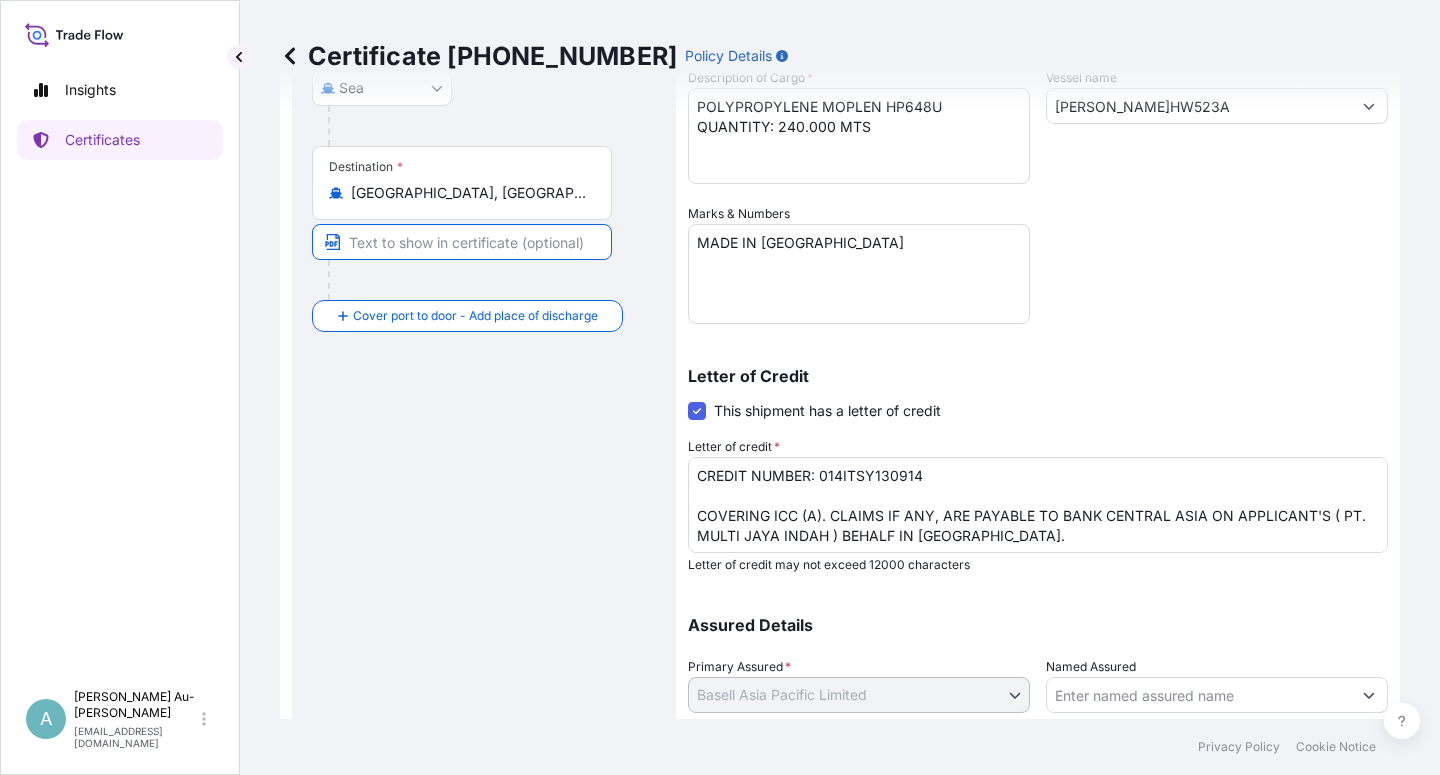 click at bounding box center [462, 242] 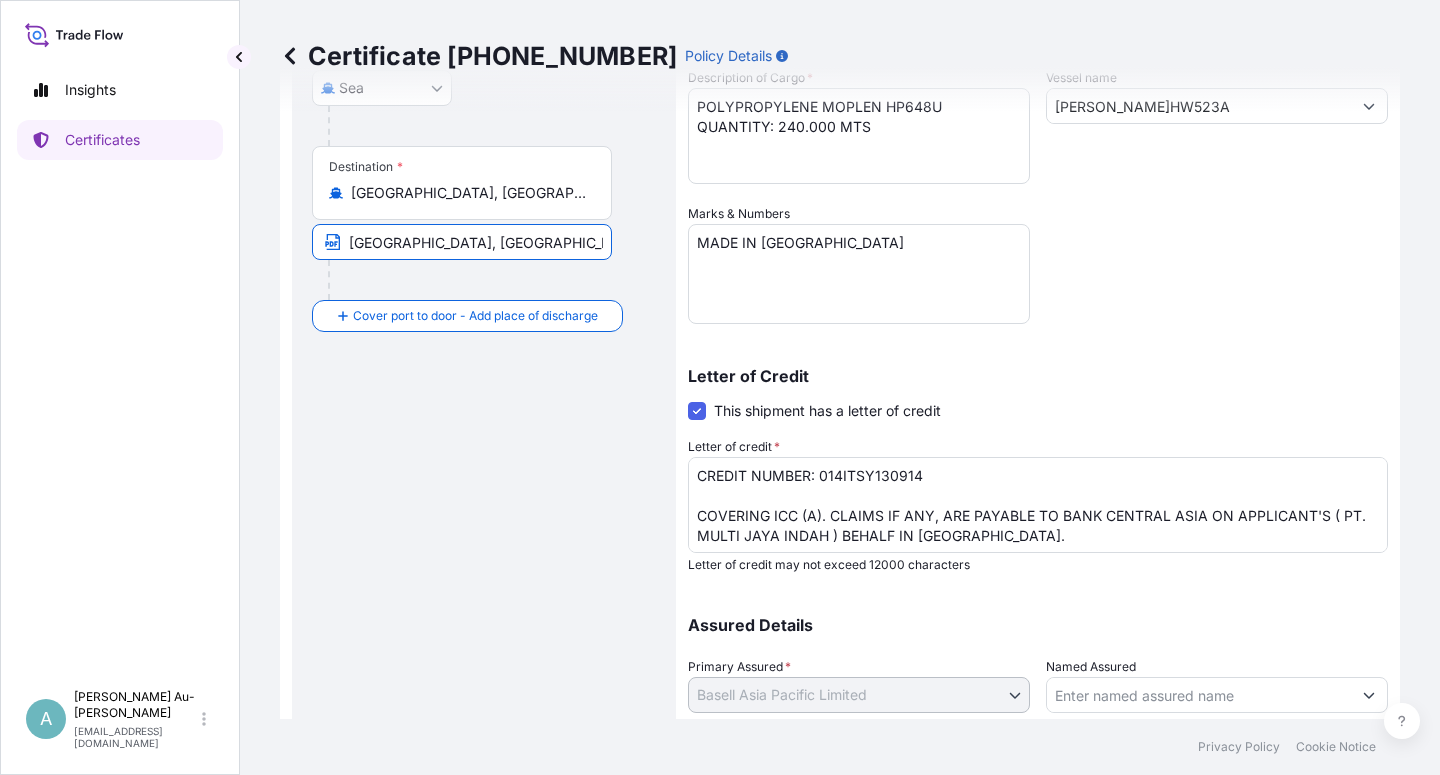 type on "[GEOGRAPHIC_DATA], [GEOGRAPHIC_DATA], [GEOGRAPHIC_DATA]" 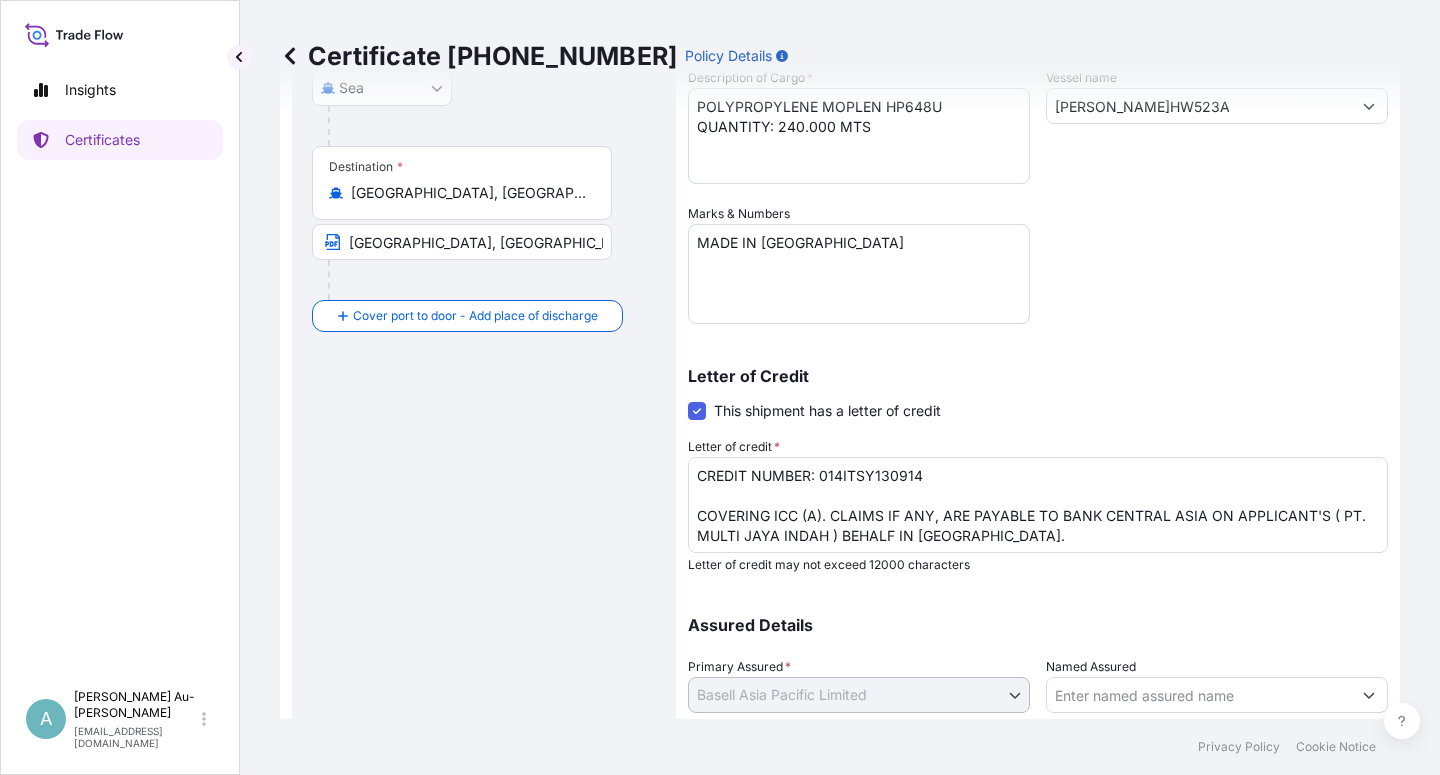 scroll, scrollTop: 480, scrollLeft: 0, axis: vertical 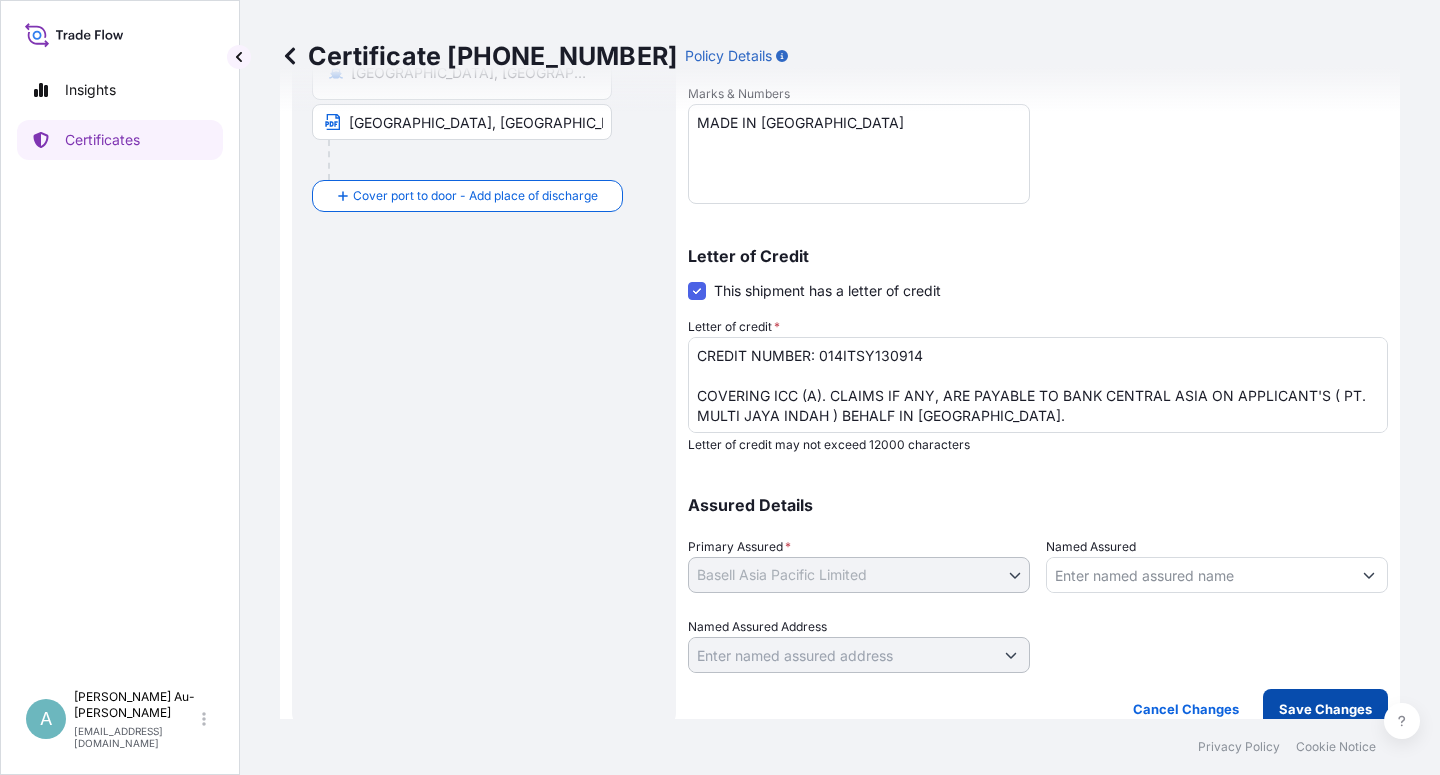 click on "Save Changes" at bounding box center (1325, 709) 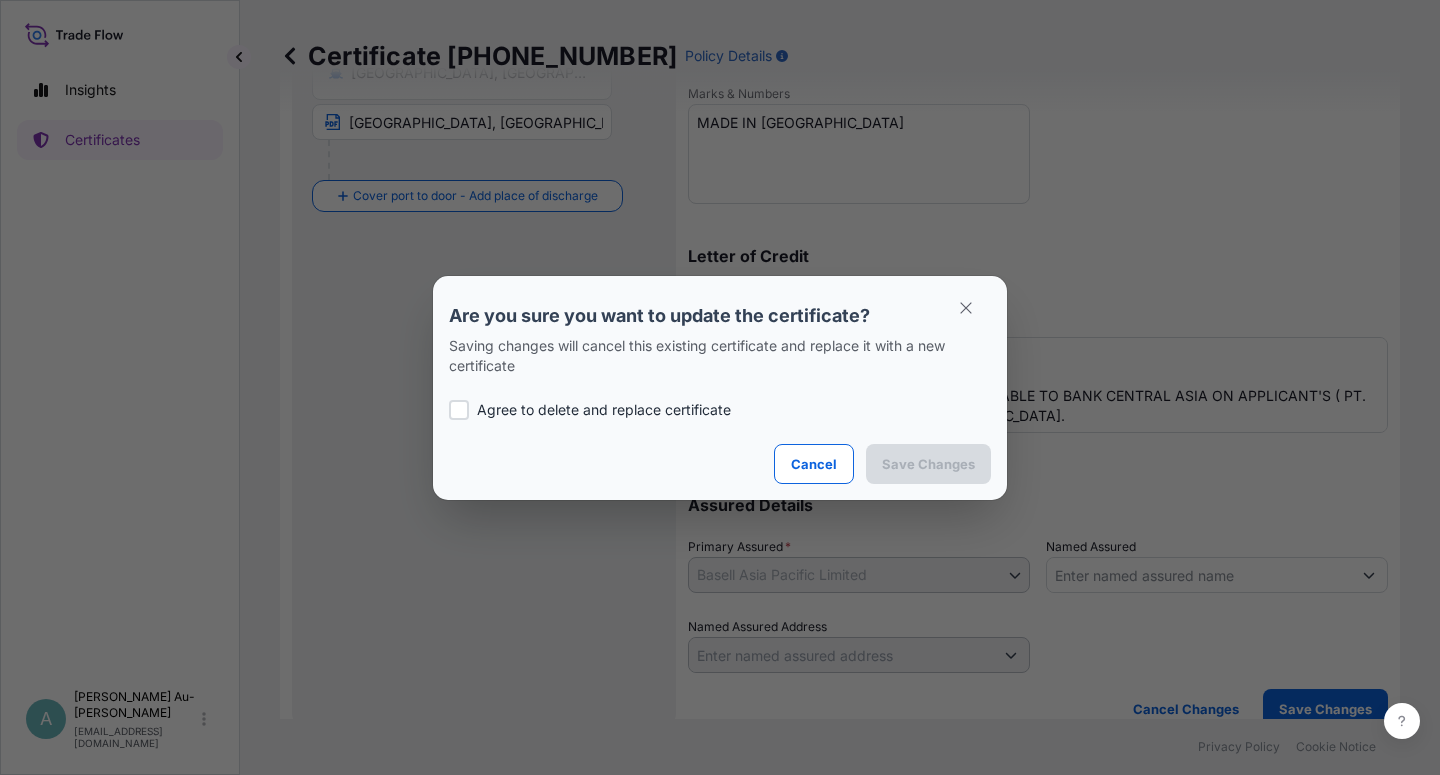 click on "Agree to delete and replace certificate" at bounding box center (604, 410) 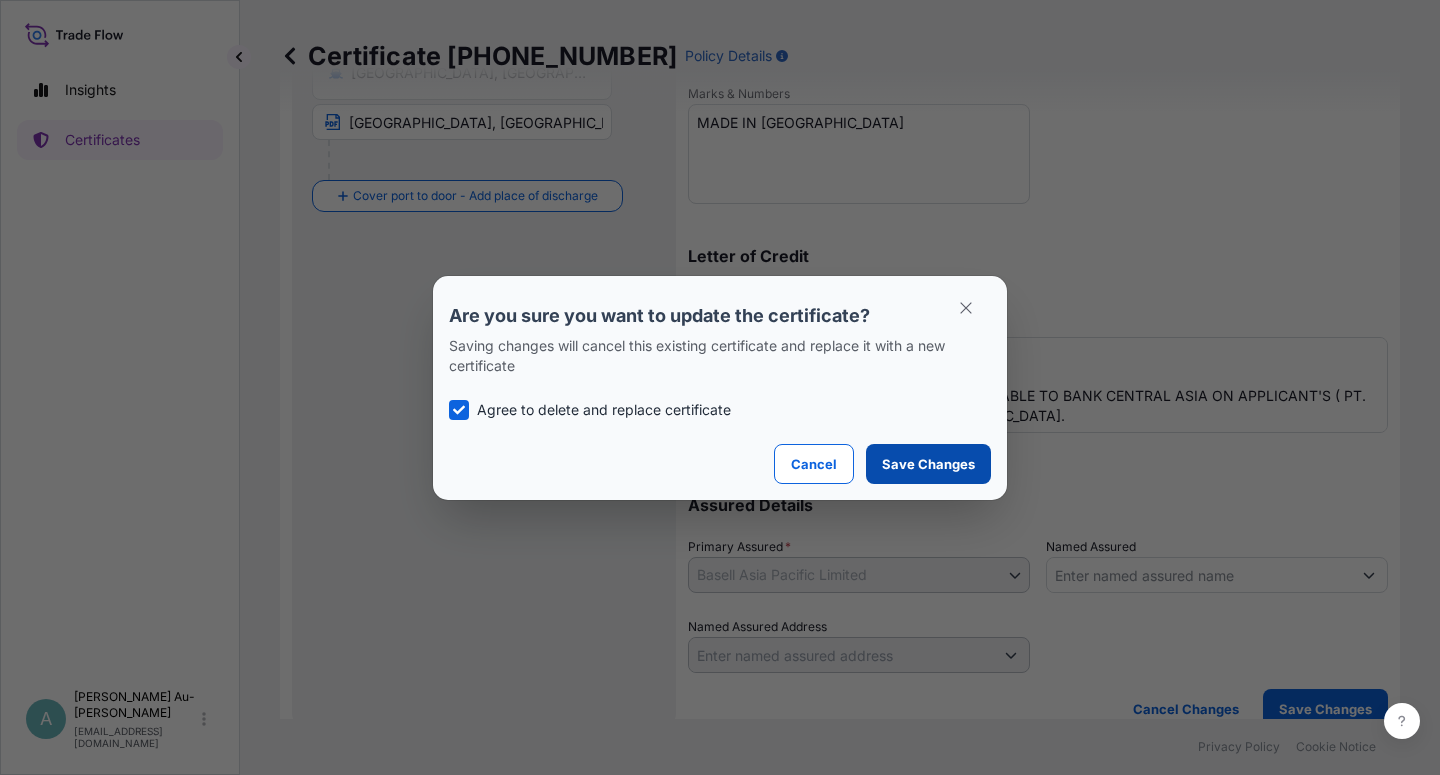 click on "Save Changes" at bounding box center (928, 464) 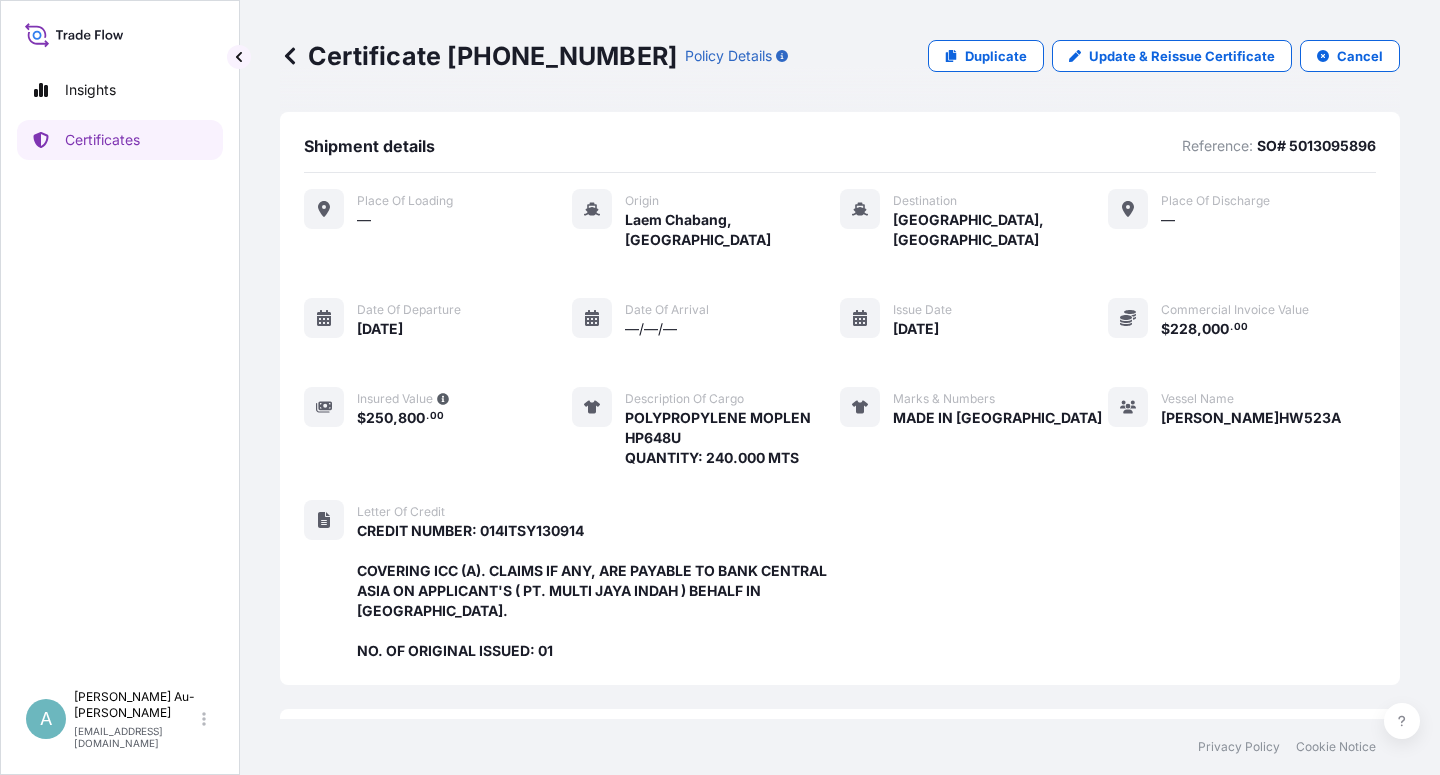 scroll, scrollTop: 554, scrollLeft: 0, axis: vertical 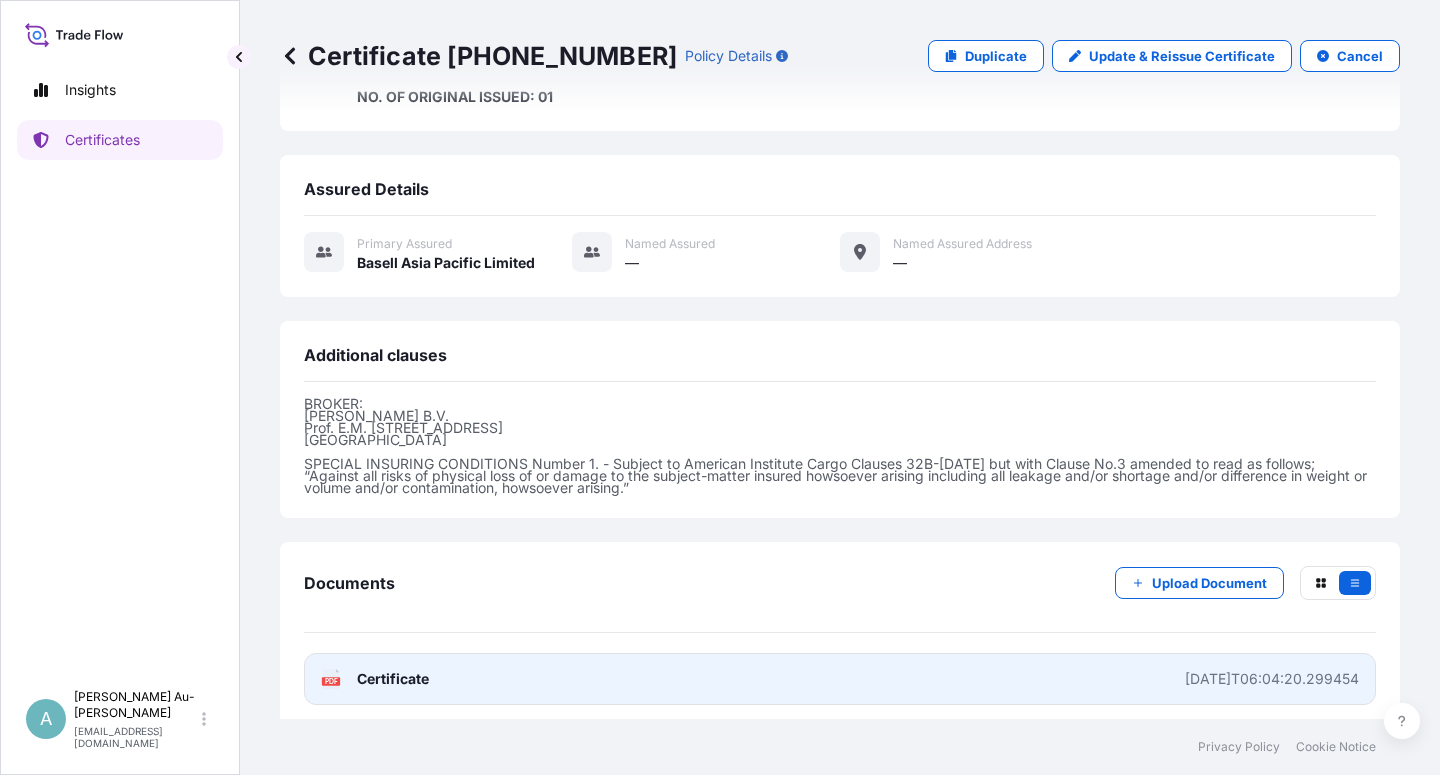click on "Certificate" at bounding box center (393, 679) 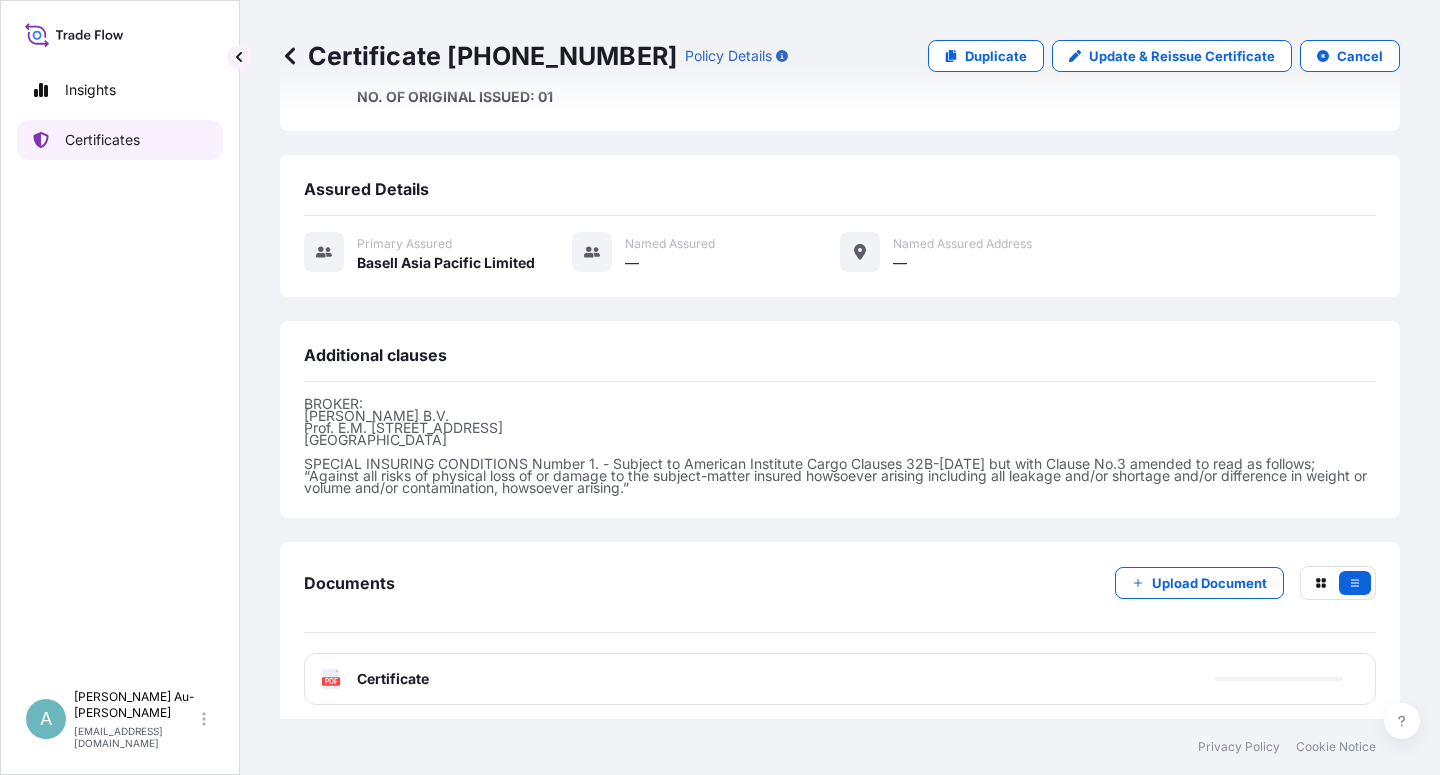 click on "Certificates" at bounding box center (102, 140) 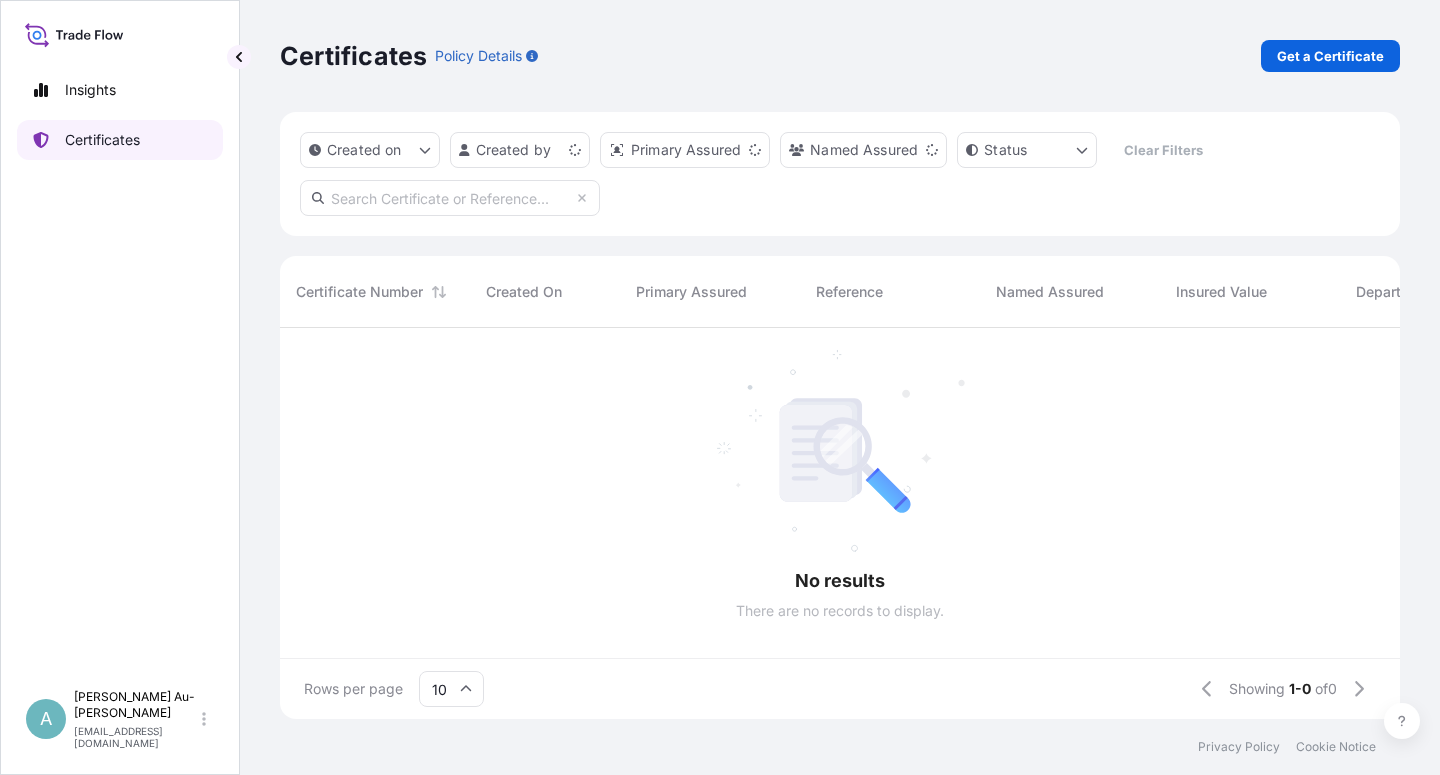 scroll, scrollTop: 0, scrollLeft: 0, axis: both 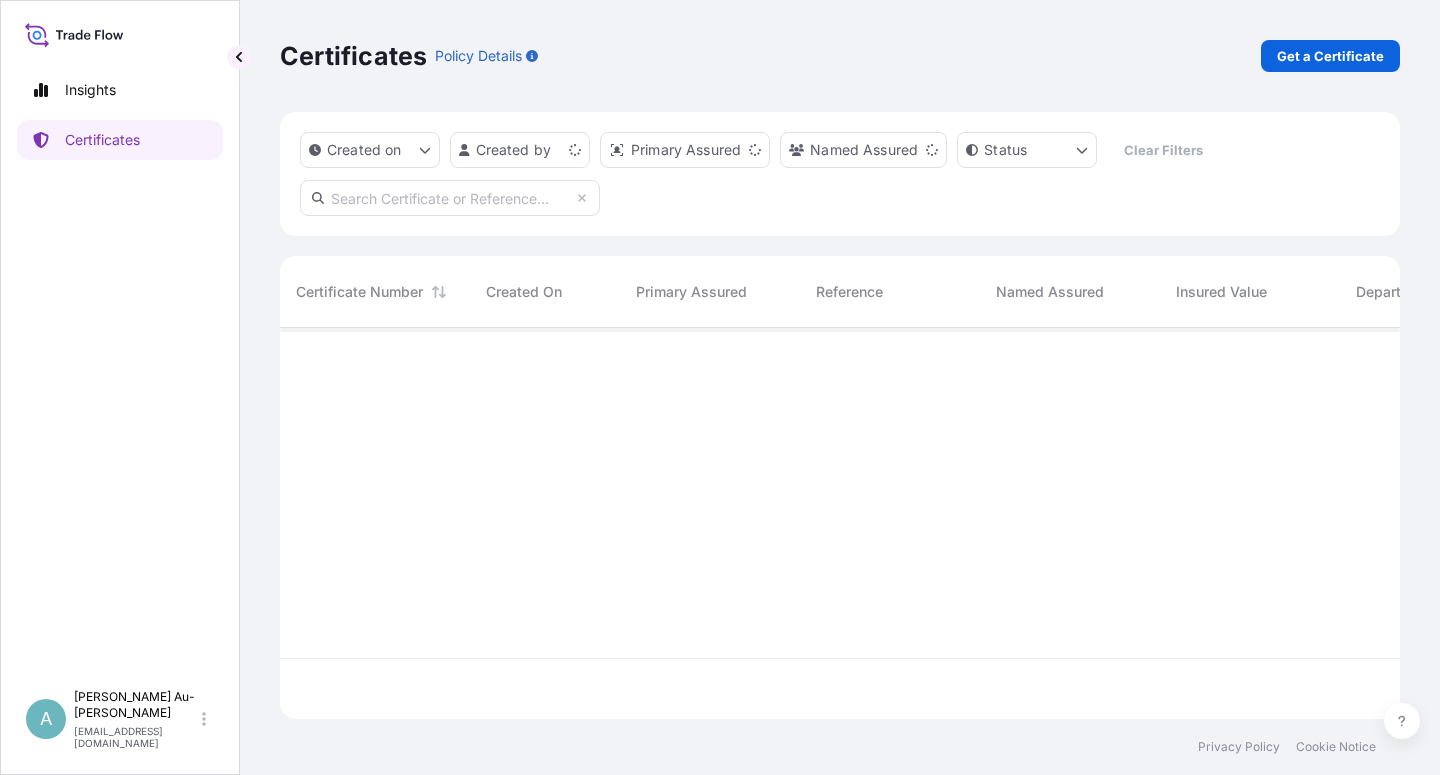 click at bounding box center [450, 198] 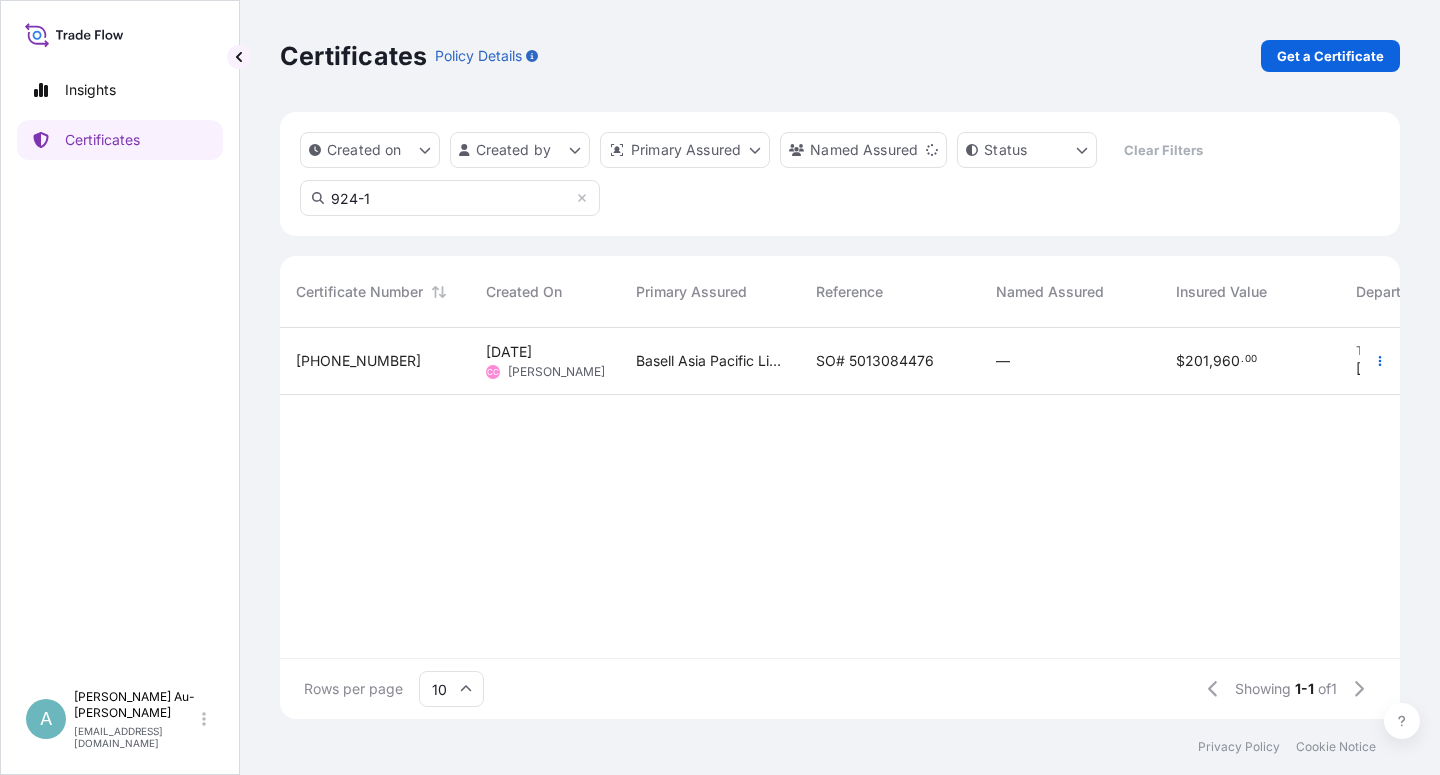 scroll, scrollTop: 18, scrollLeft: 18, axis: both 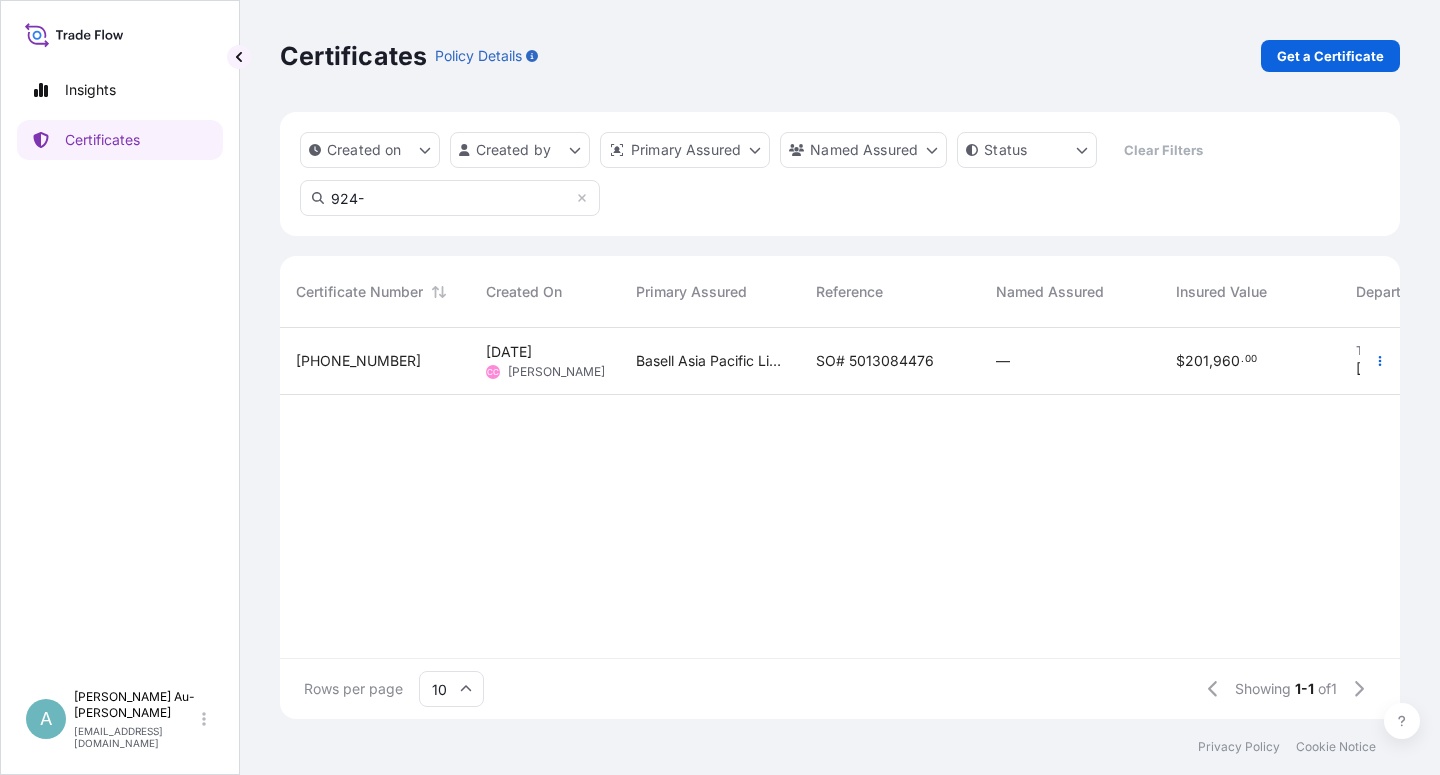 type on "924-" 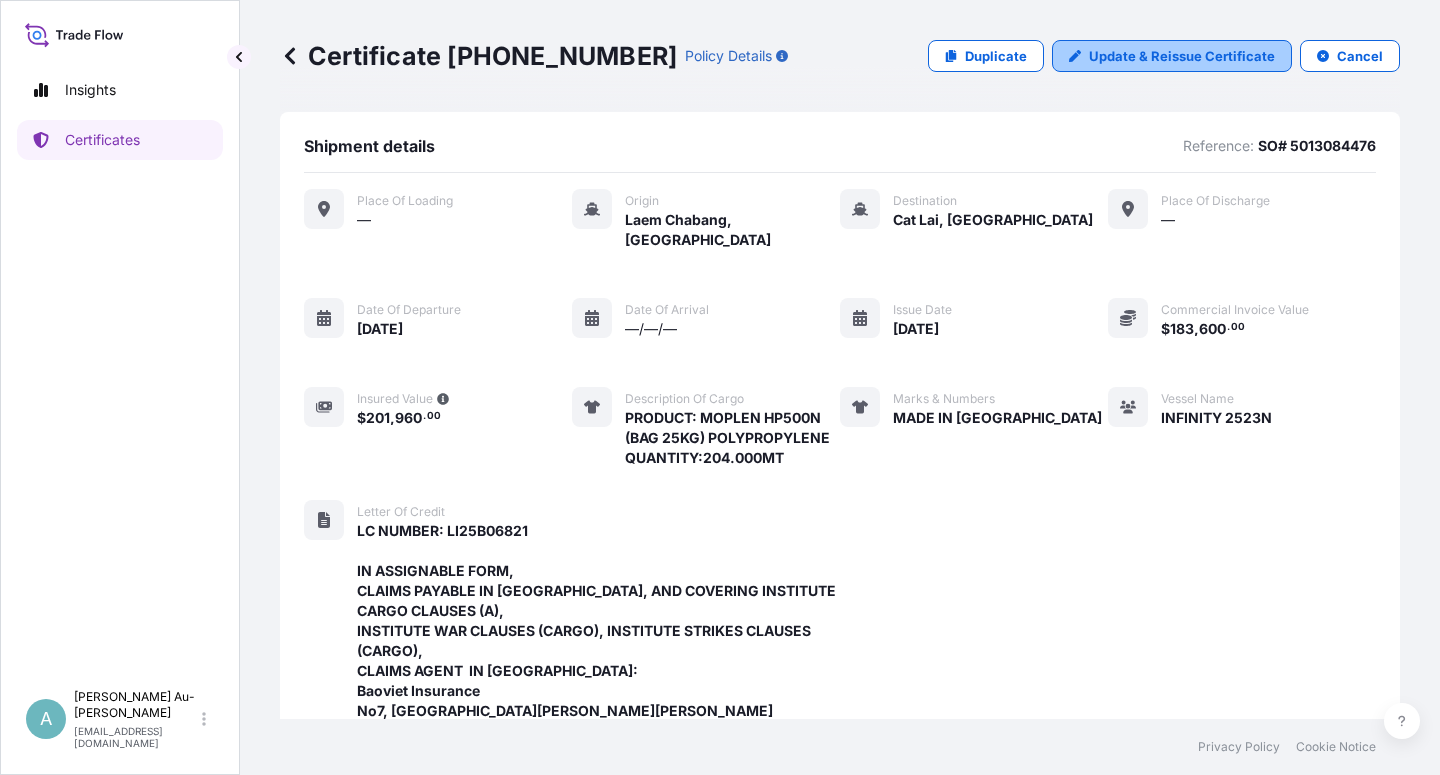 click on "Update & Reissue Certificate" at bounding box center (1182, 56) 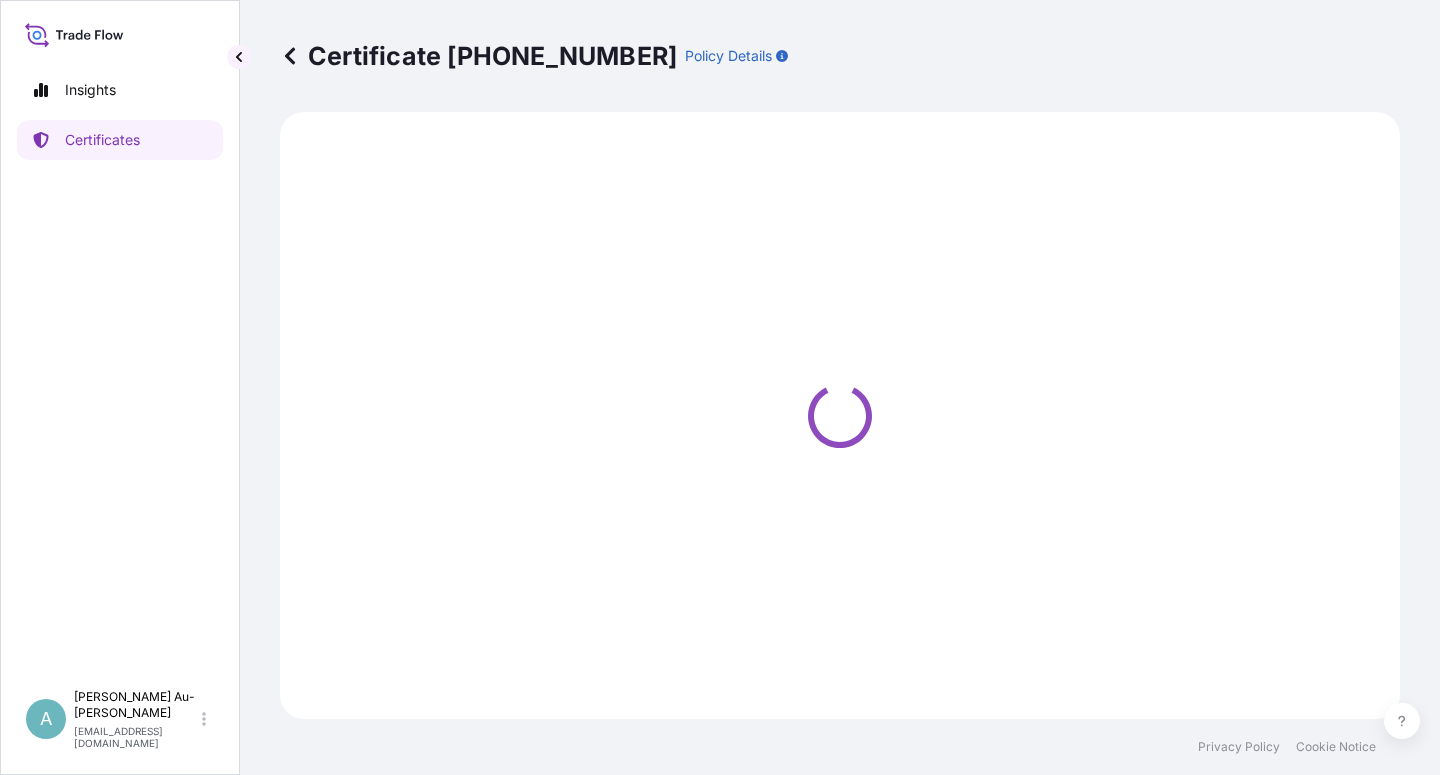 select on "Sea" 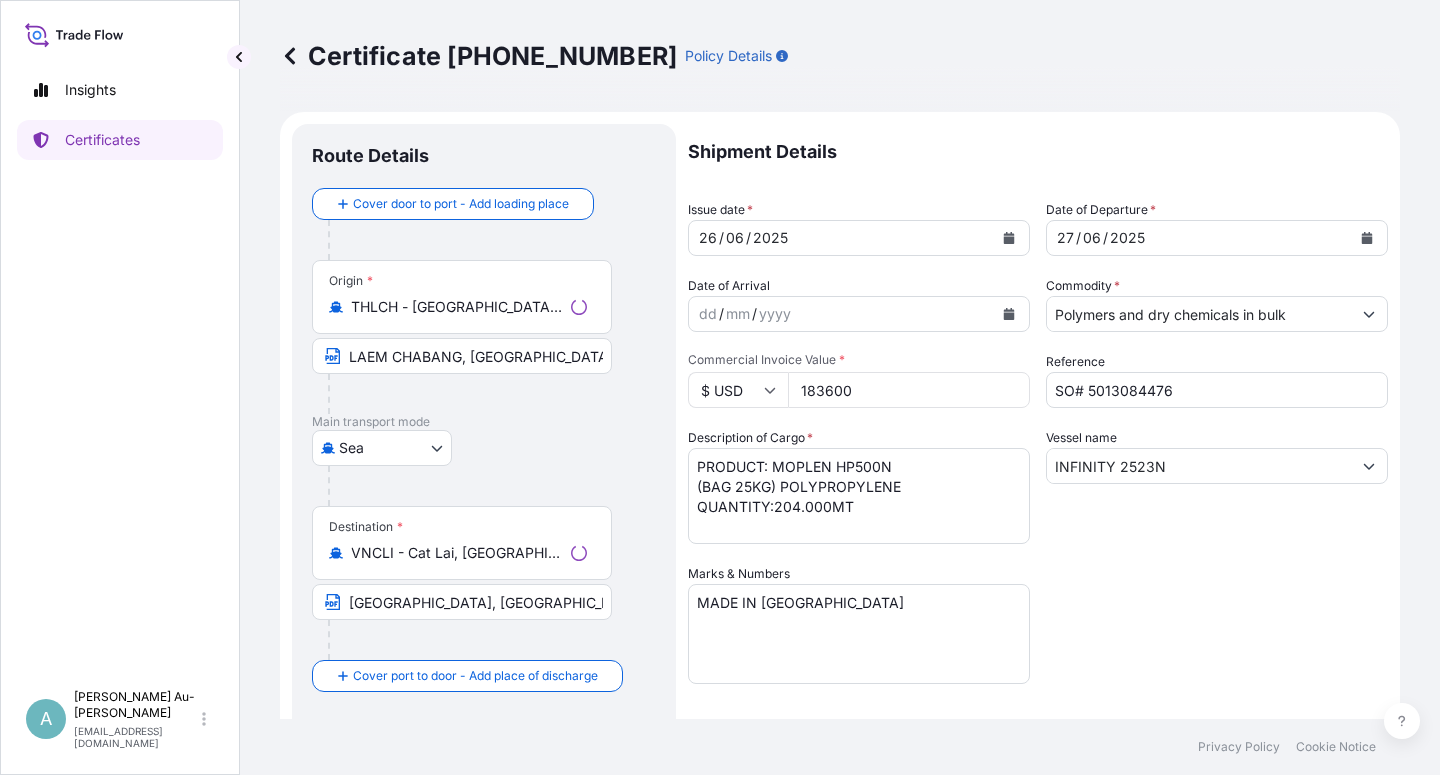 select on "32034" 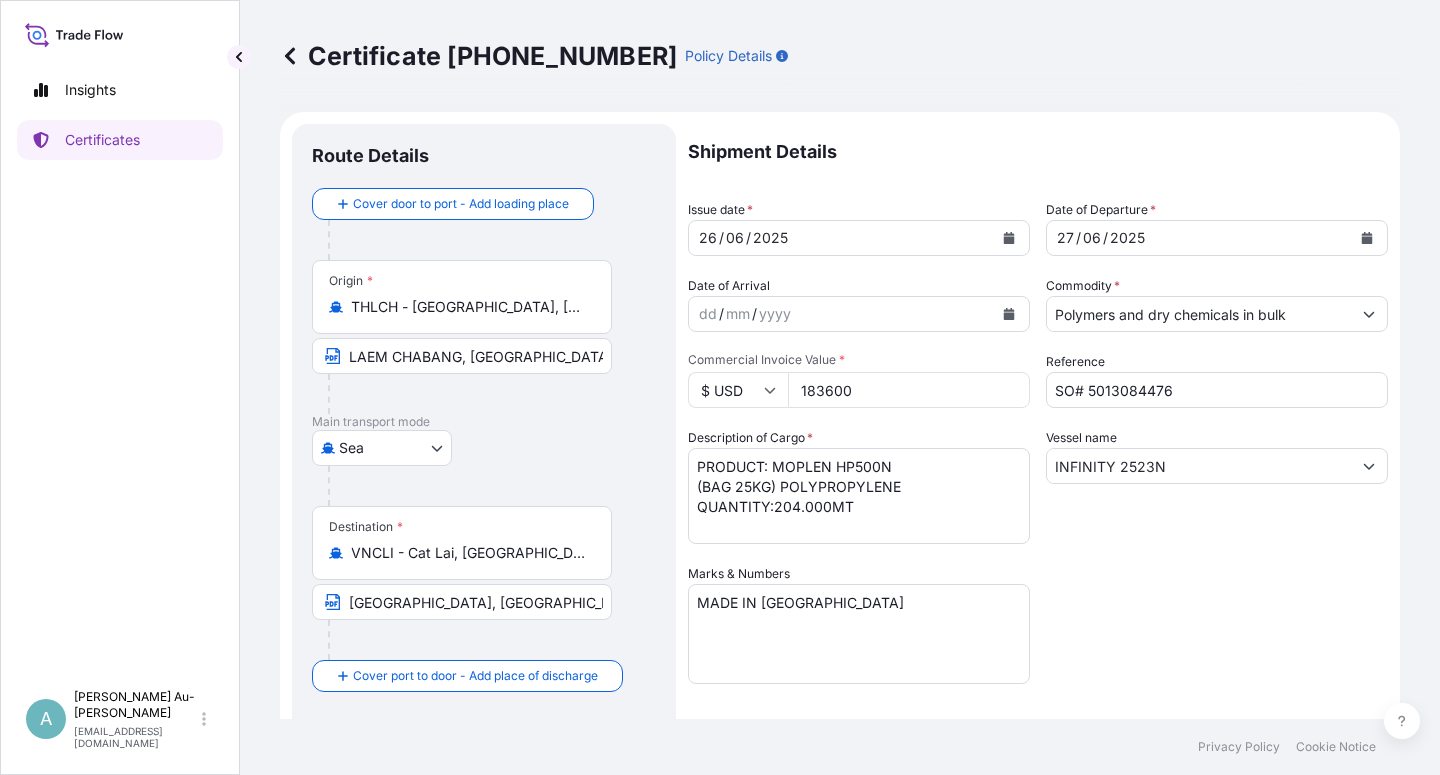 click on "[GEOGRAPHIC_DATA], [GEOGRAPHIC_DATA] via [GEOGRAPHIC_DATA]:[GEOGRAPHIC_DATA], [GEOGRAPHIC_DATA]" at bounding box center (462, 602) 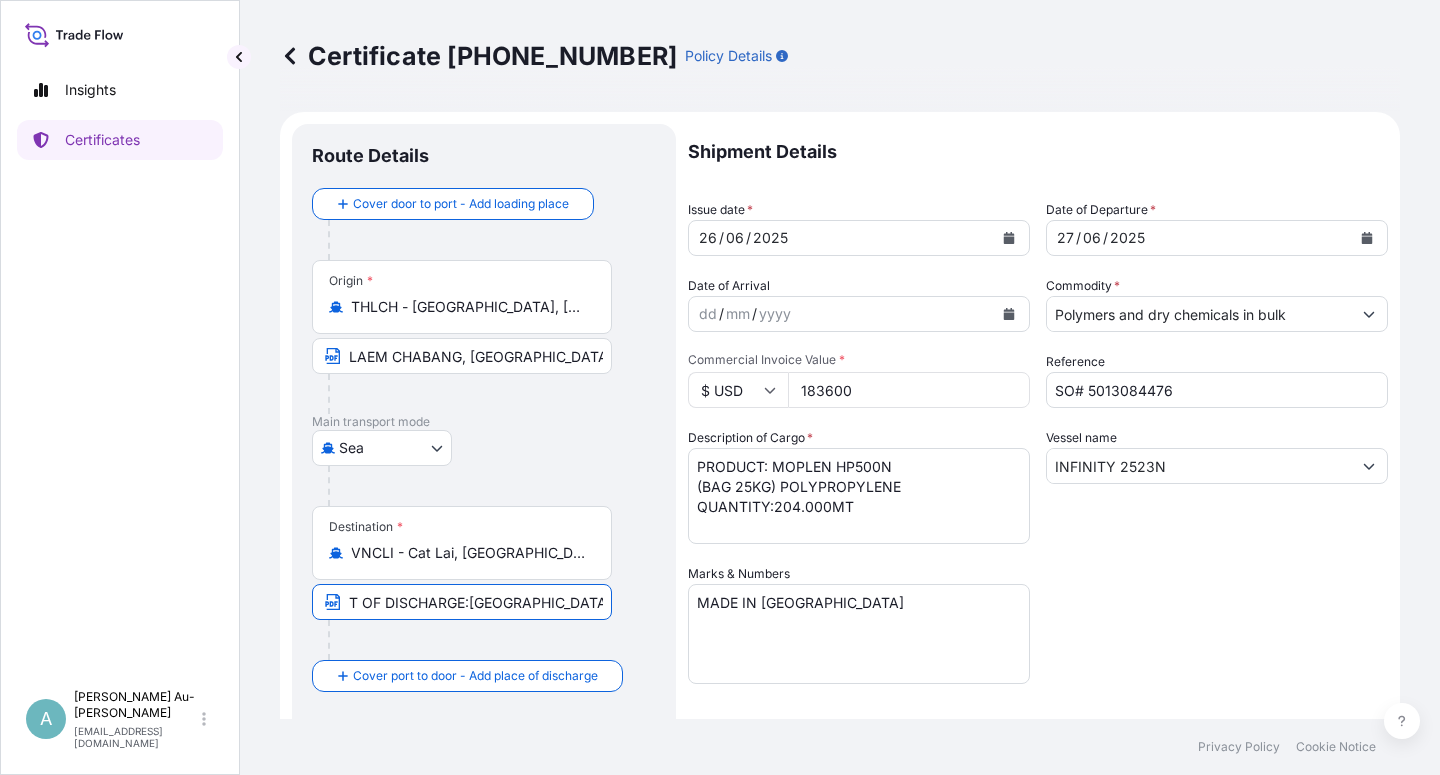 click on "T OF DISCHARGE:[GEOGRAPHIC_DATA], [GEOGRAPHIC_DATA]" at bounding box center (462, 602) 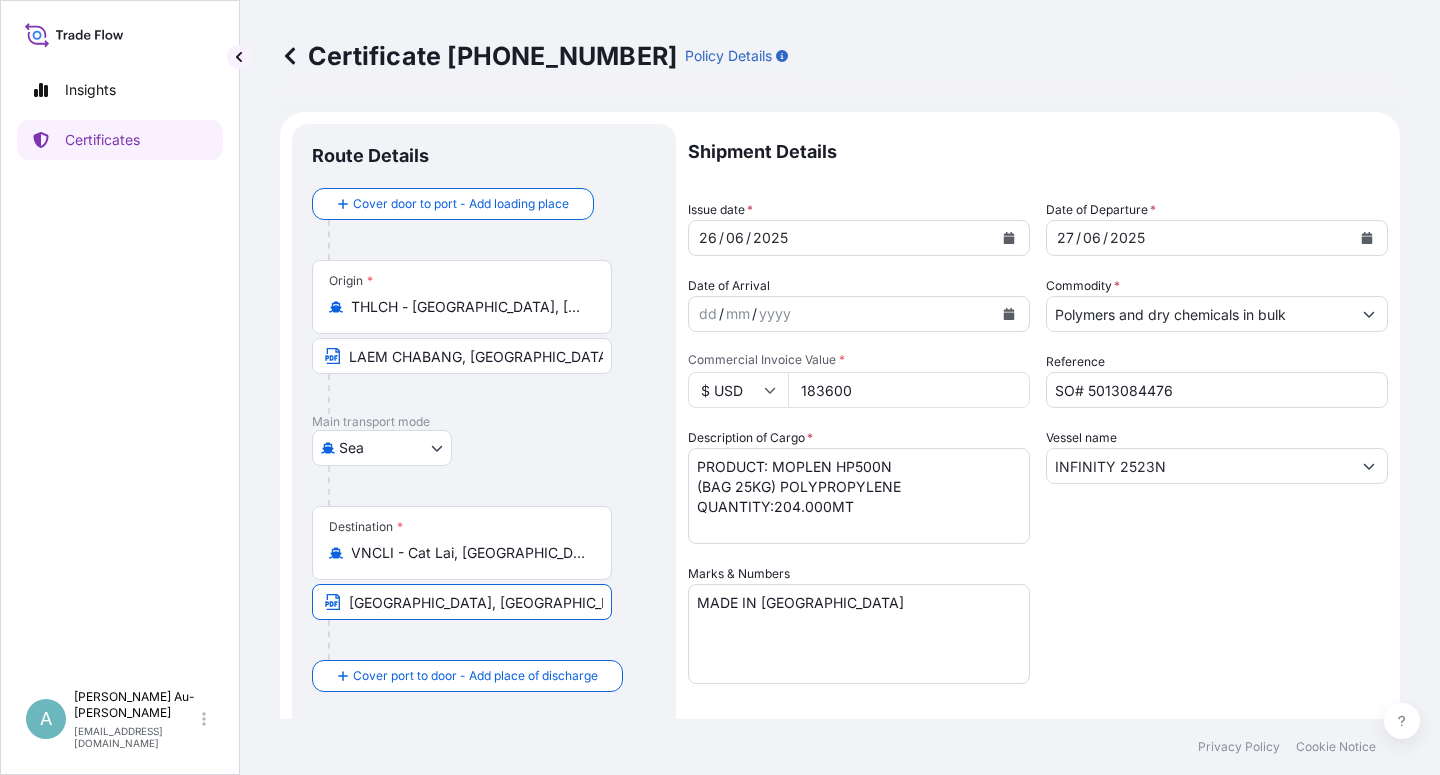type on "[GEOGRAPHIC_DATA], [GEOGRAPHIC_DATA]" 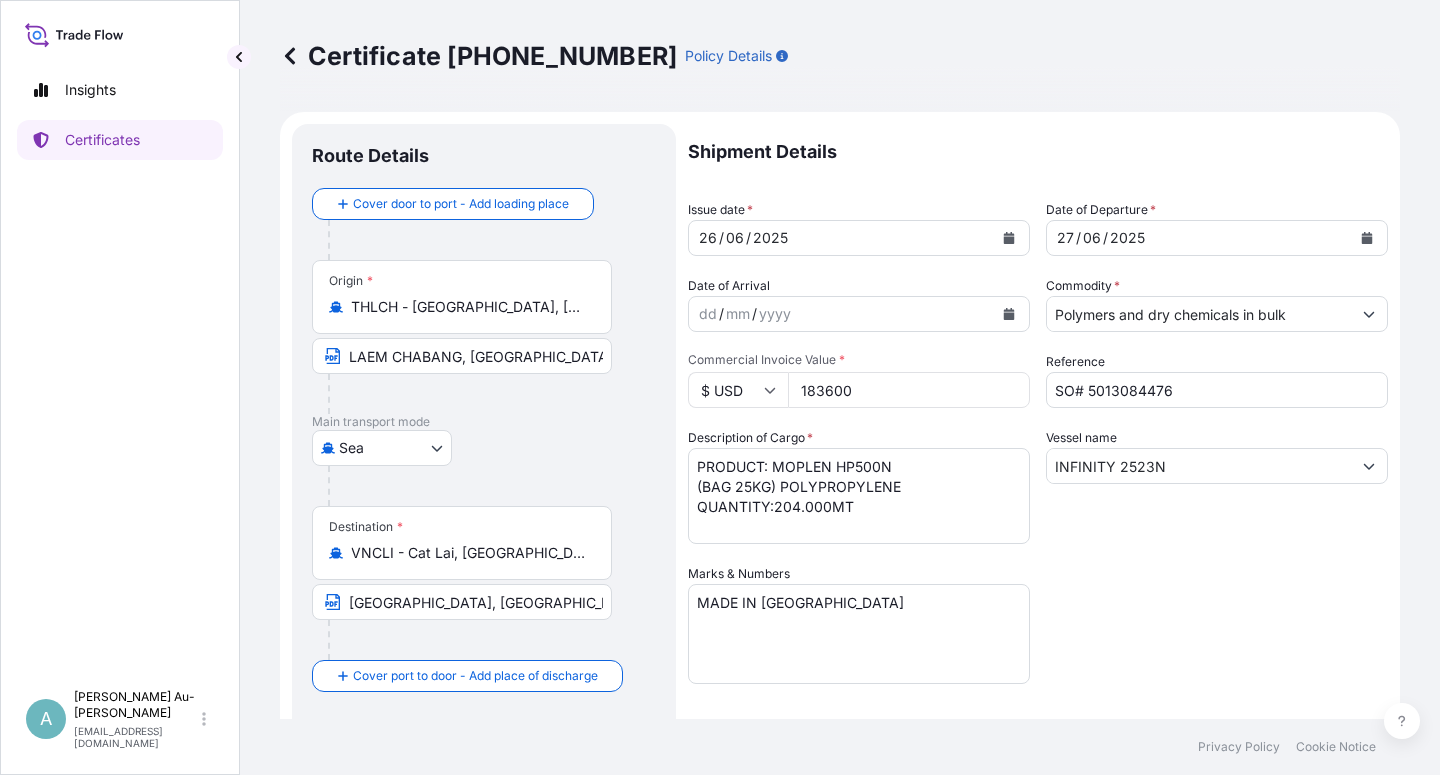 click 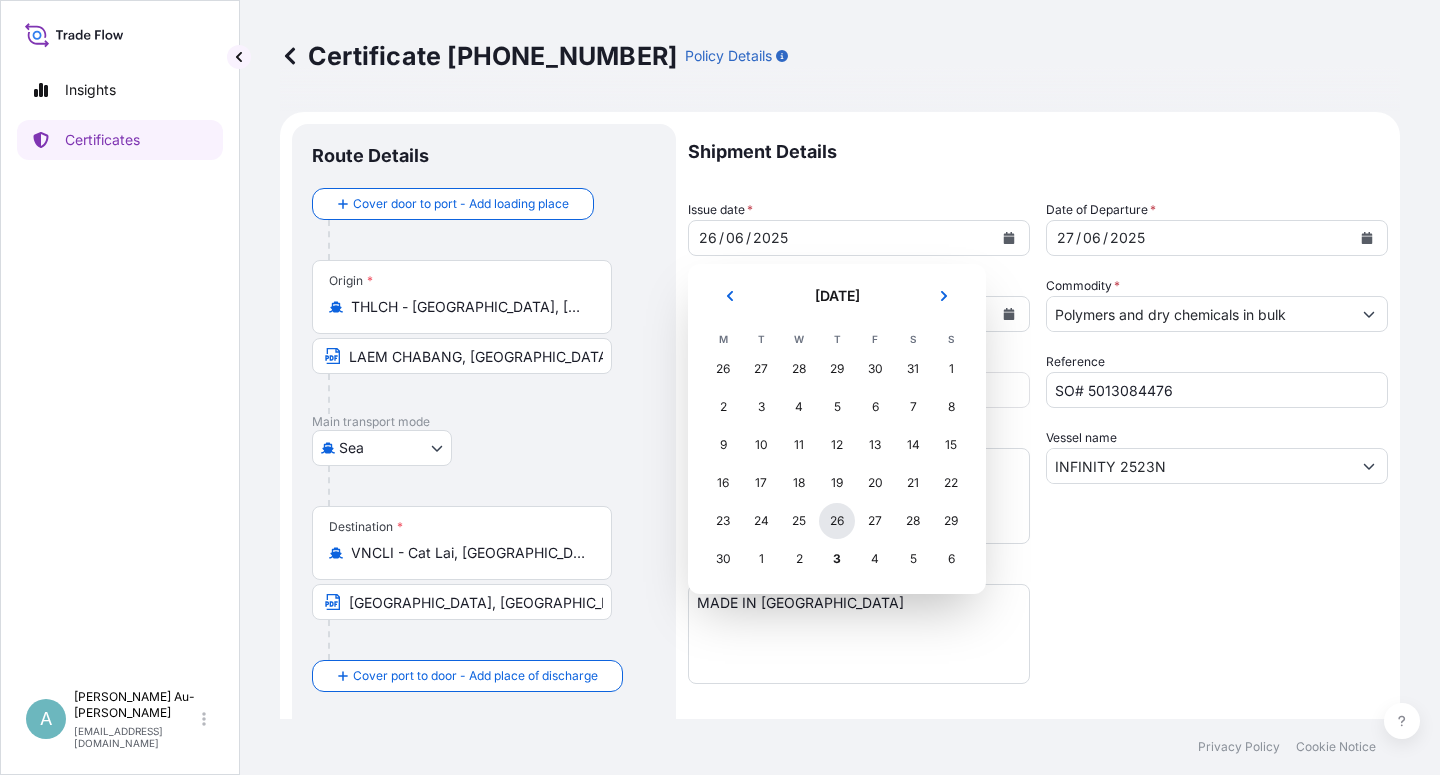 click on "26" at bounding box center (837, 521) 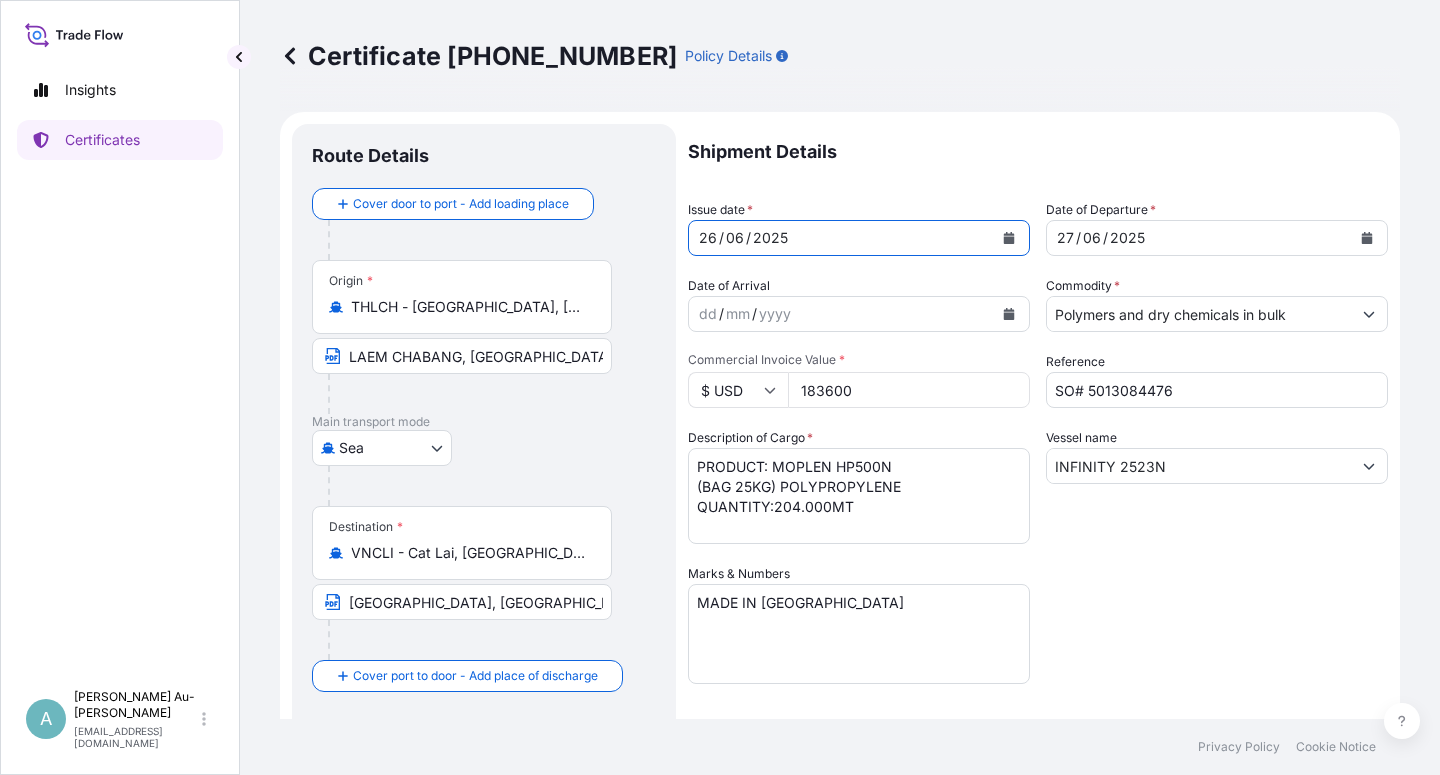 click on "Shipment Details Issue date * [DATE] Date of Departure * [DATE] Date of Arrival dd / mm / yyyy Commodity * Polymers and dry chemicals in bulk Packing Category Commercial Invoice Value    * $ USD 183600 Reference SO# 5013084476 Description of Cargo * PRODUCT: MOPLEN HP500N
(BAG 25KG) POLYPROPYLENE
QUANTITY:204.000MT Vessel name INFINITY 2523N Marks & Numbers MADE IN [GEOGRAPHIC_DATA] Letter of Credit This shipment has a letter of credit Letter of credit * LC NUMBER: LI25B06821
IN ASSIGNABLE FORM,
CLAIMS PAYABLE IN [GEOGRAPHIC_DATA], AND COVERING INSTITUTE CARGO CLAUSES (A),
INSTITUTE WAR CLAUSES (CARGO), INSTITUTE STRIKES CLAUSES (CARGO),
CLAIMS AGENT  IN [GEOGRAPHIC_DATA]:
Baoviet Insurance
No7, [GEOGRAPHIC_DATA][PERSON_NAME][PERSON_NAME] [PERSON_NAME][GEOGRAPHIC_DATA][PERSON_NAME] [GEOGRAPHIC_DATA] [GEOGRAPHIC_DATA]
NO. OF ORIGINAL ISSUED: 03 (01 ORIGINAL + 02 DUPLICATE) Letter of credit may not exceed 12000 characters Assured Details Primary Assured * Basell Asia Pacific Limited Basell Asia Pacific Limited Named Assured Named Assured Address" at bounding box center (1038, 638) 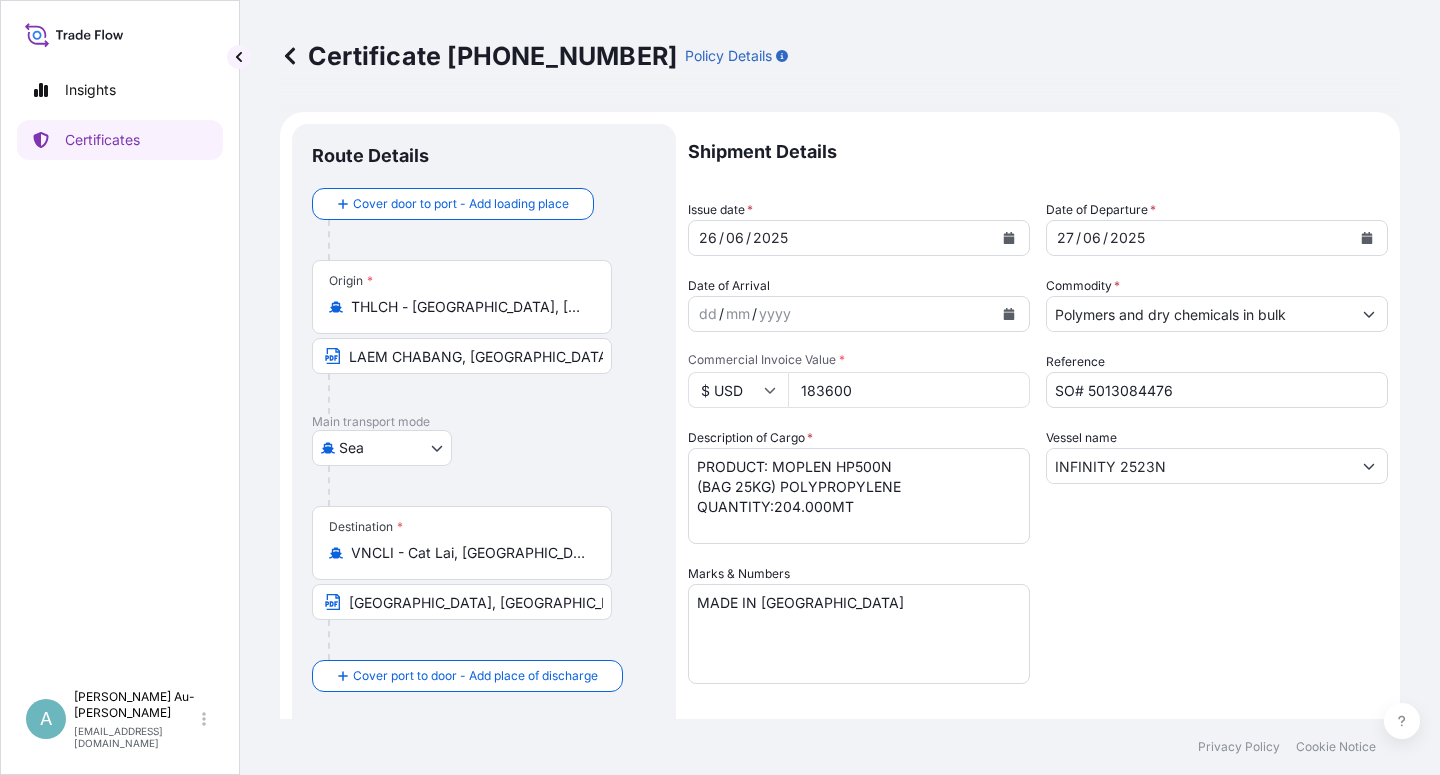click on "Shipment Details Issue date * [DATE] Date of Departure * [DATE] Date of Arrival dd / mm / yyyy Commodity * Polymers and dry chemicals in bulk Packing Category Commercial Invoice Value    * $ USD 183600 Reference SO# 5013084476 Description of Cargo * PRODUCT: MOPLEN HP500N
(BAG 25KG) POLYPROPYLENE
QUANTITY:204.000MT Vessel name INFINITY 2523N Marks & Numbers MADE IN [GEOGRAPHIC_DATA] Letter of Credit This shipment has a letter of credit Letter of credit * LC NUMBER: LI25B06821
IN ASSIGNABLE FORM,
CLAIMS PAYABLE IN [GEOGRAPHIC_DATA], AND COVERING INSTITUTE CARGO CLAUSES (A),
INSTITUTE WAR CLAUSES (CARGO), INSTITUTE STRIKES CLAUSES (CARGO),
CLAIMS AGENT  IN [GEOGRAPHIC_DATA]:
Baoviet Insurance
No7, [GEOGRAPHIC_DATA][PERSON_NAME][PERSON_NAME] [PERSON_NAME][GEOGRAPHIC_DATA][PERSON_NAME] [GEOGRAPHIC_DATA] [GEOGRAPHIC_DATA]
NO. OF ORIGINAL ISSUED: 03 (01 ORIGINAL + 02 DUPLICATE) Letter of credit may not exceed 12000 characters Assured Details Primary Assured * Basell Asia Pacific Limited Basell Asia Pacific Limited Named Assured Named Assured Address" at bounding box center (1038, 638) 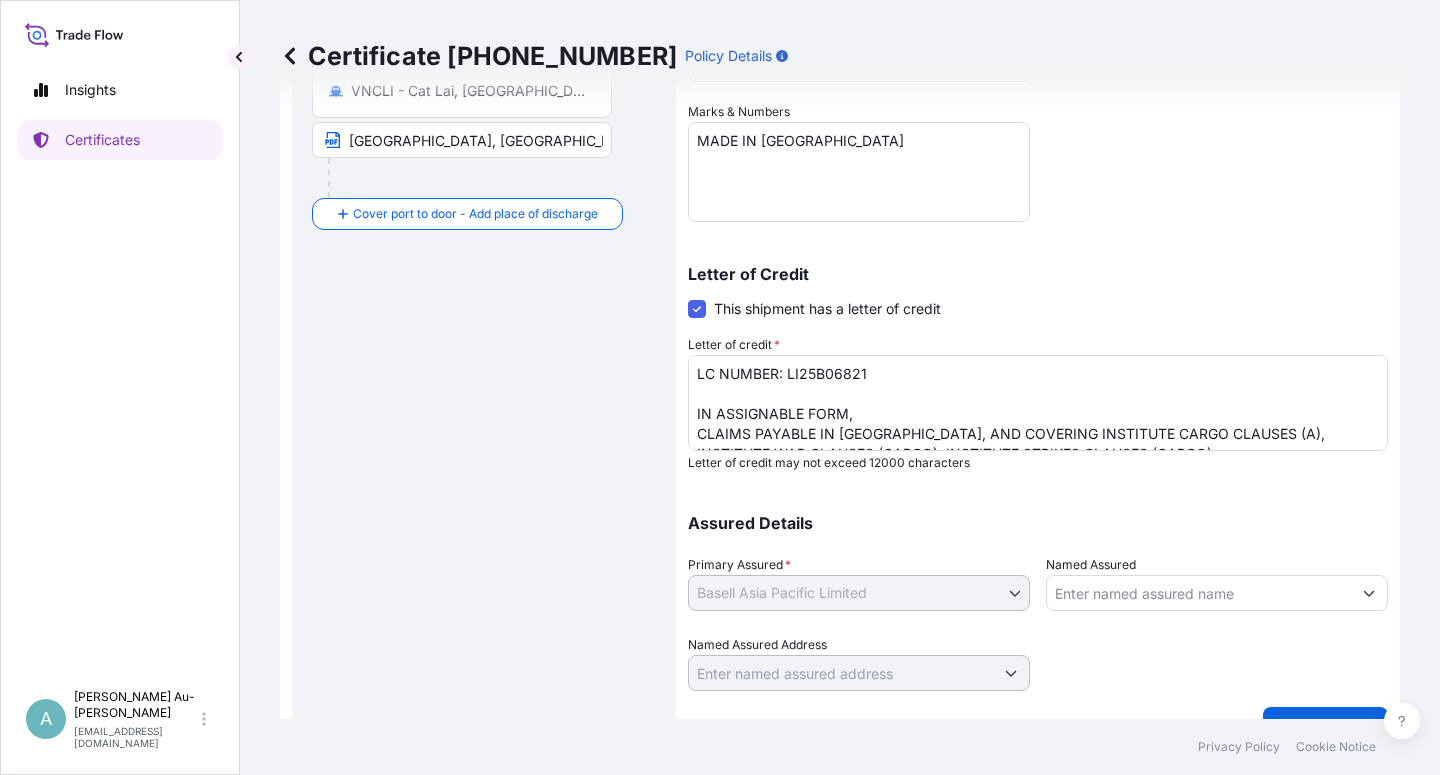 scroll, scrollTop: 490, scrollLeft: 0, axis: vertical 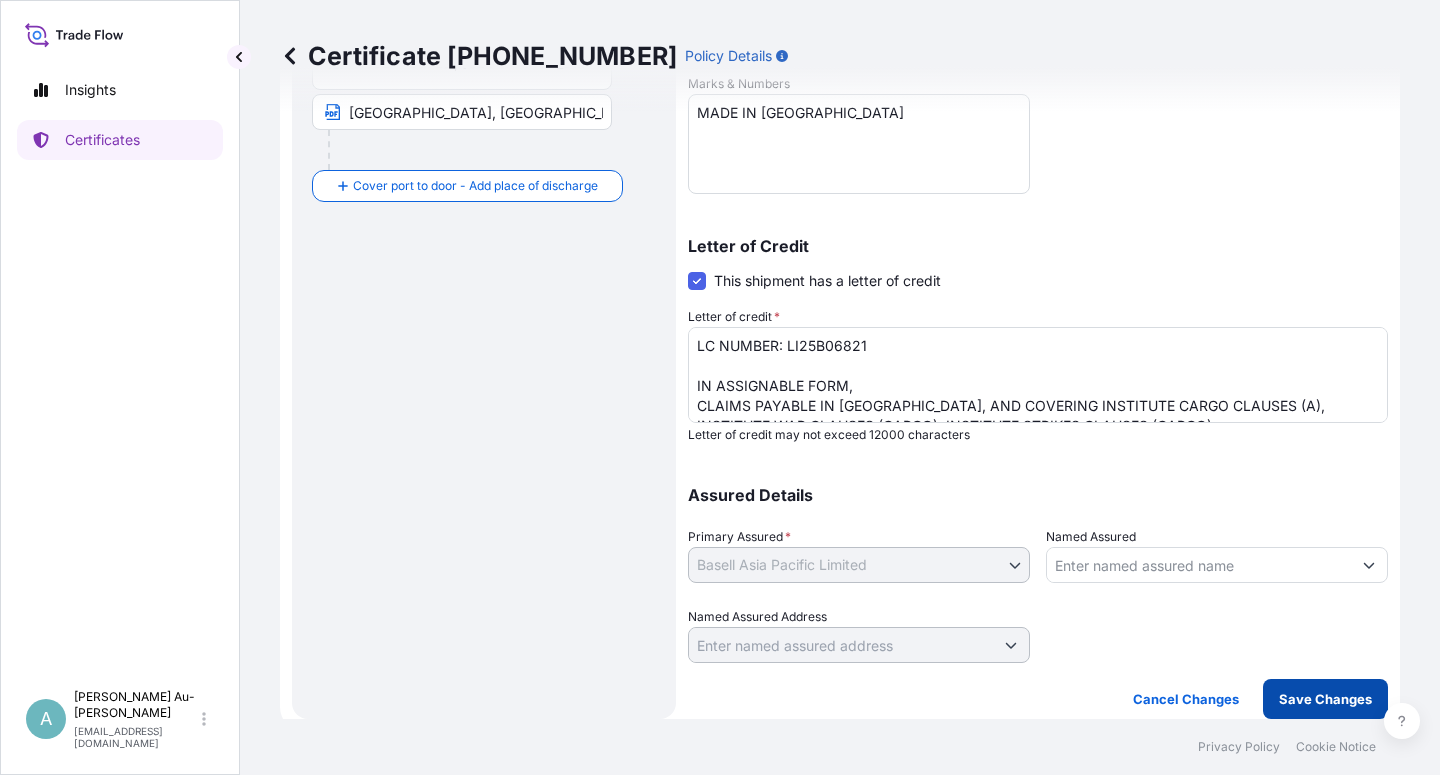 click on "Save Changes" at bounding box center (1325, 699) 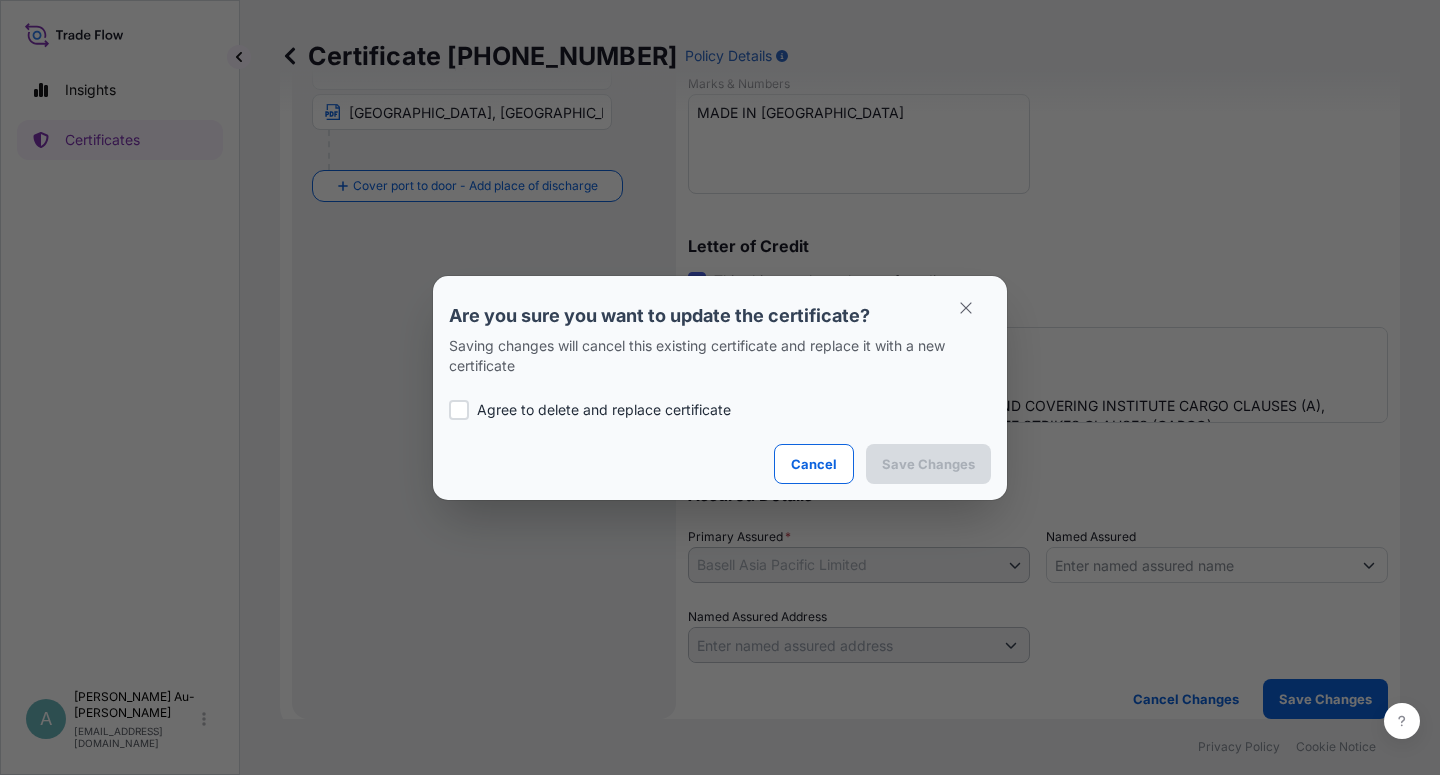 click on "Agree to delete and replace certificate" at bounding box center (604, 410) 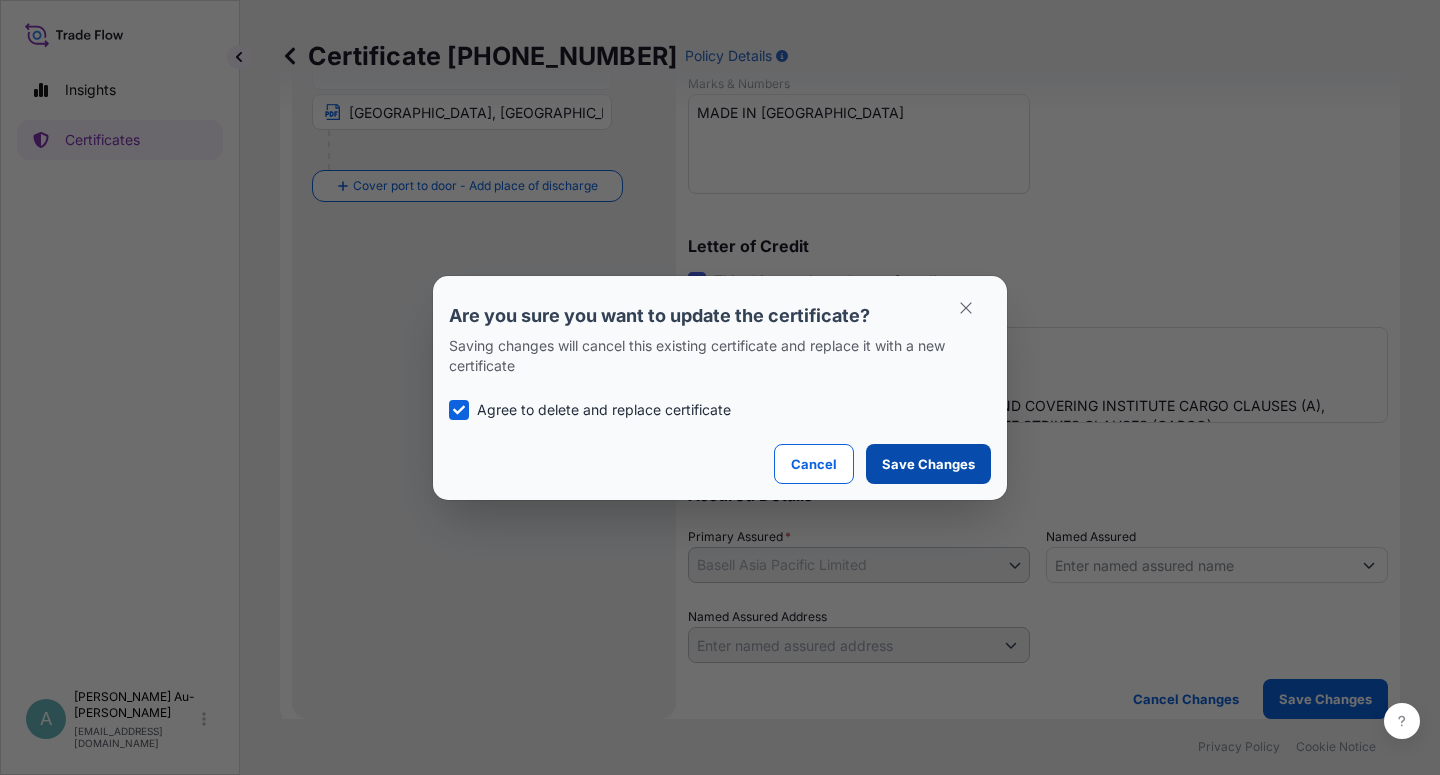 click on "Save Changes" at bounding box center [928, 464] 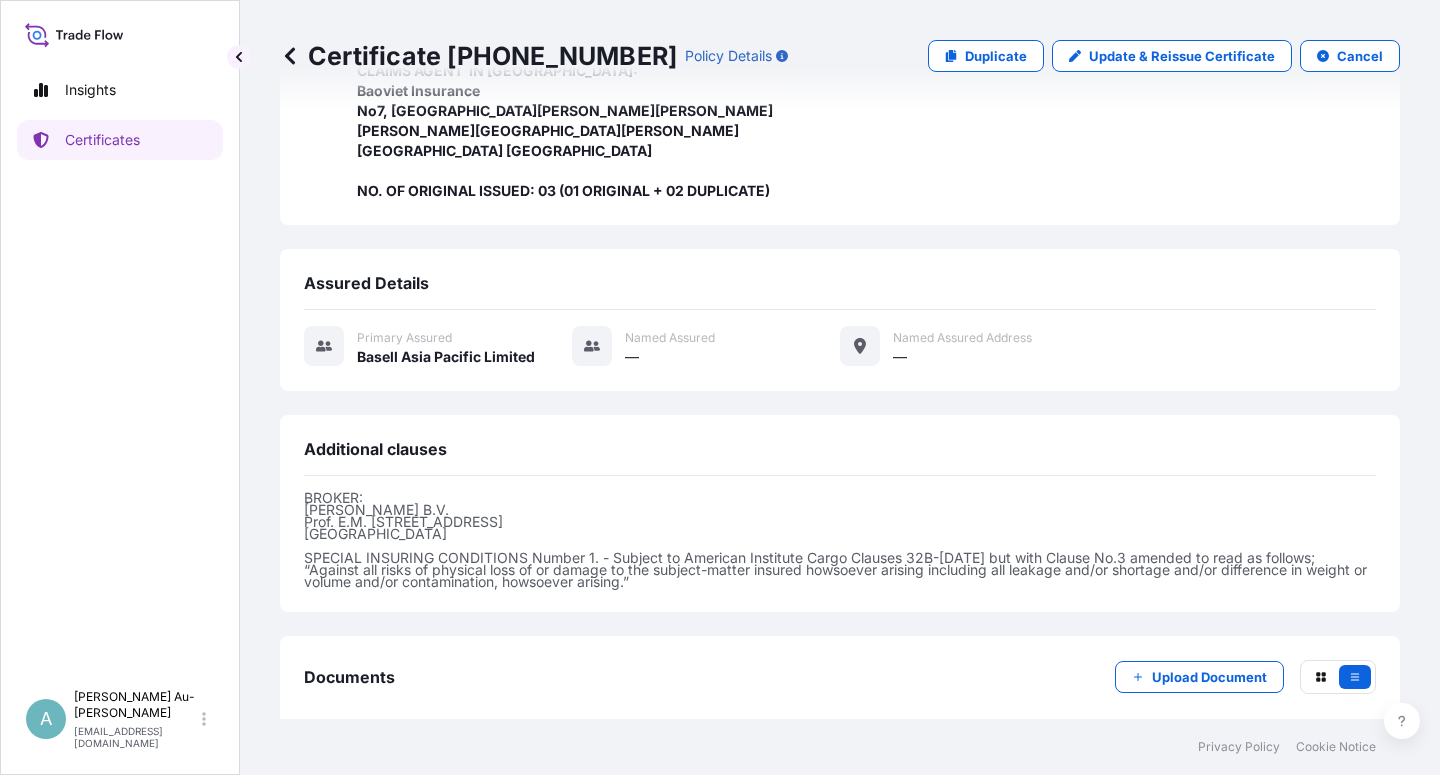 scroll, scrollTop: 674, scrollLeft: 0, axis: vertical 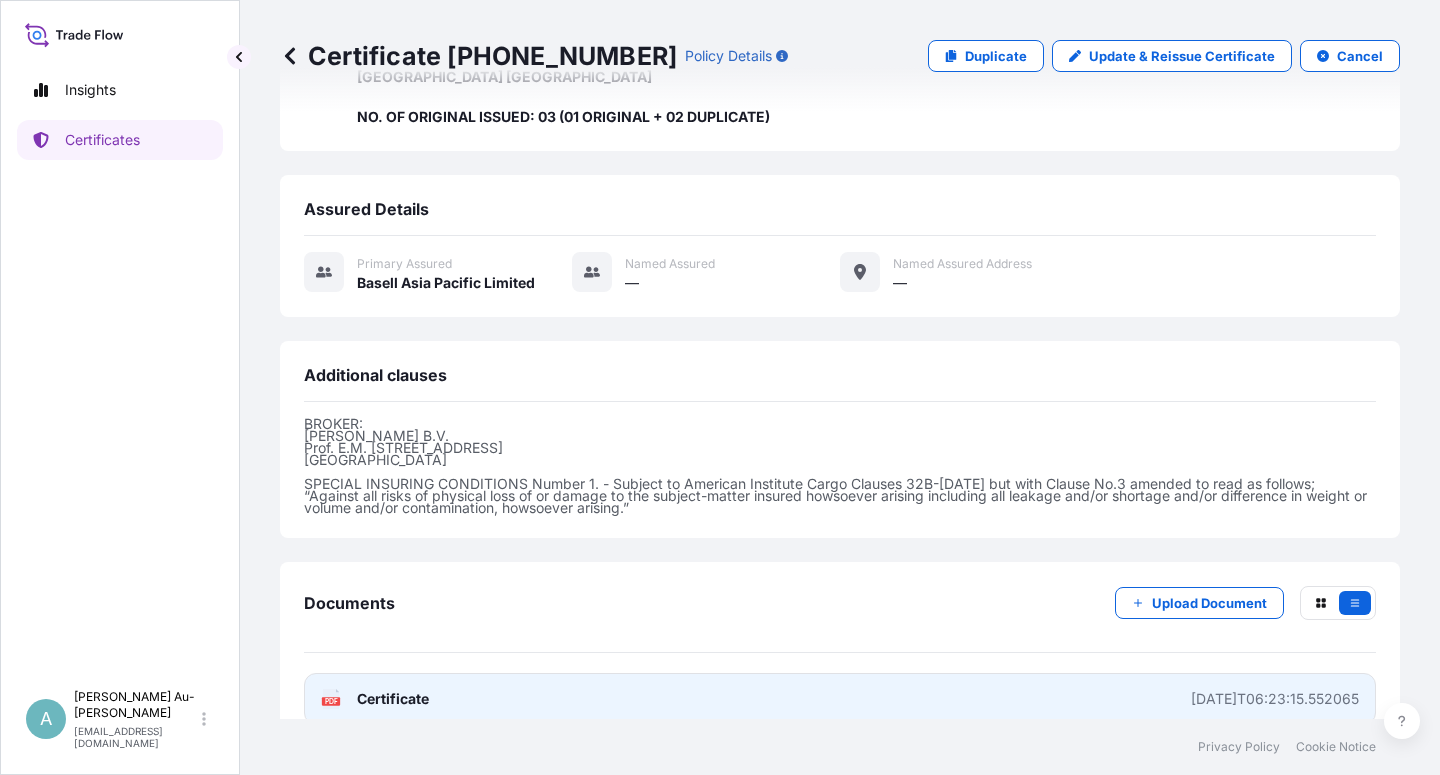 click on "Certificate" at bounding box center (393, 699) 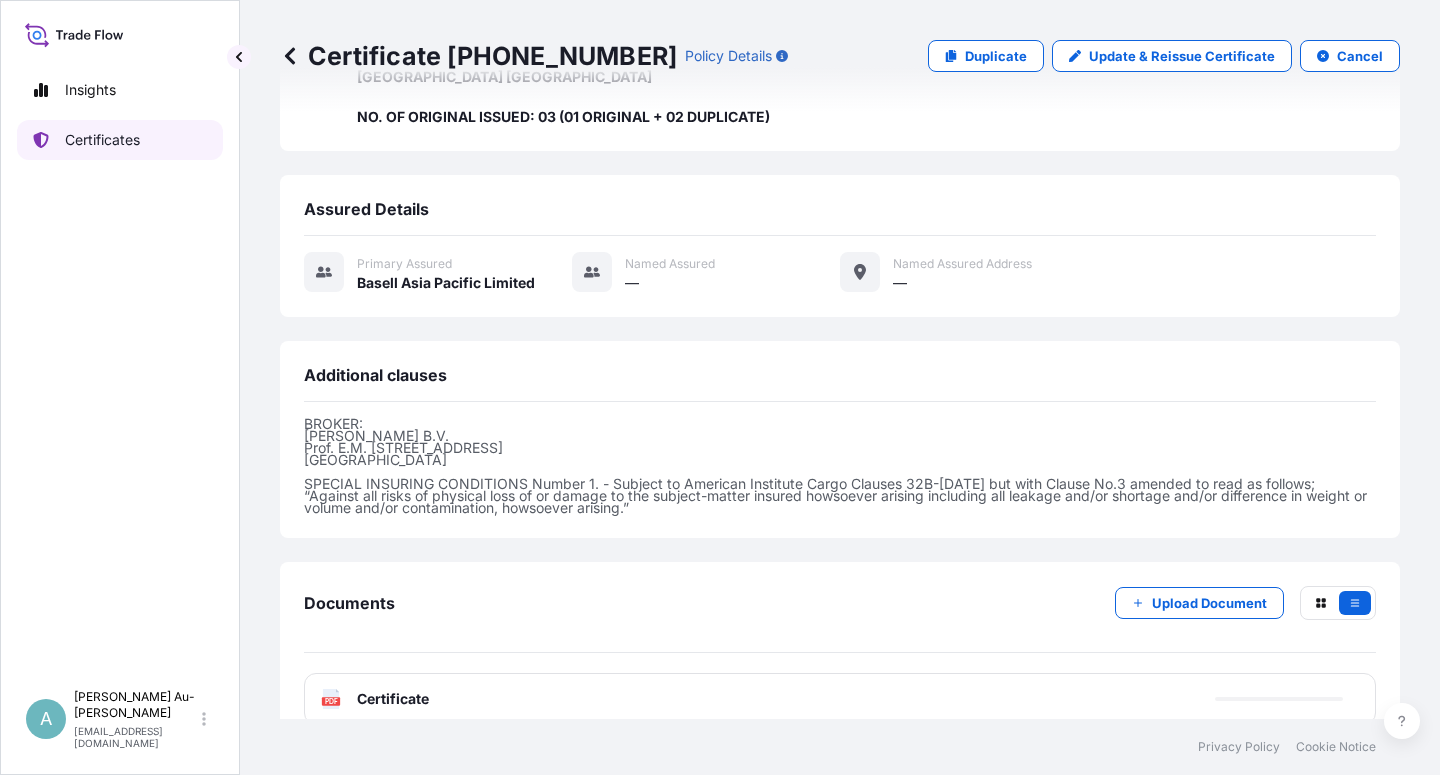 click on "Certificates" at bounding box center [102, 140] 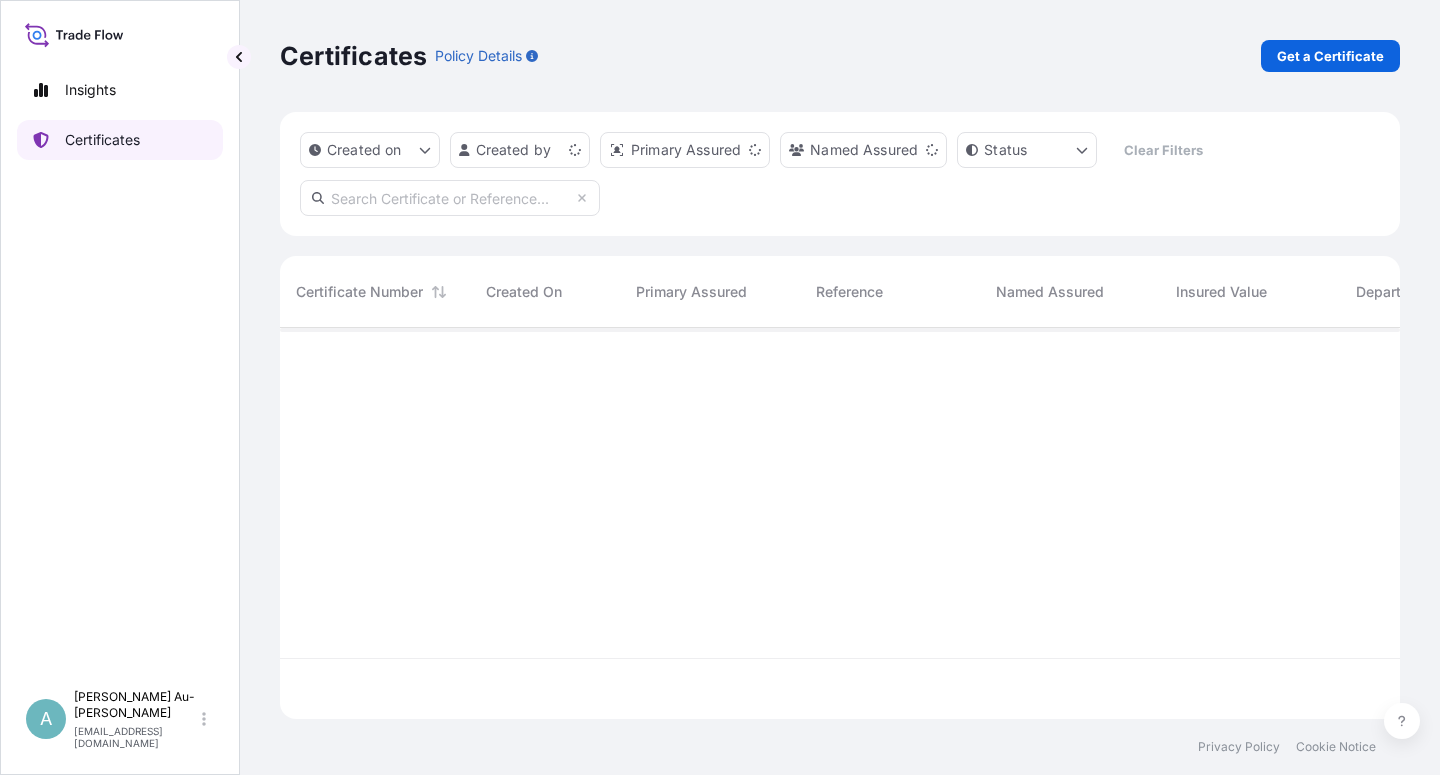 scroll, scrollTop: 0, scrollLeft: 0, axis: both 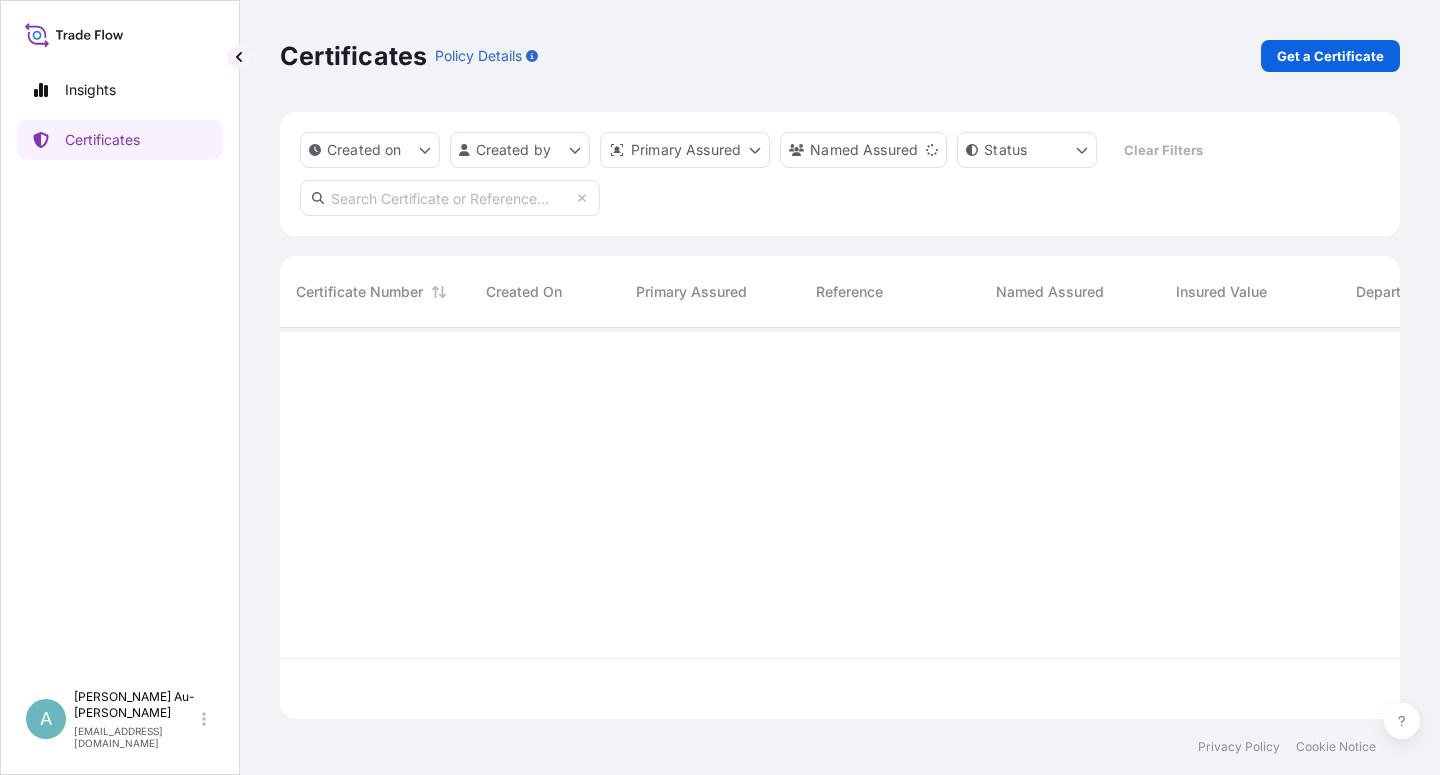 click at bounding box center [450, 198] 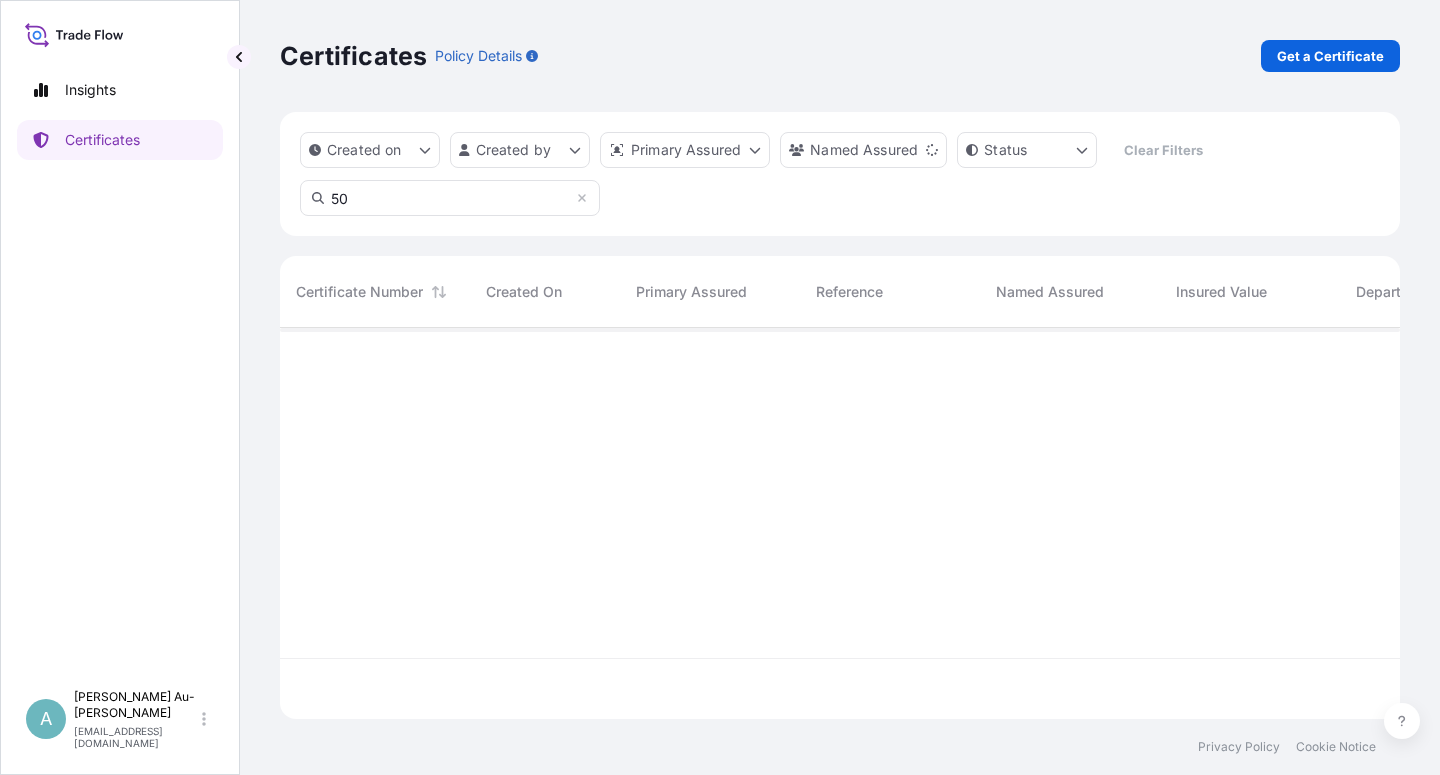type on "5" 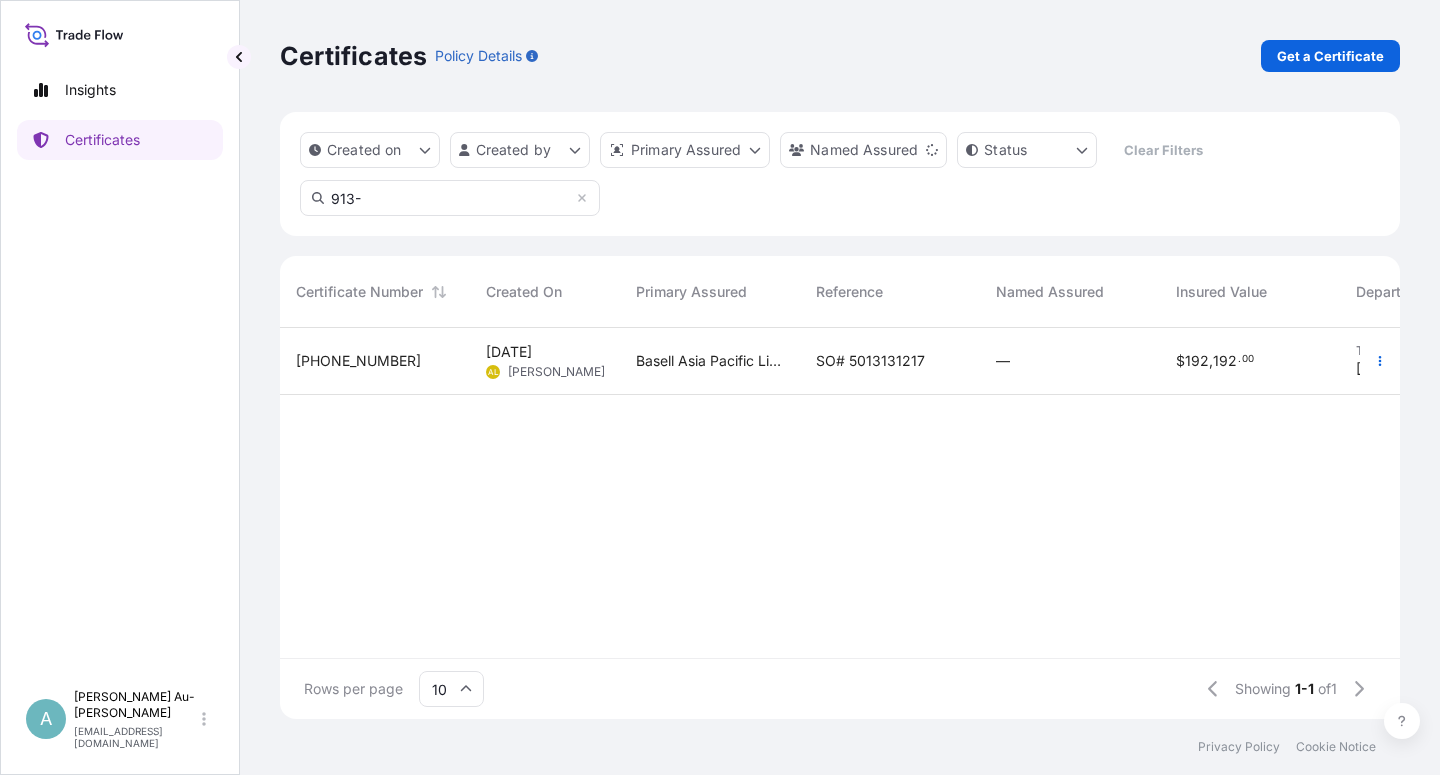 type on "913-" 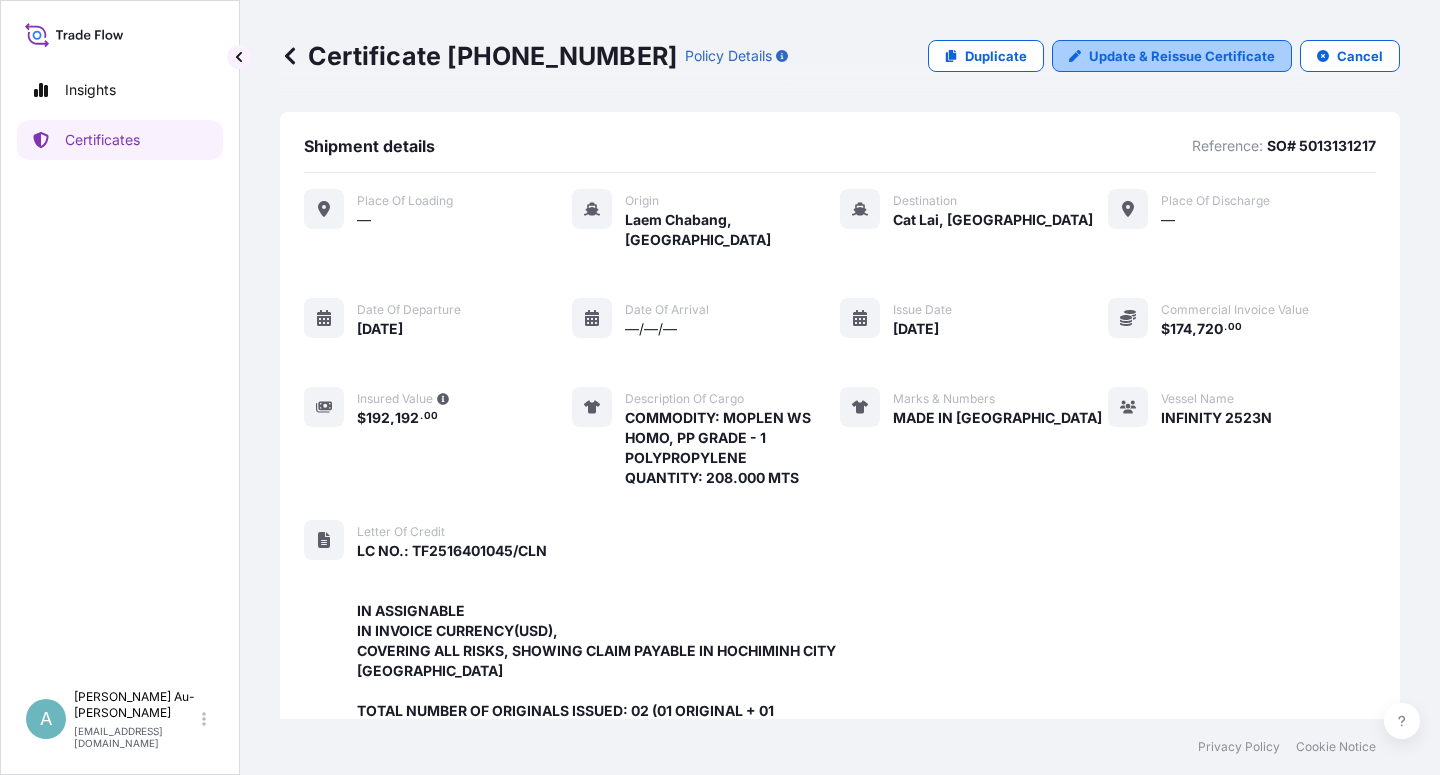 click on "Update & Reissue Certificate" at bounding box center [1182, 56] 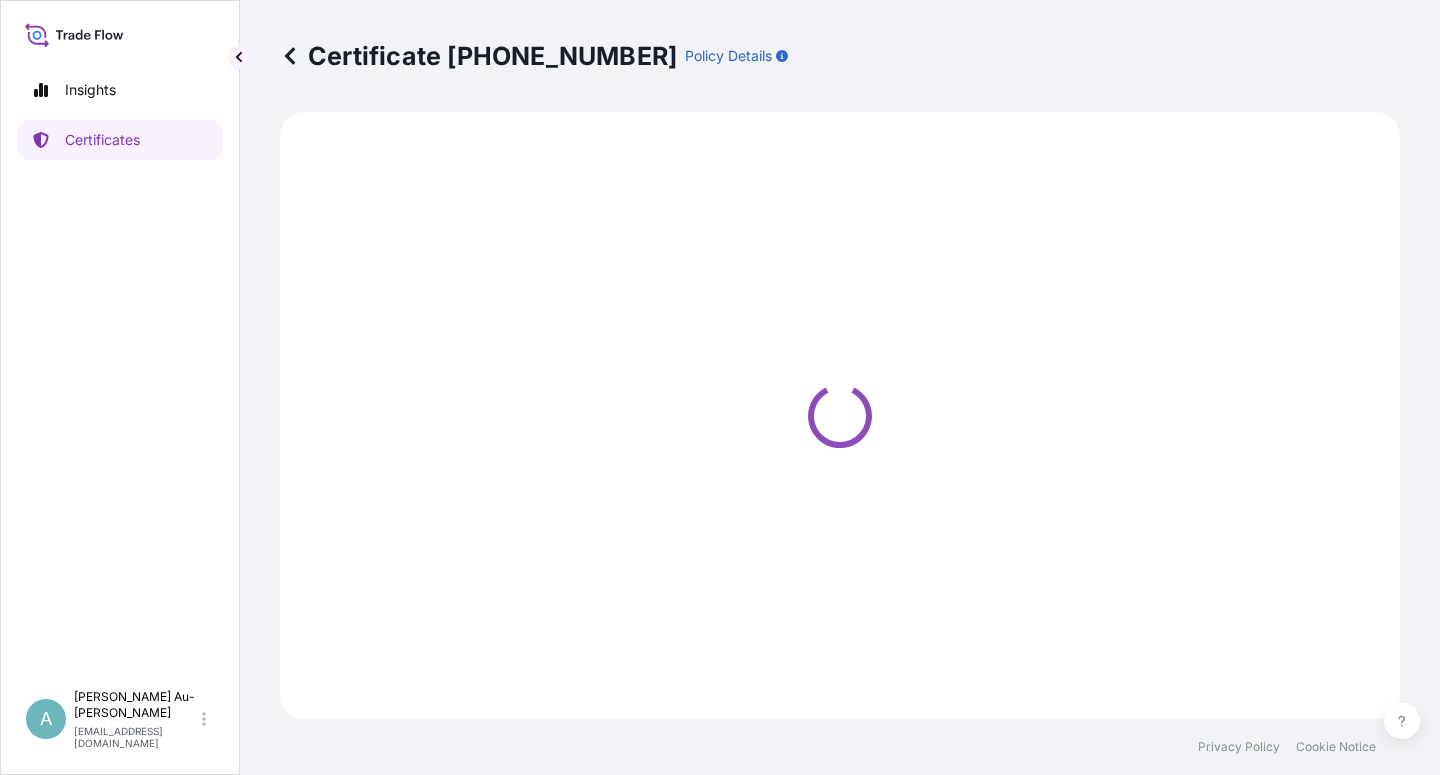 select on "Sea" 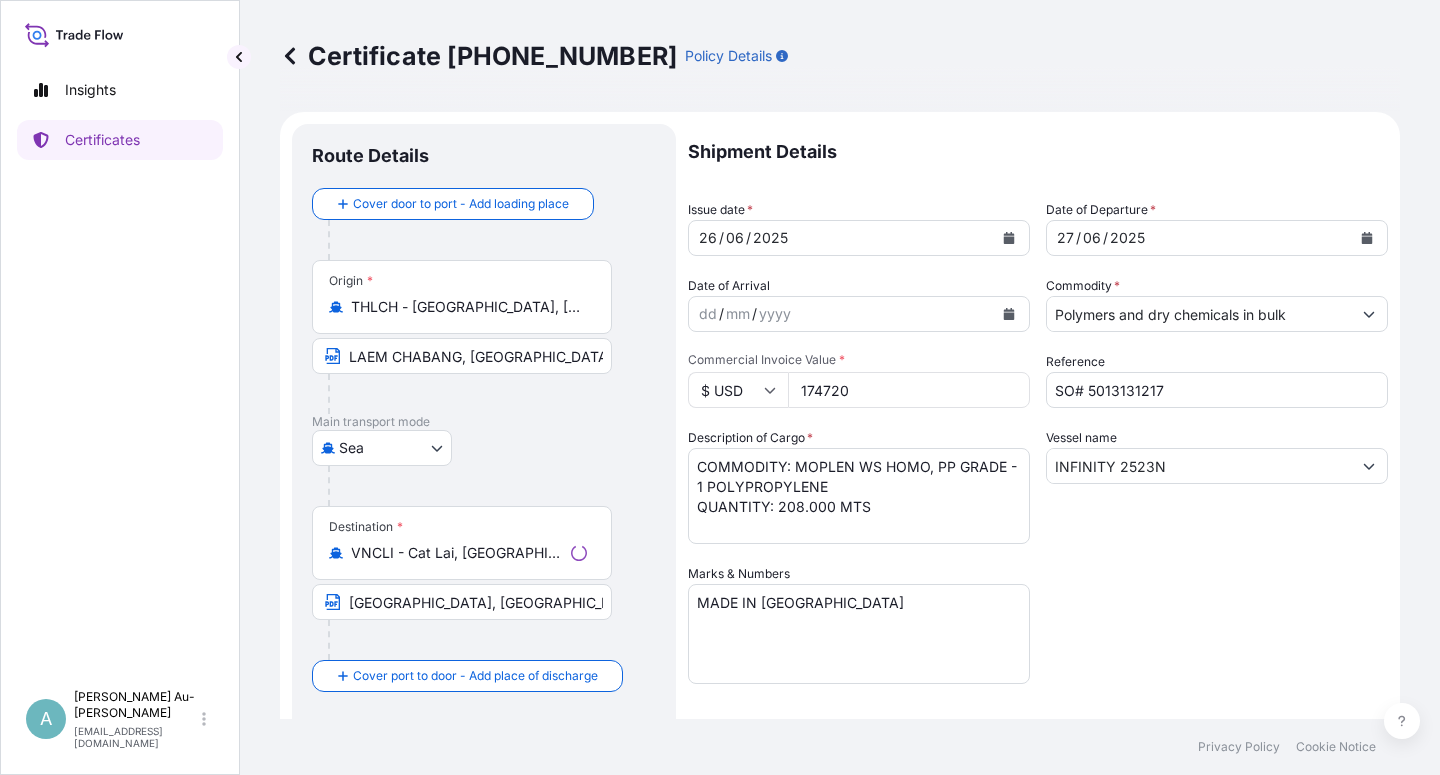 select on "32034" 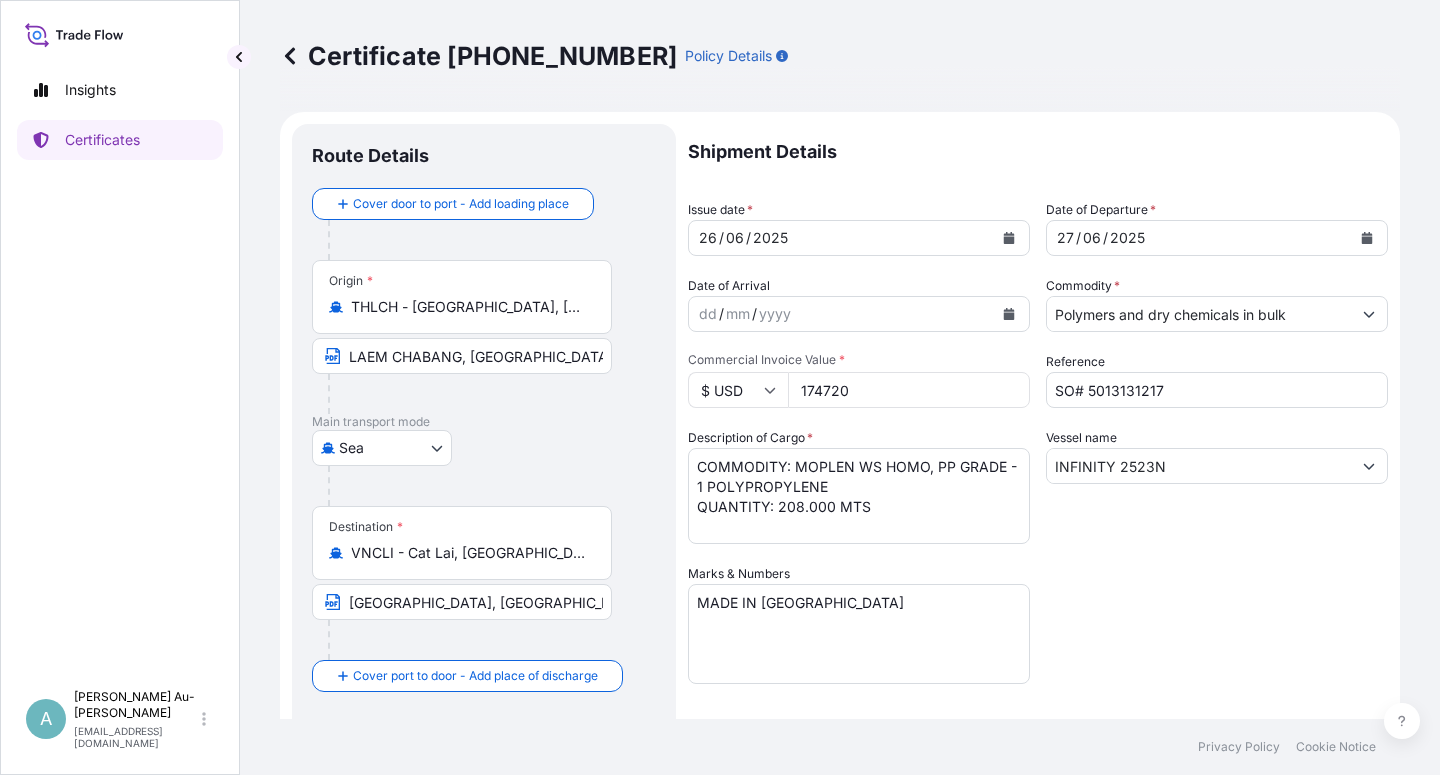 click on "[GEOGRAPHIC_DATA], [GEOGRAPHIC_DATA] VIA PORT OF DISCHARGE [PERSON_NAME][GEOGRAPHIC_DATA], [GEOGRAPHIC_DATA]" at bounding box center (462, 602) 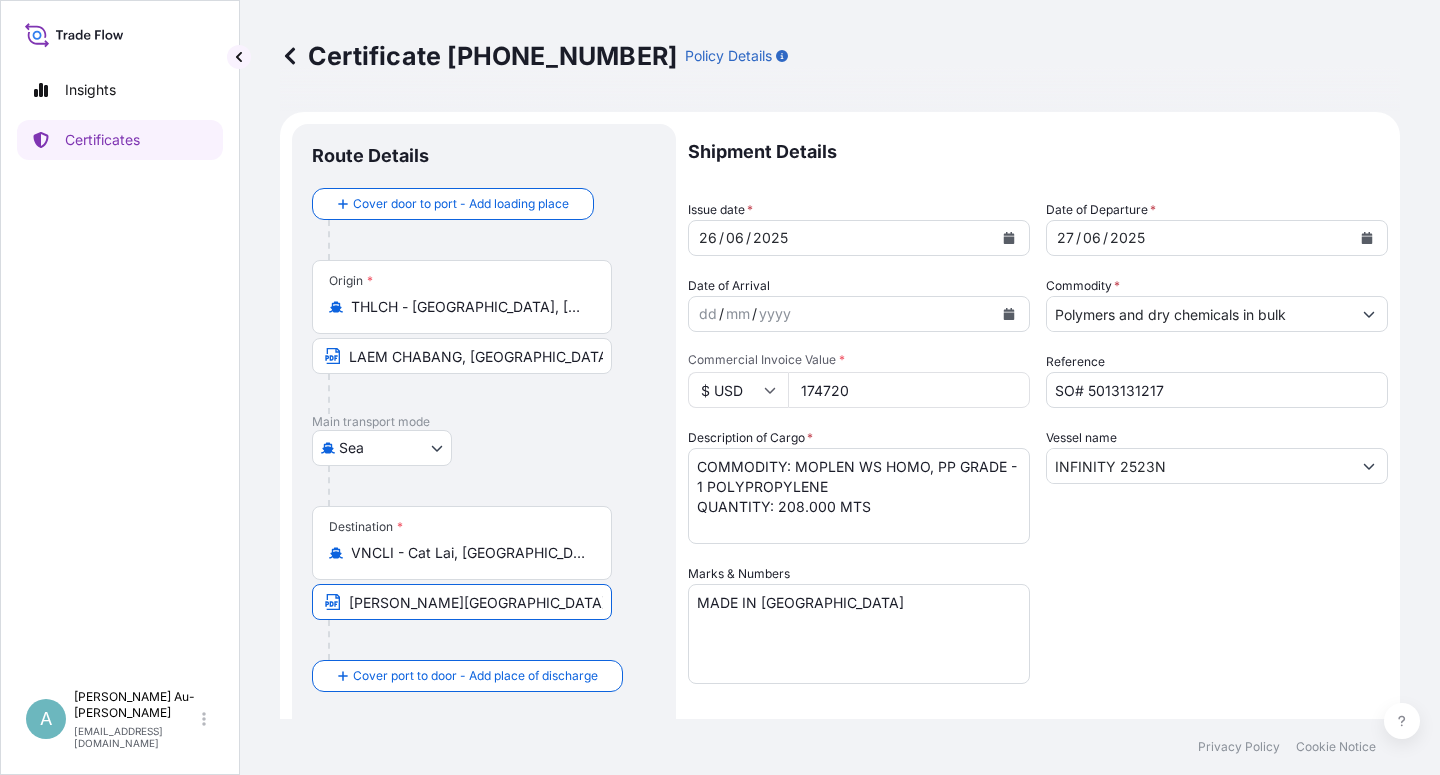 click on "[PERSON_NAME][GEOGRAPHIC_DATA], [GEOGRAPHIC_DATA]" at bounding box center (462, 602) 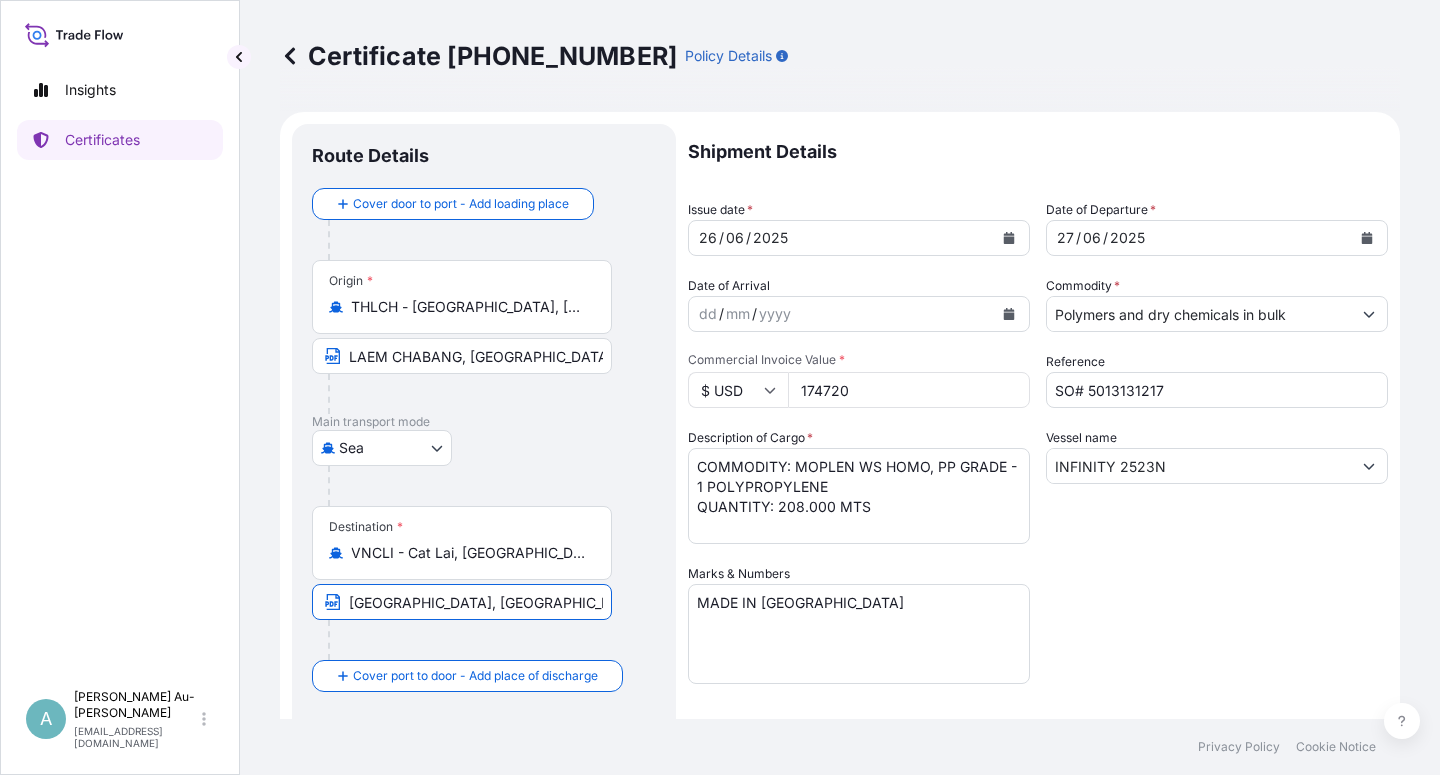 type on "[GEOGRAPHIC_DATA], [GEOGRAPHIC_DATA]" 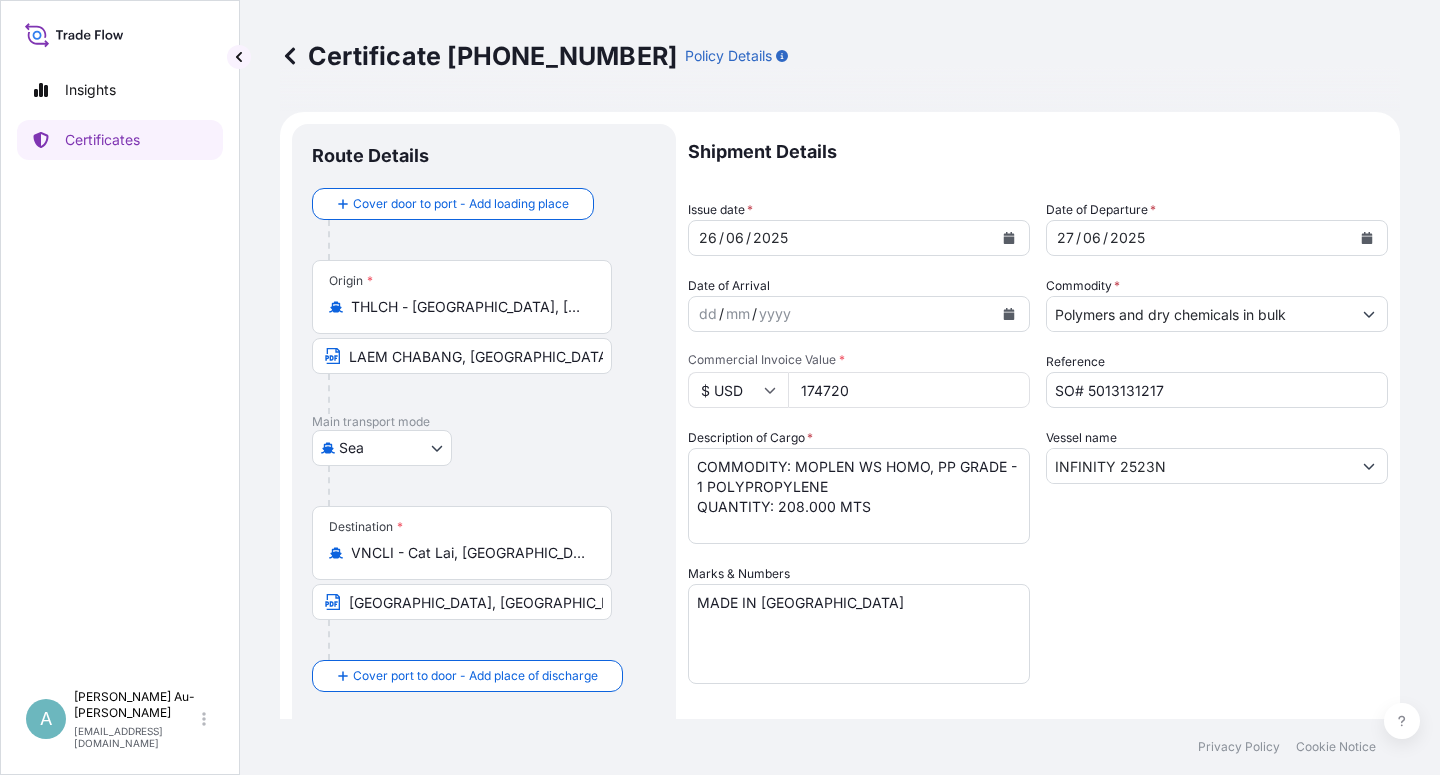 drag, startPoint x: 1169, startPoint y: 563, endPoint x: 1159, endPoint y: 566, distance: 10.440307 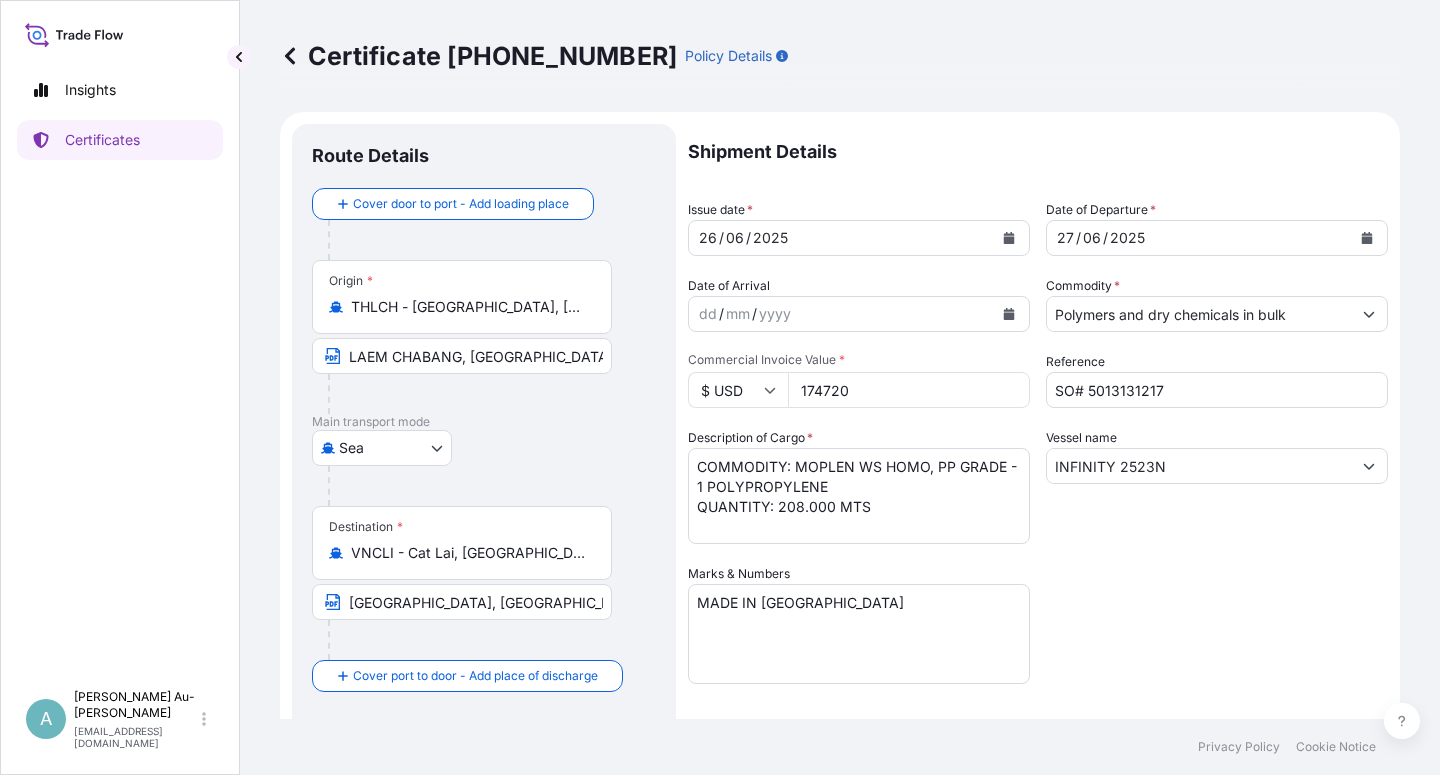 click on "Shipment Details Issue date * [DATE] Date of Departure * [DATE] Date of Arrival dd / mm / yyyy Commodity * Polymers and dry chemicals in bulk Packing Category Commercial Invoice Value    * $ USD 174720 Reference SO# 5013131217 Description of Cargo * COMMODITY: MOPLEN WS HOMO, PP GRADE - 1 POLYPROPYLENE
QUANTITY: 208.000 MTS Vessel name INFINITY 2523N Marks & Numbers MADE IN [GEOGRAPHIC_DATA] Letter of Credit This shipment has a letter of credit Letter of credit * LC NO.: TF2516401045/CLN
IN ASSIGNABLE
IN INVOICE CURRENCY(USD),
COVERING ALL RISKS, SHOWING CLAIM PAYABLE IN HOCHIMINH CITY [GEOGRAPHIC_DATA]
TOTAL NUMBER OF ORIGINALS ISSUED: 02 (01 ORIGINAL + 01 DUPLICATE) Letter of credit may not exceed 12000 characters Assured Details Primary Assured * Basell Asia Pacific Limited Basell Asia Pacific Limited Named Assured Named Assured Address" at bounding box center [1038, 638] 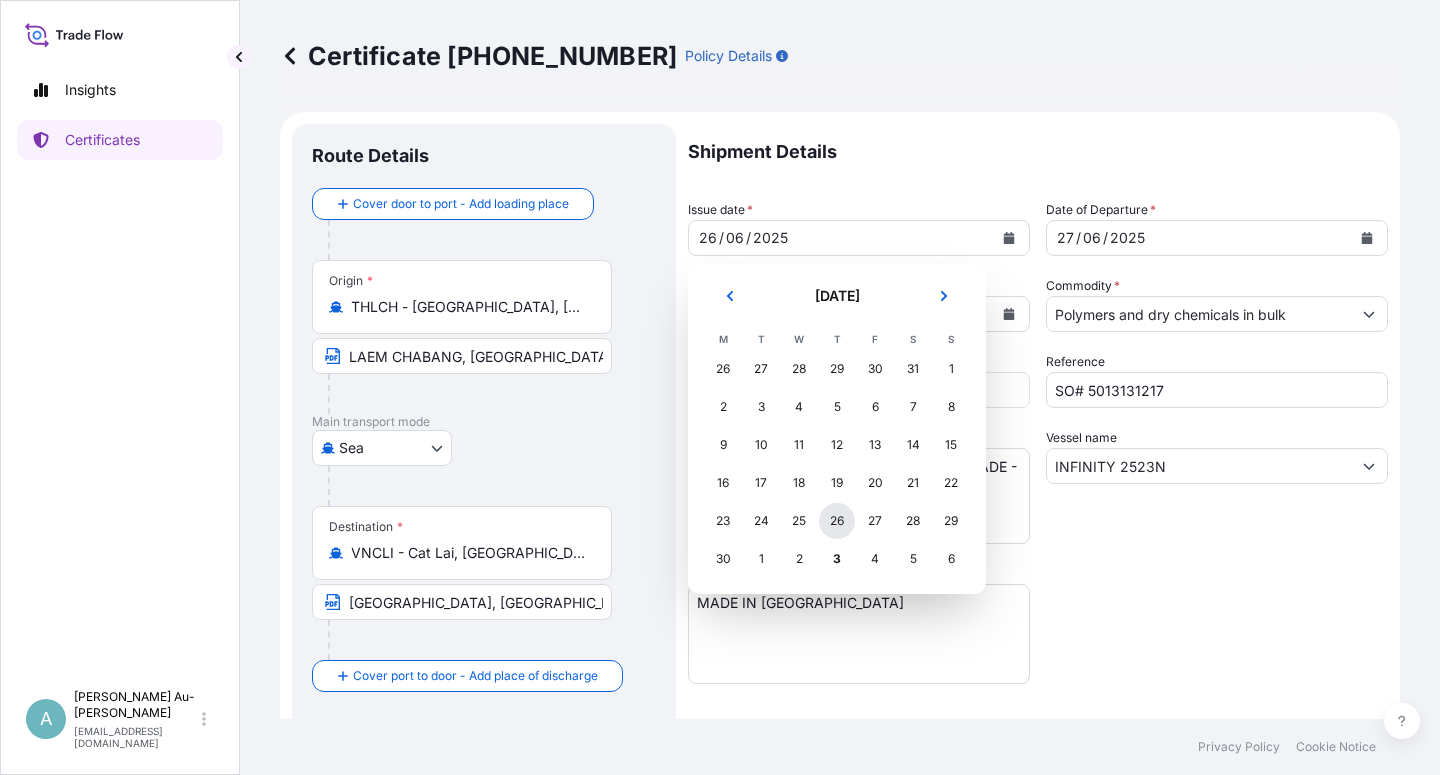 click on "26" at bounding box center [837, 521] 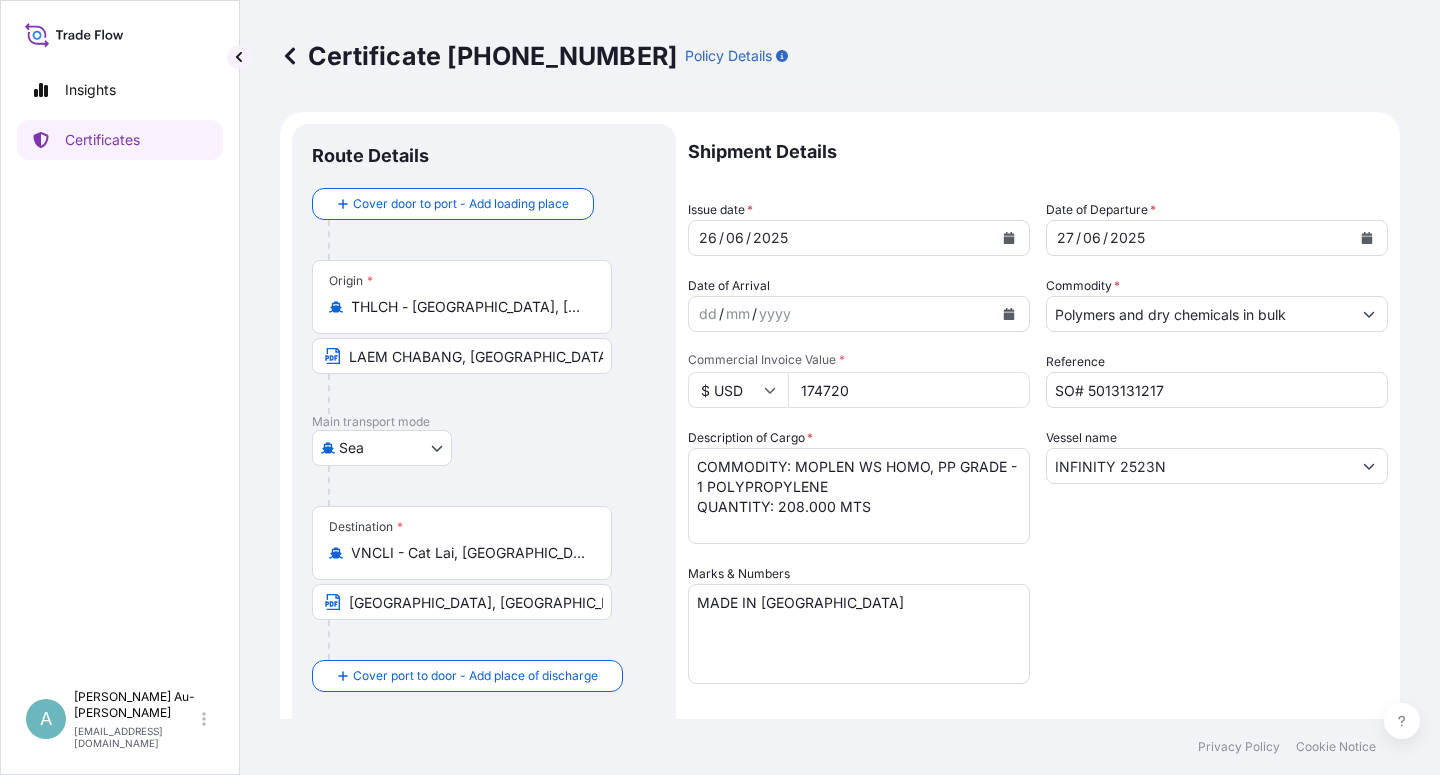 click on "Shipment Details Issue date * [DATE] Date of Departure * [DATE] Date of Arrival dd / mm / yyyy Commodity * Polymers and dry chemicals in bulk Packing Category Commercial Invoice Value    * $ USD 174720 Reference SO# 5013131217 Description of Cargo * COMMODITY: MOPLEN WS HOMO, PP GRADE - 1 POLYPROPYLENE
QUANTITY: 208.000 MTS Vessel name INFINITY 2523N Marks & Numbers MADE IN [GEOGRAPHIC_DATA] Letter of Credit This shipment has a letter of credit Letter of credit * LC NO.: TF2516401045/CLN
IN ASSIGNABLE
IN INVOICE CURRENCY(USD),
COVERING ALL RISKS, SHOWING CLAIM PAYABLE IN HOCHIMINH CITY [GEOGRAPHIC_DATA]
TOTAL NUMBER OF ORIGINALS ISSUED: 02 (01 ORIGINAL + 01 DUPLICATE) Letter of credit may not exceed 12000 characters Assured Details Primary Assured * Basell Asia Pacific Limited Basell Asia Pacific Limited Named Assured Named Assured Address" at bounding box center [1038, 638] 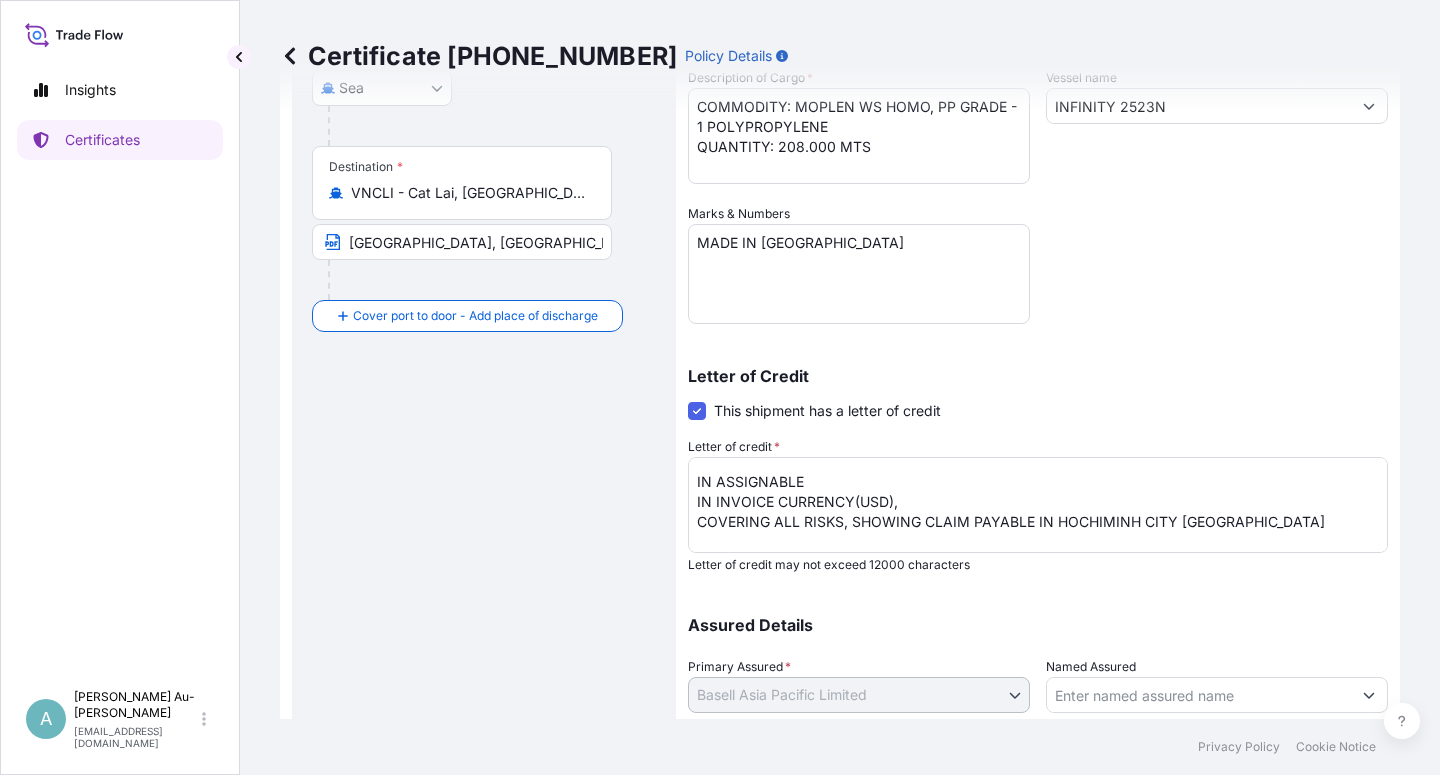 scroll, scrollTop: 82, scrollLeft: 0, axis: vertical 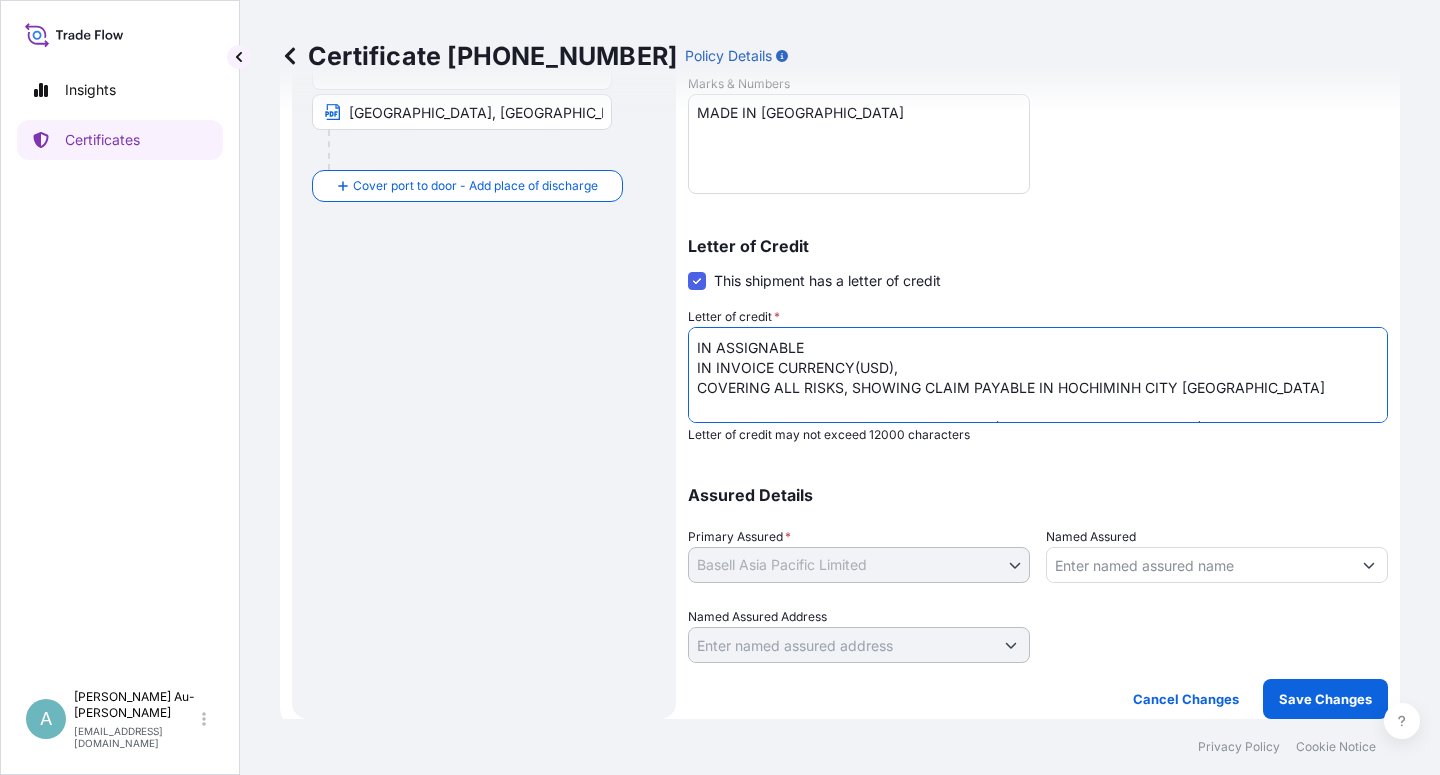 click on "LC NO.: TF2516401045/CLN
IN ASSIGNABLE
IN INVOICE CURRENCY(USD),
COVERING ALL RISKS, SHOWING CLAIM PAYABLE IN HOCHIMINH CITY [GEOGRAPHIC_DATA]
TOTAL NUMBER OF ORIGINALS ISSUED: 02 (01 ORIGINAL + 01 DUPLICATE)" at bounding box center [1038, 375] 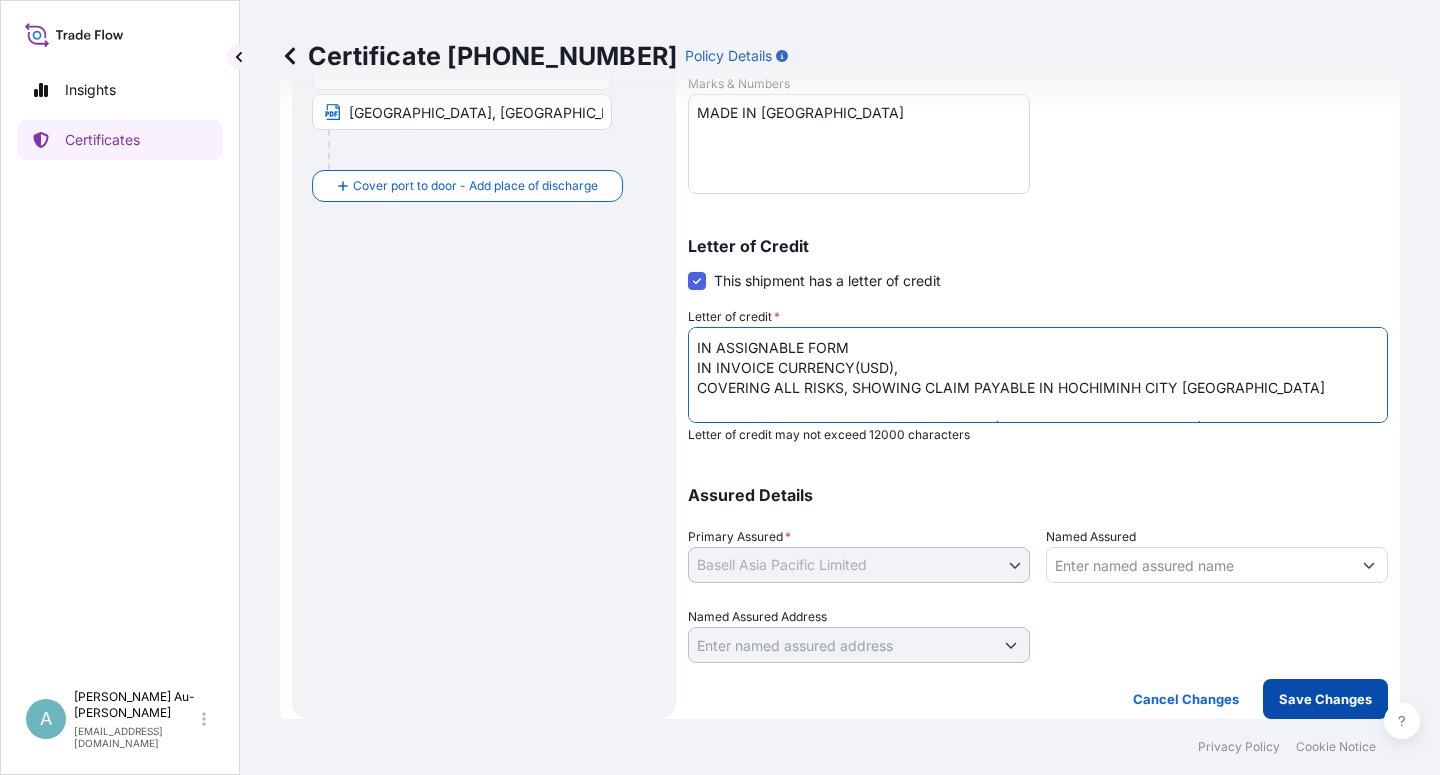 type on "LC NO.: TF2516401045/CLN
IN ASSIGNABLE FORM
IN INVOICE CURRENCY(USD),
COVERING ALL RISKS, SHOWING CLAIM PAYABLE IN HOCHIMINH CITY [GEOGRAPHIC_DATA]
TOTAL NUMBER OF ORIGINALS ISSUED: 02 (01 ORIGINAL + 01 DUPLICATE)" 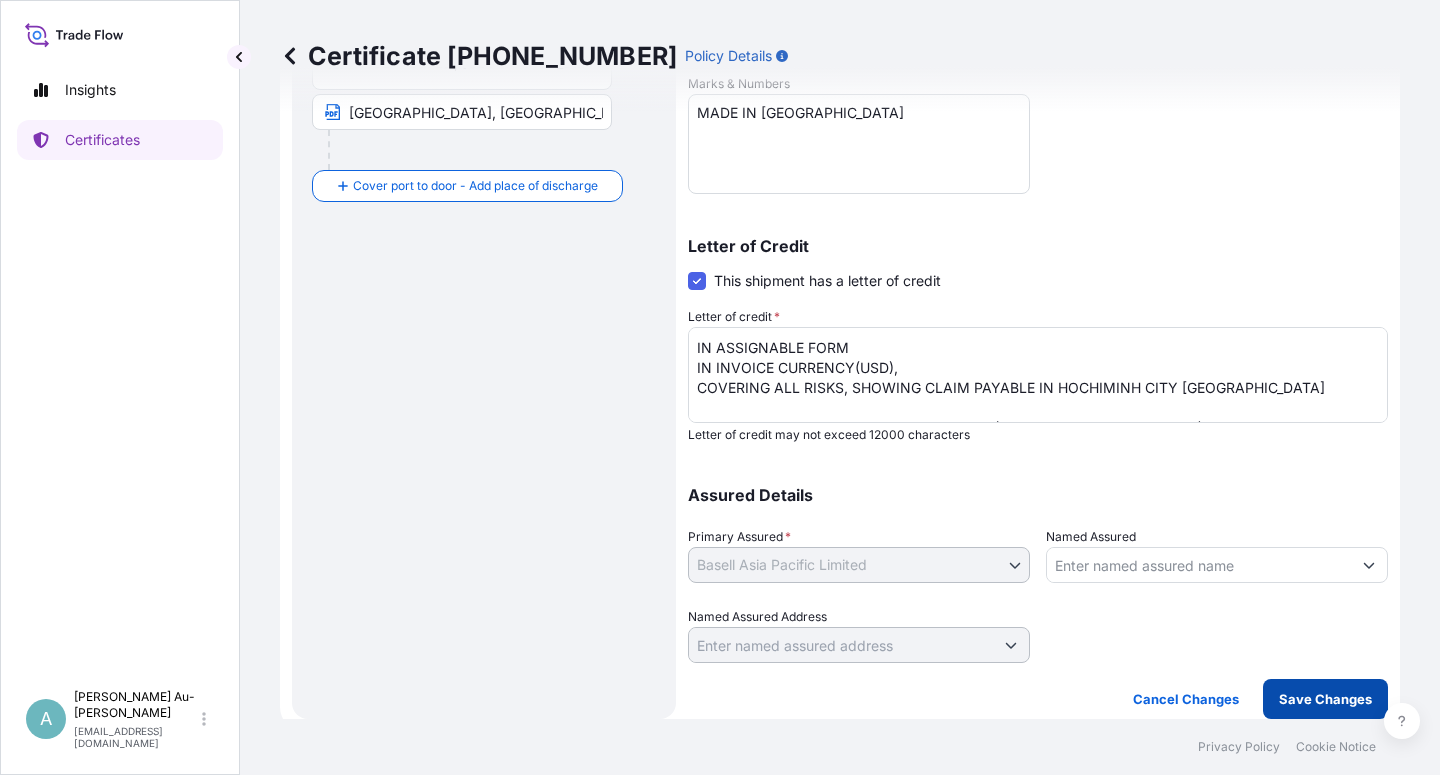 click on "Save Changes" at bounding box center (1325, 699) 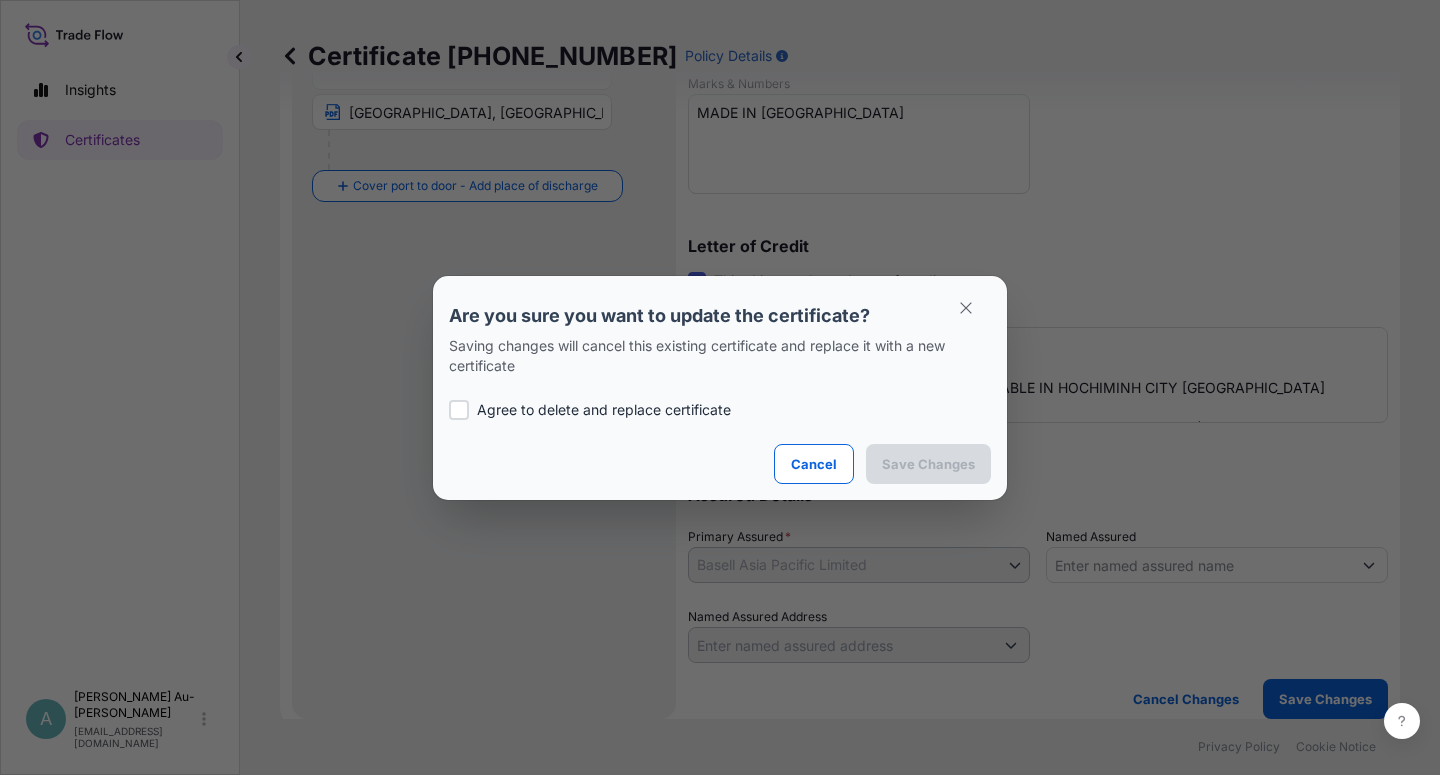 click on "Agree to delete and replace certificate" at bounding box center [604, 410] 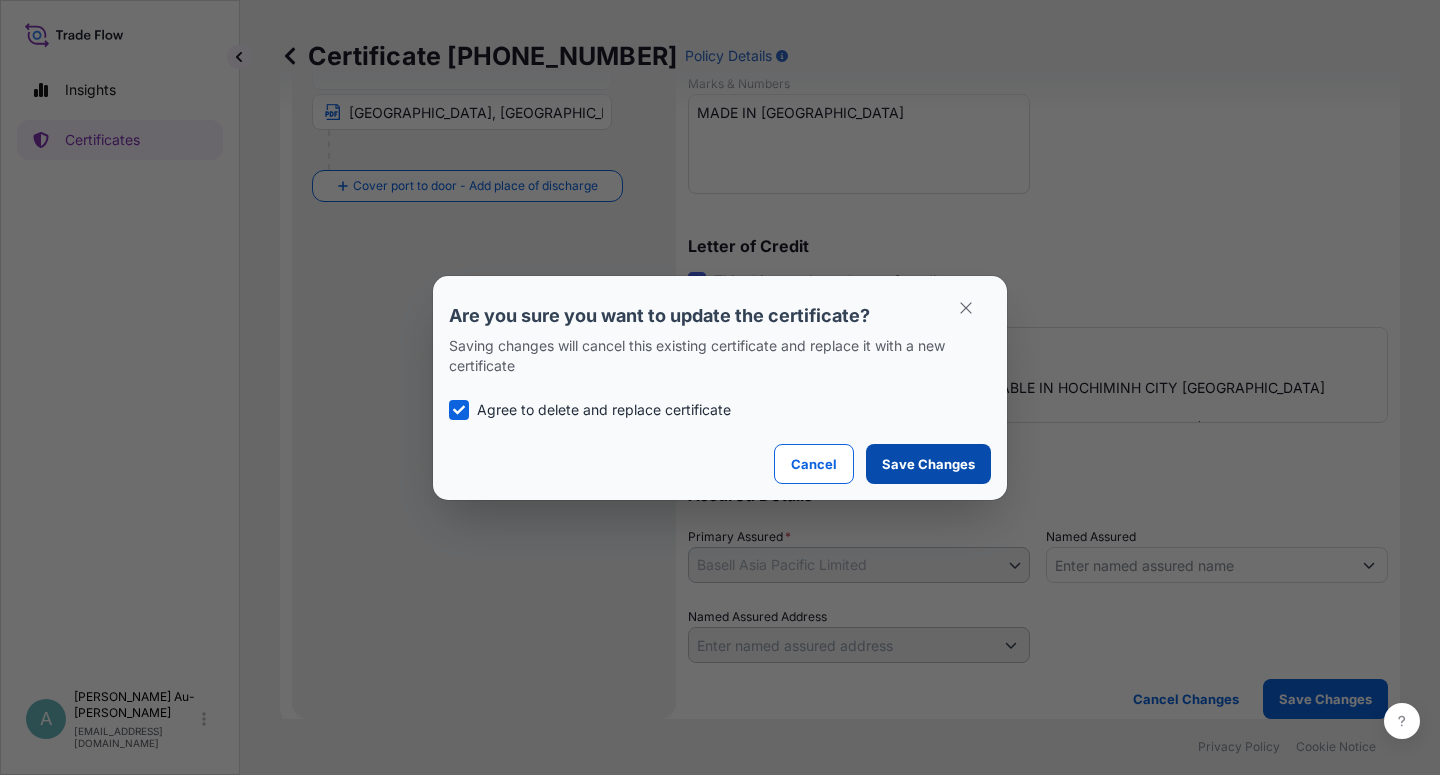 click on "Save Changes" at bounding box center (928, 464) 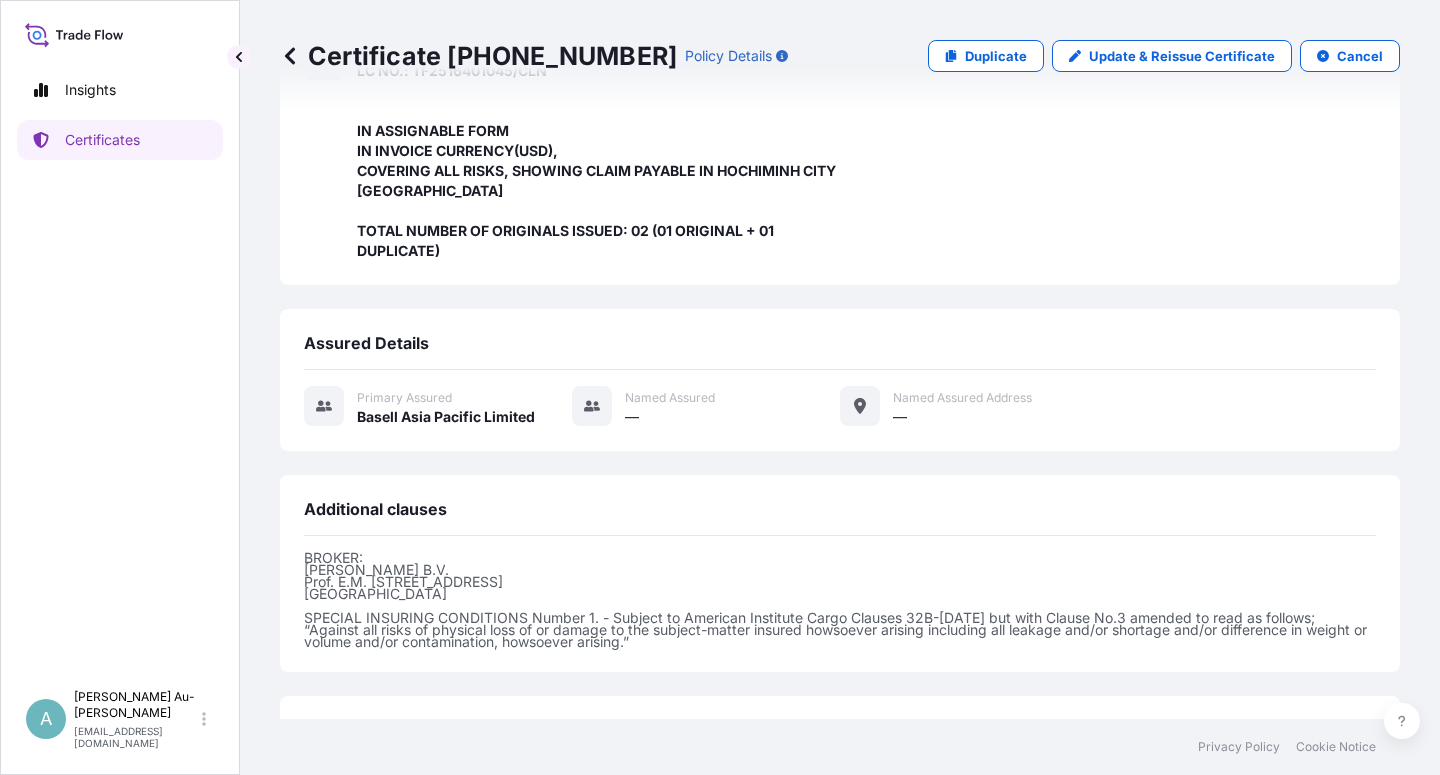 scroll, scrollTop: 634, scrollLeft: 0, axis: vertical 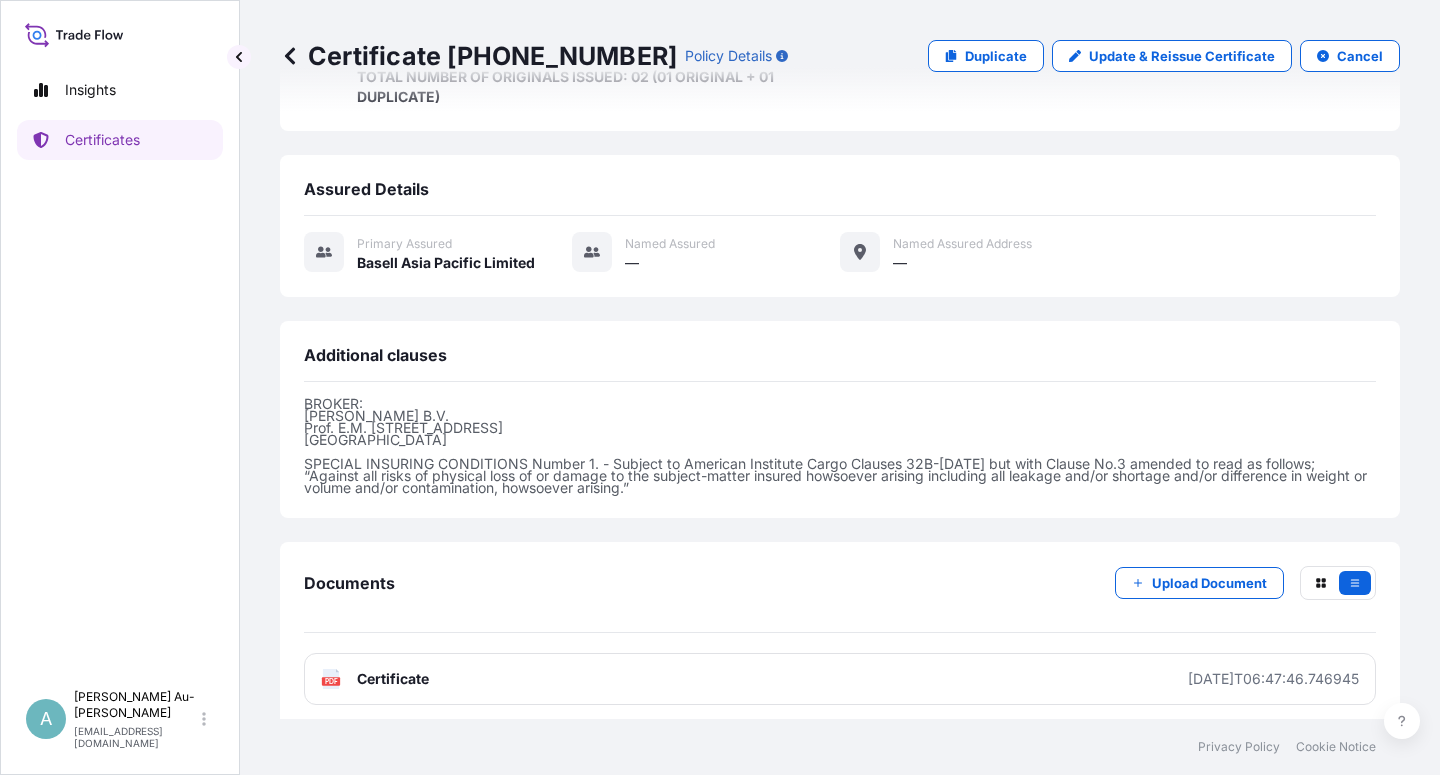 click on "Certificate" at bounding box center (393, 679) 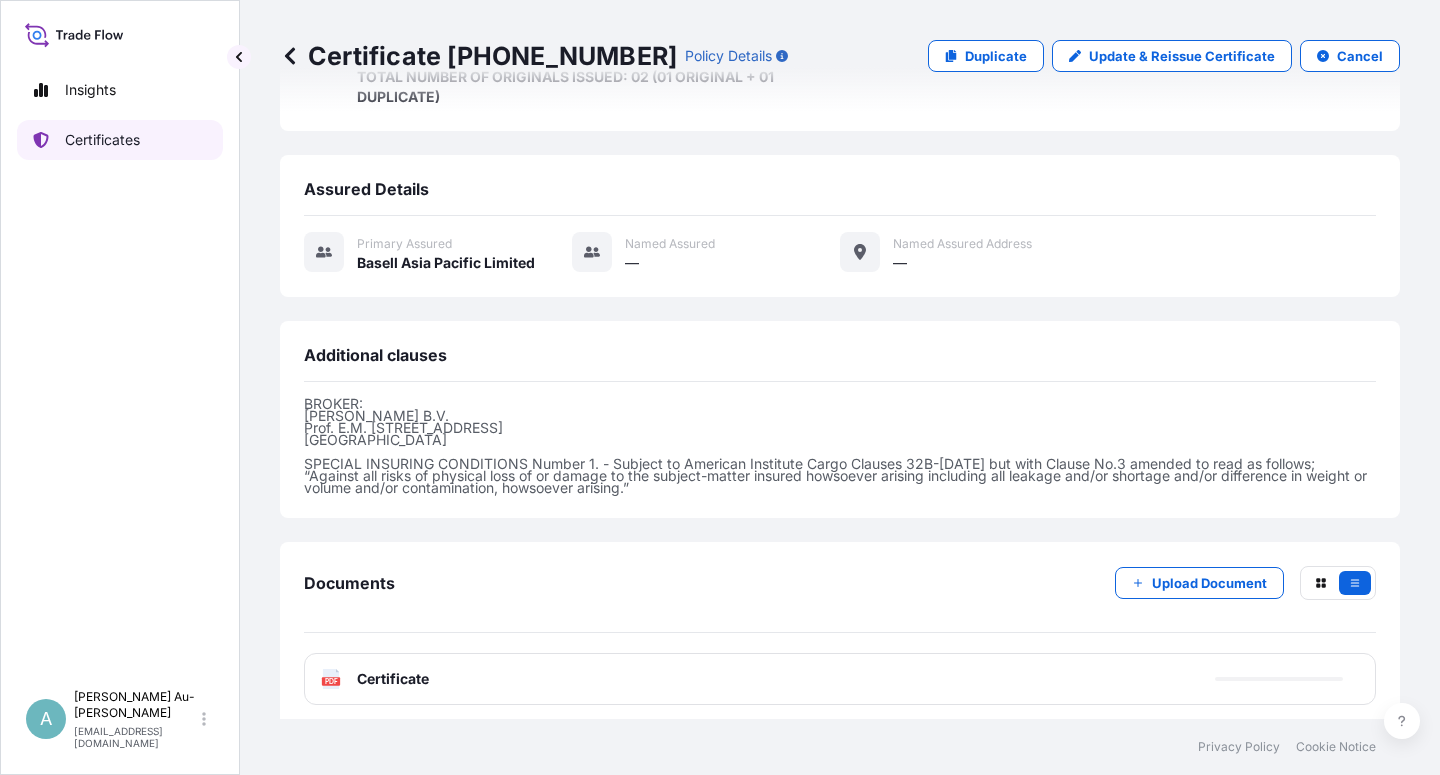 click on "Certificates" at bounding box center [102, 140] 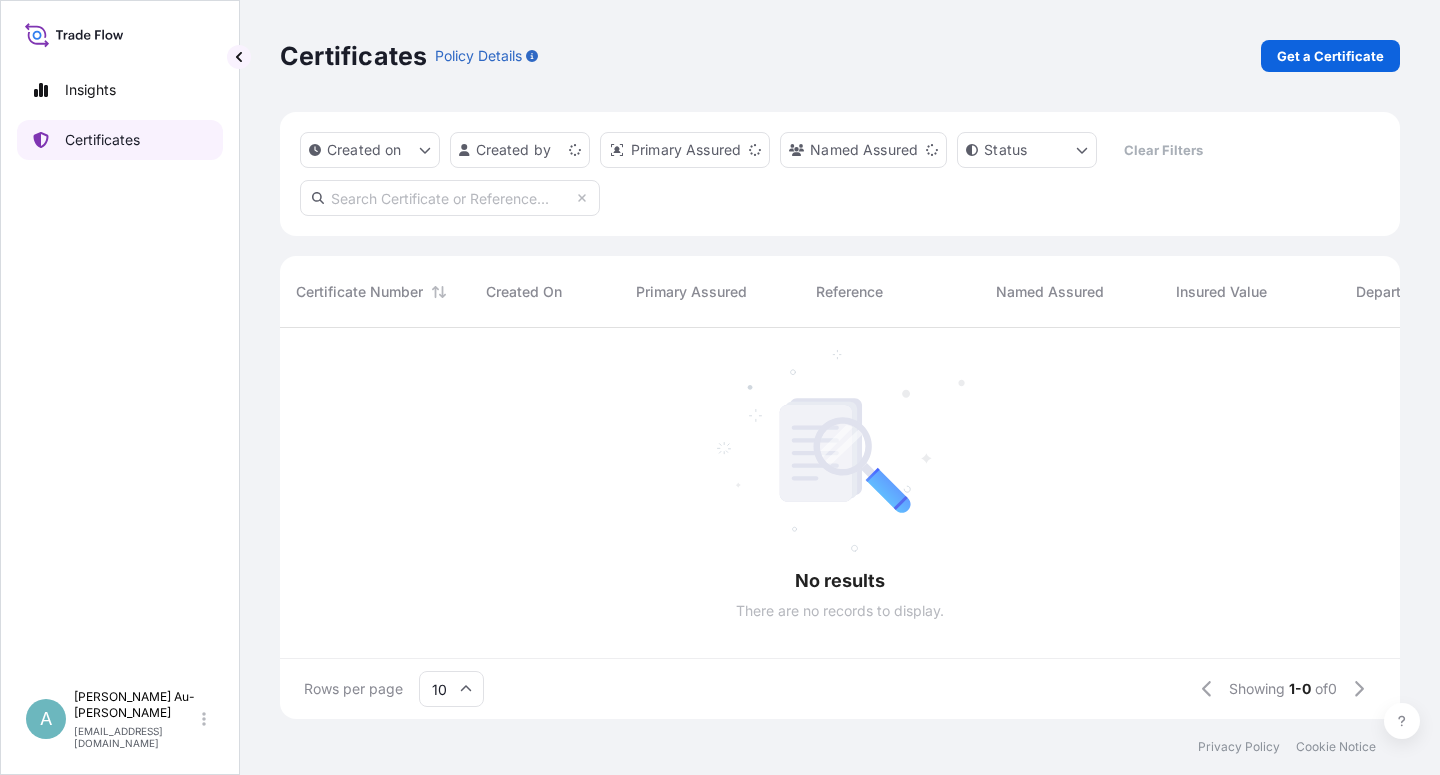 scroll, scrollTop: 0, scrollLeft: 0, axis: both 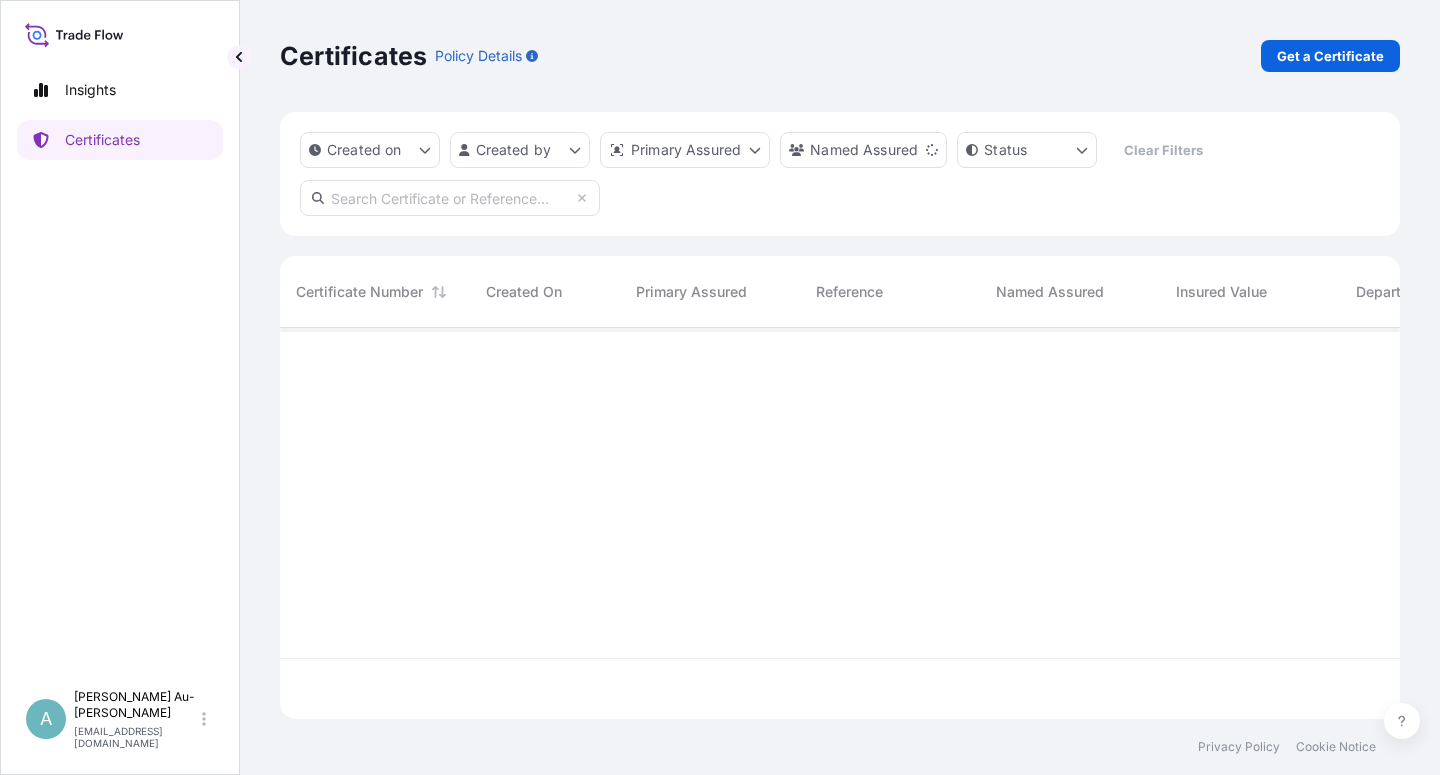 click at bounding box center (450, 198) 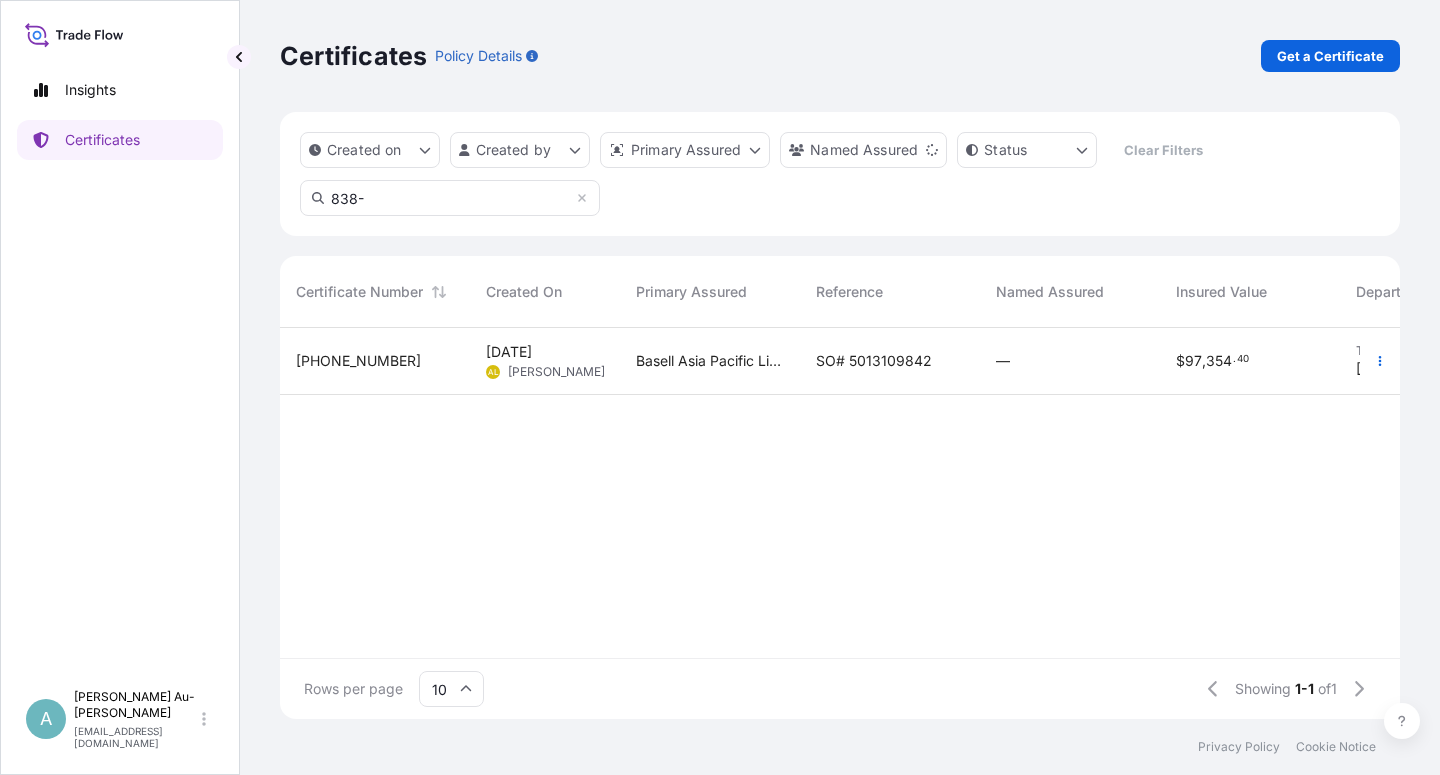 type on "838-" 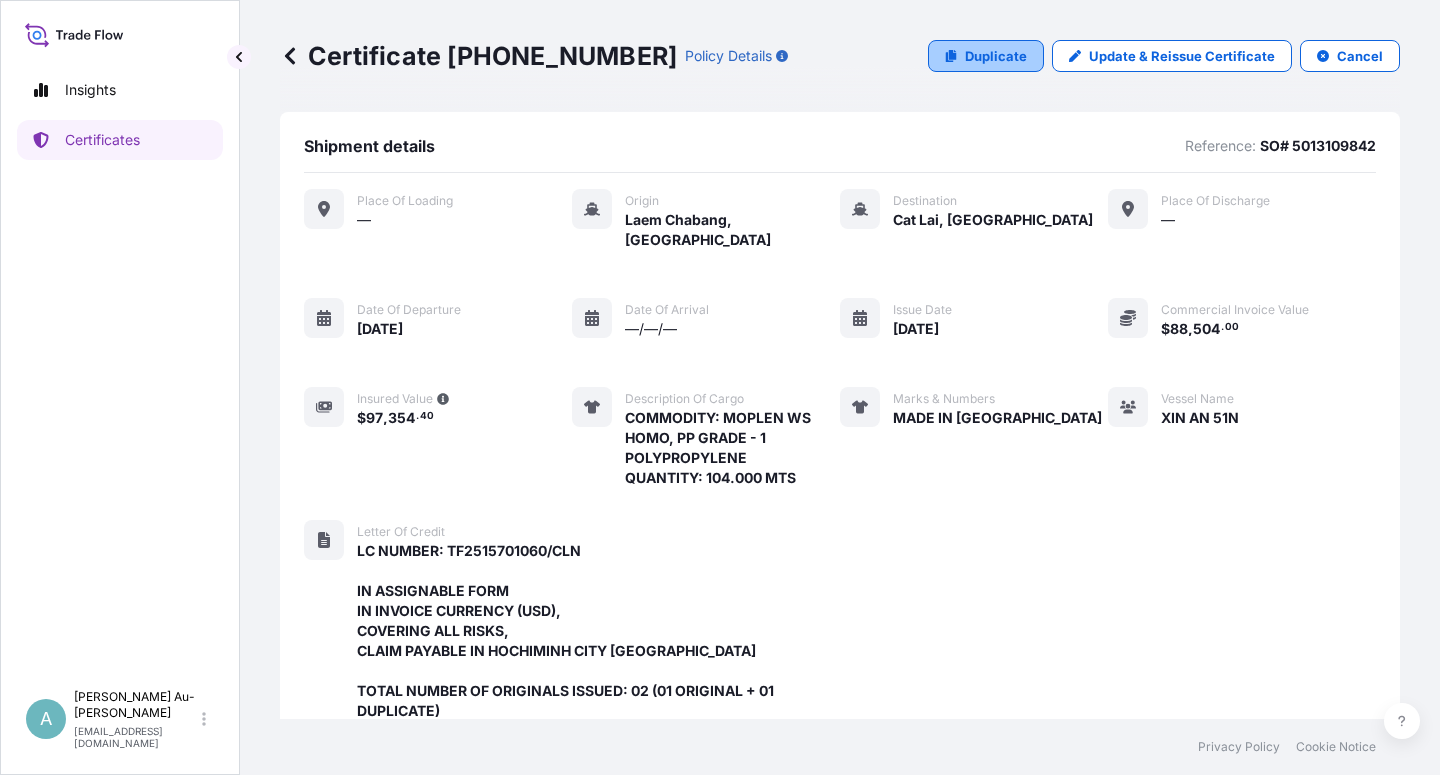 click on "Duplicate" at bounding box center (996, 56) 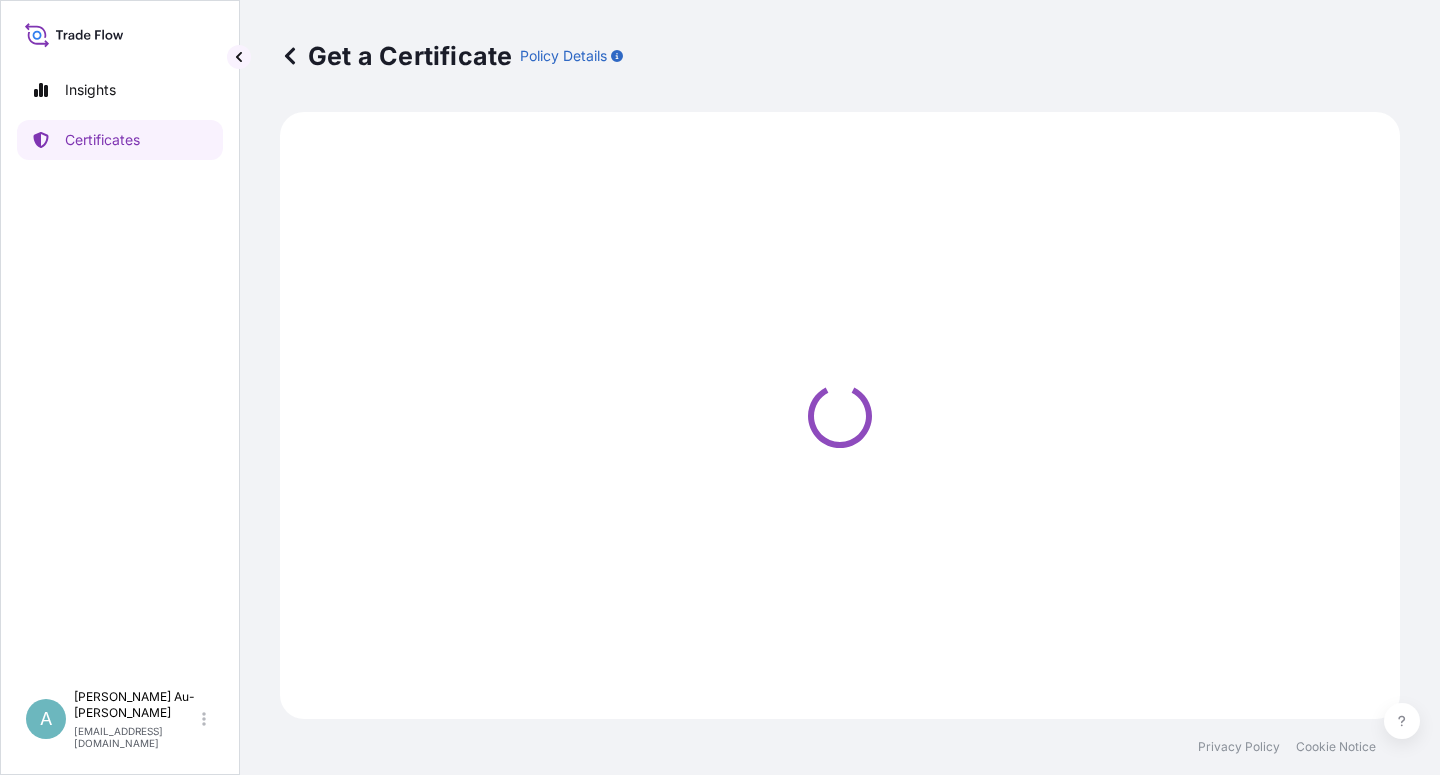 select on "Sea" 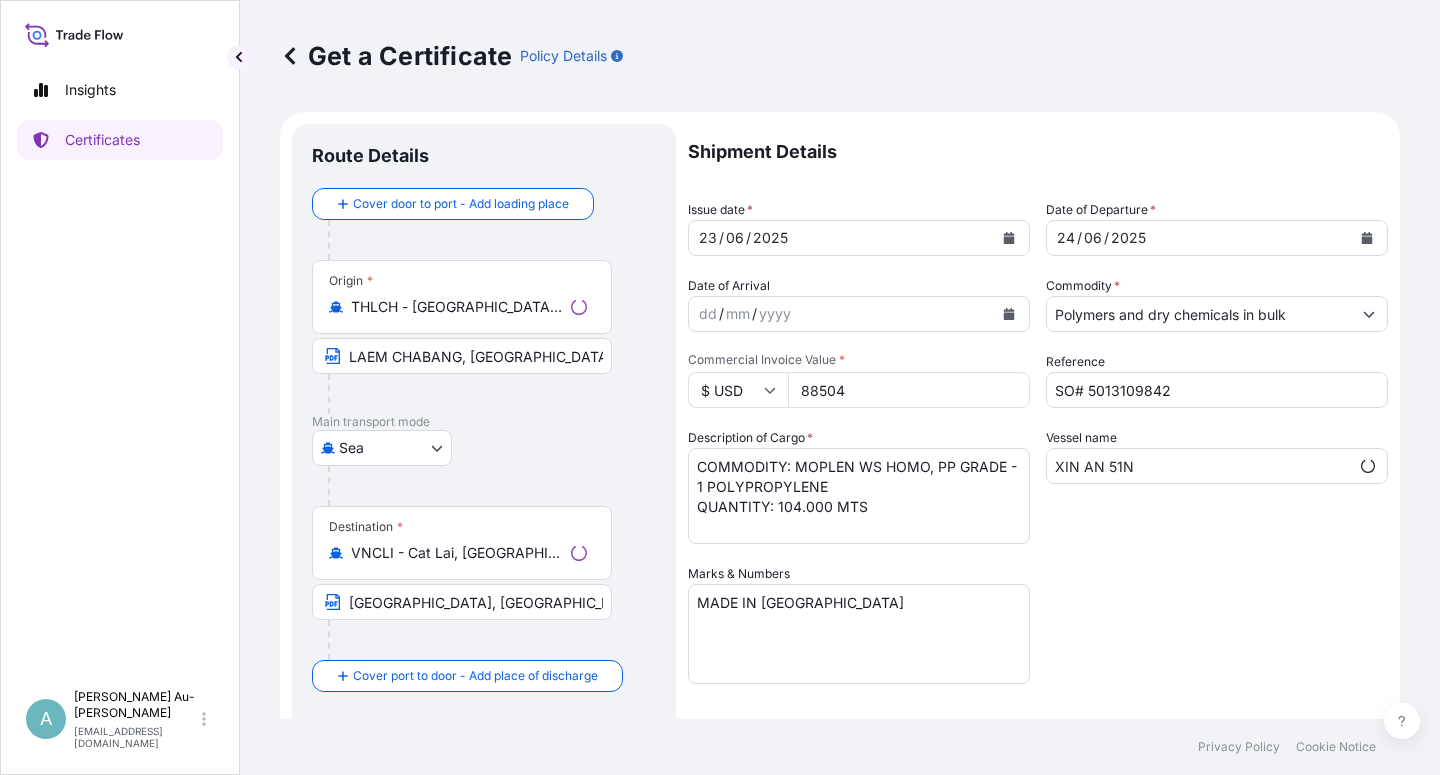 select on "32034" 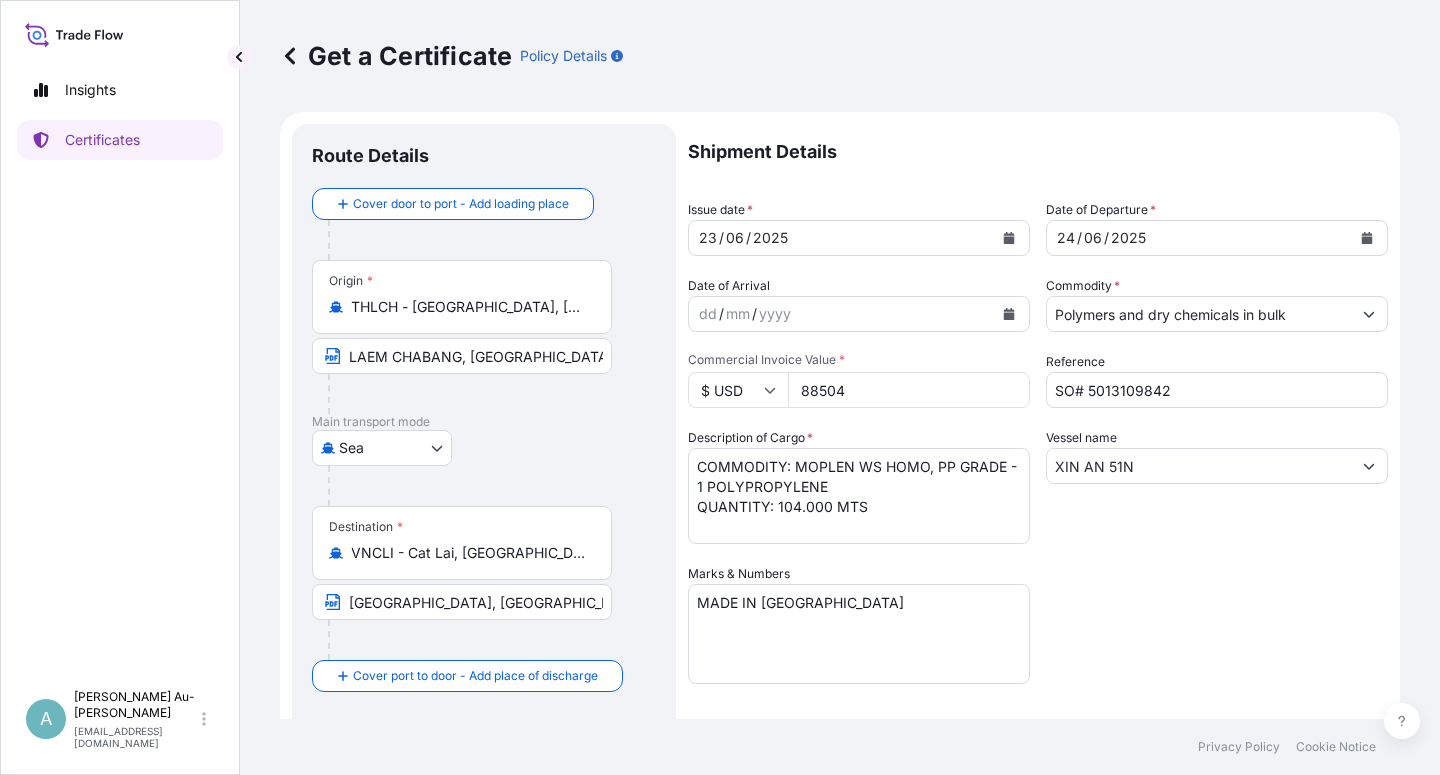 click 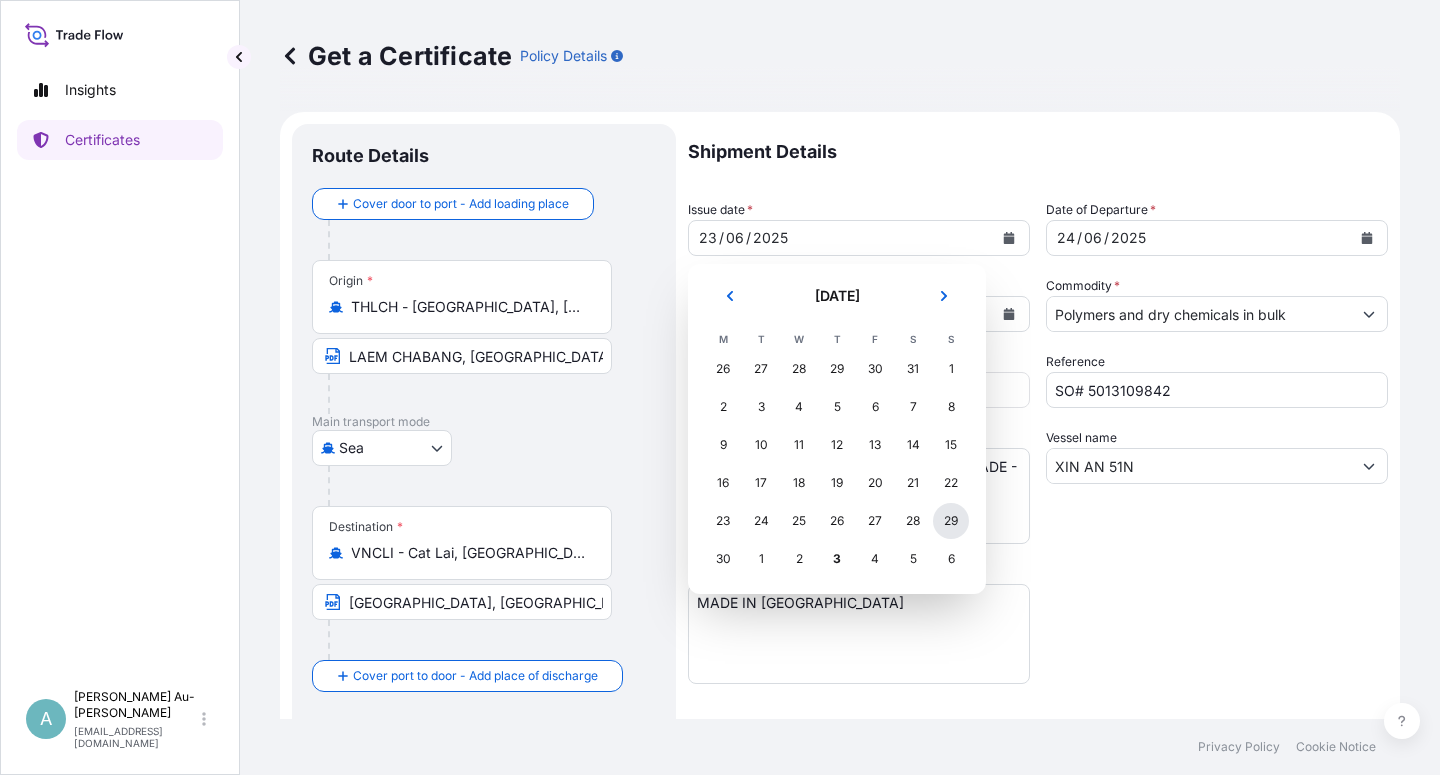 click on "29" at bounding box center (951, 521) 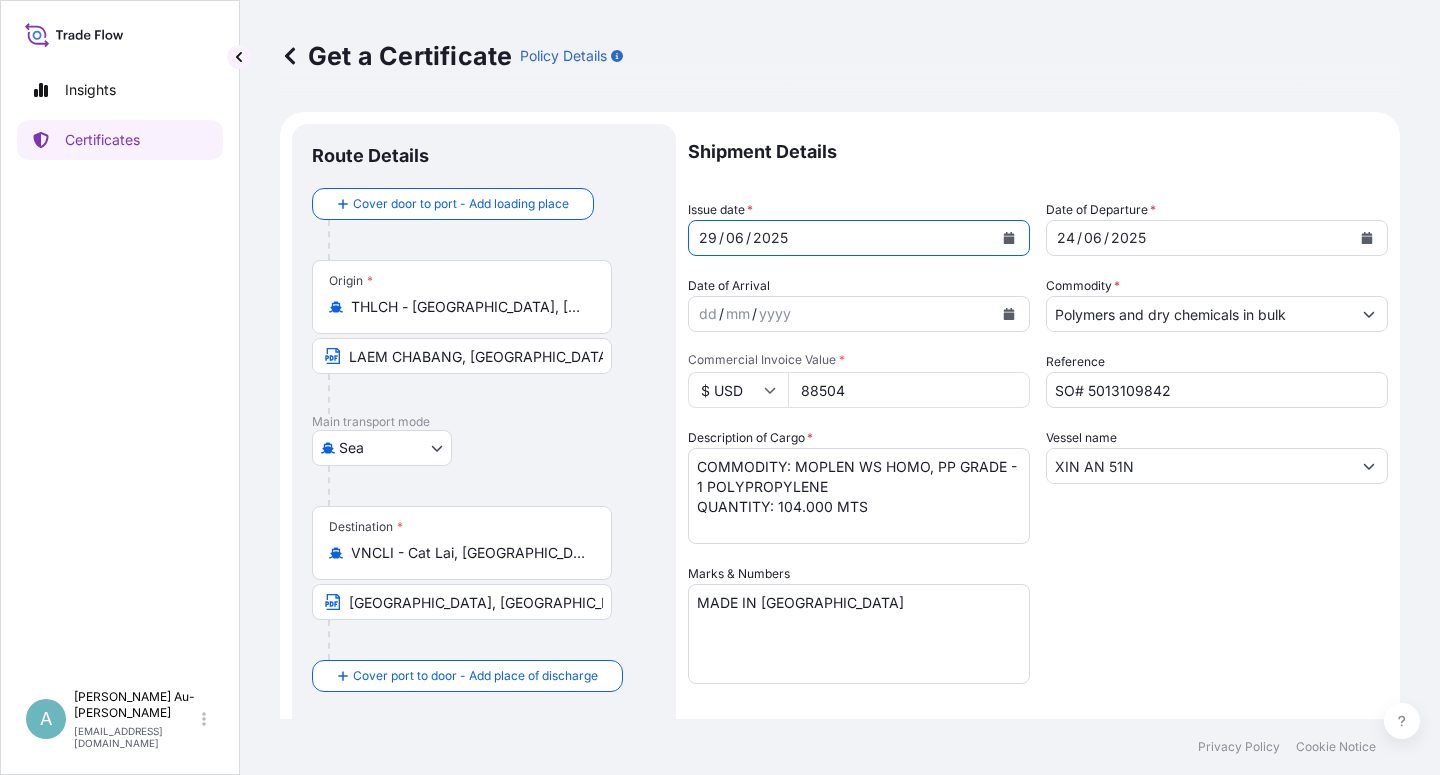 click at bounding box center (1367, 238) 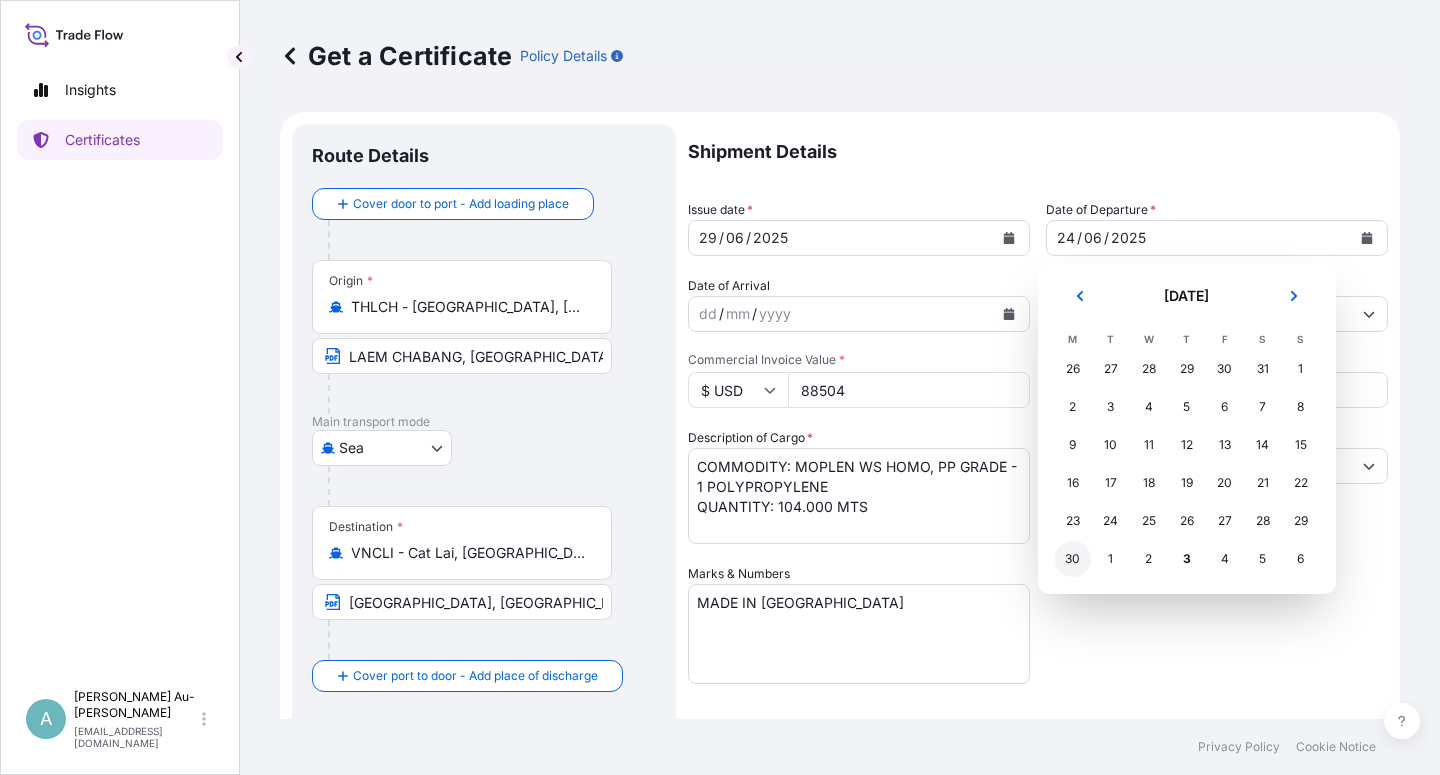 click on "30" at bounding box center (1073, 559) 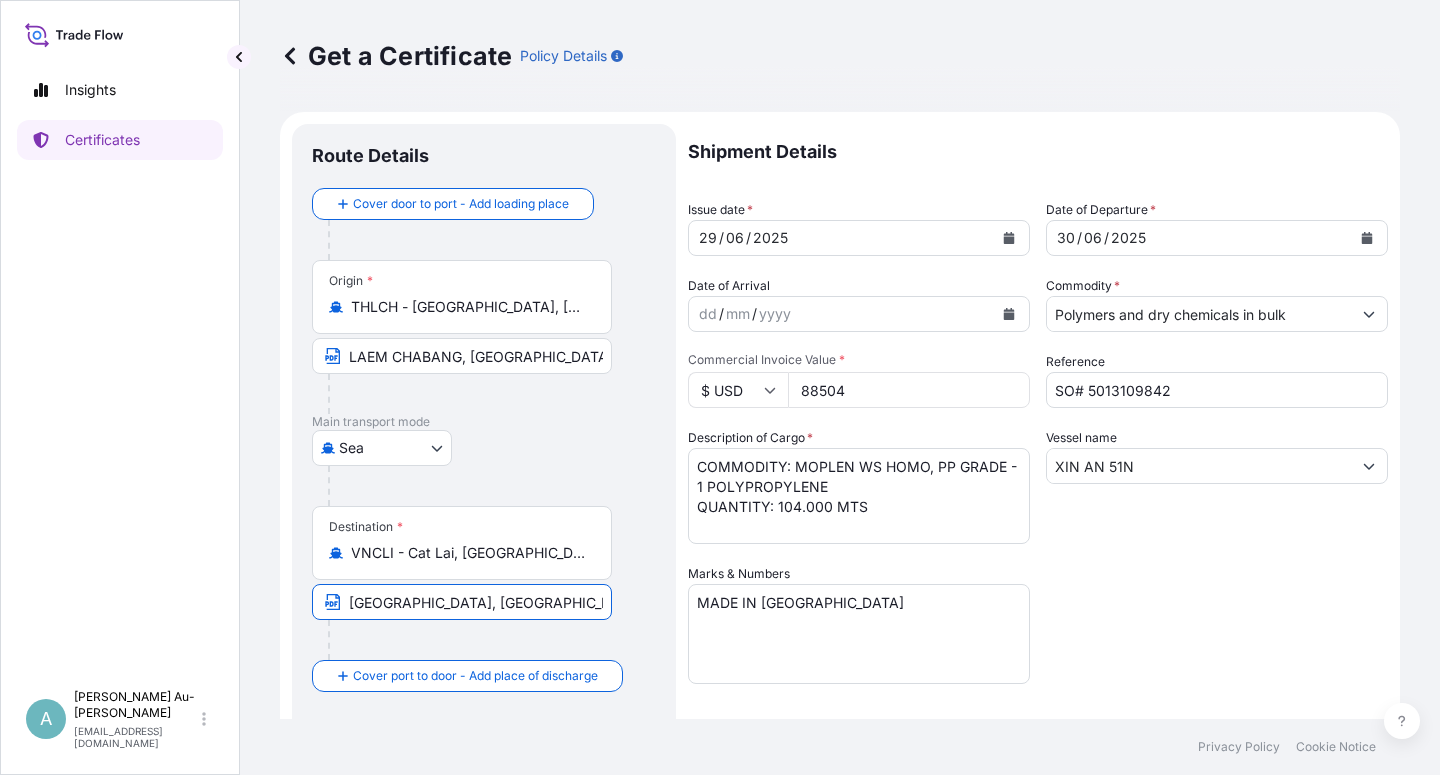 drag, startPoint x: 537, startPoint y: 601, endPoint x: 680, endPoint y: 609, distance: 143.2236 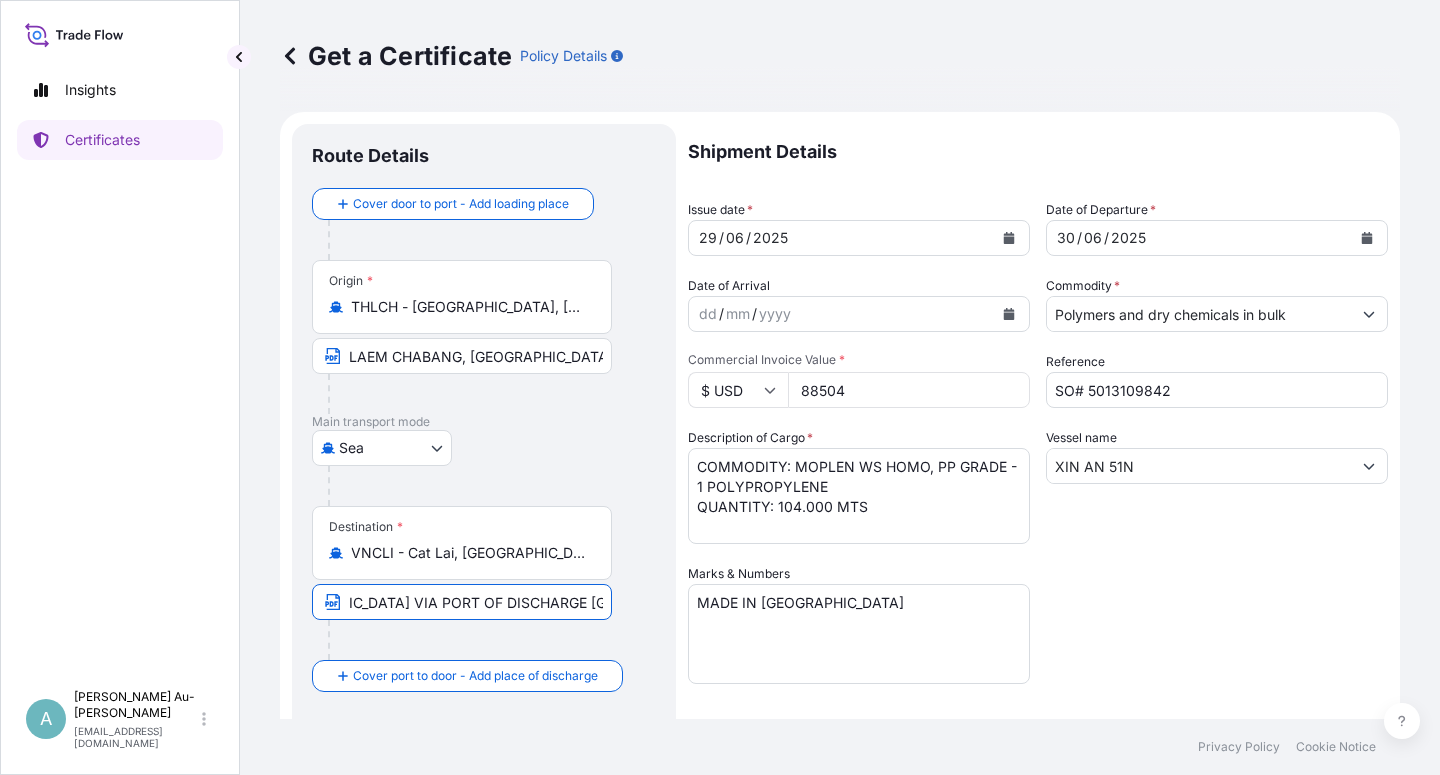 scroll, scrollTop: 0, scrollLeft: 270, axis: horizontal 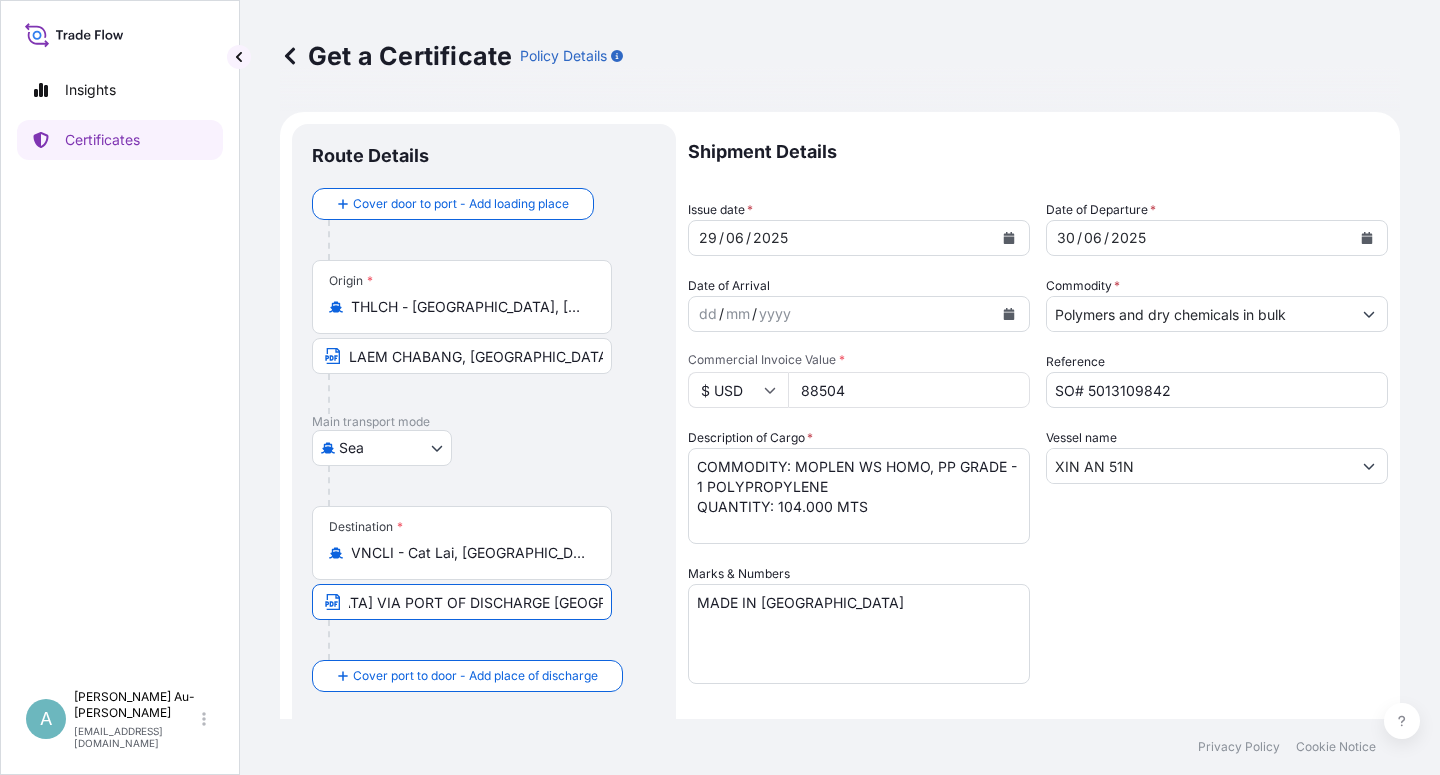 click on "[GEOGRAPHIC_DATA], [GEOGRAPHIC_DATA] VIA PORT OF DISCHARGE [GEOGRAPHIC_DATA] POR, [GEOGRAPHIC_DATA]" at bounding box center (462, 602) 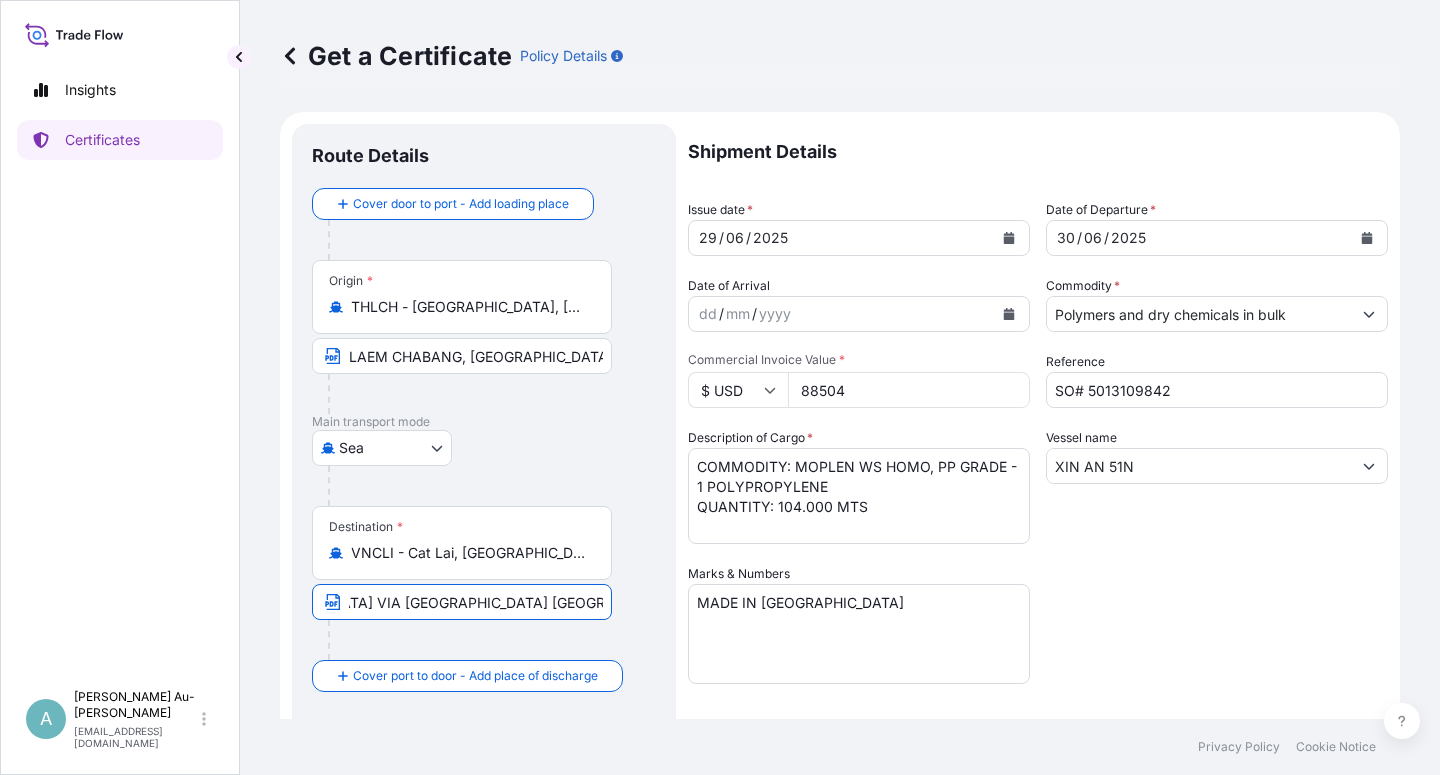 type on "[GEOGRAPHIC_DATA], [GEOGRAPHIC_DATA] VIA [GEOGRAPHIC_DATA] [GEOGRAPHIC_DATA], [GEOGRAPHIC_DATA]" 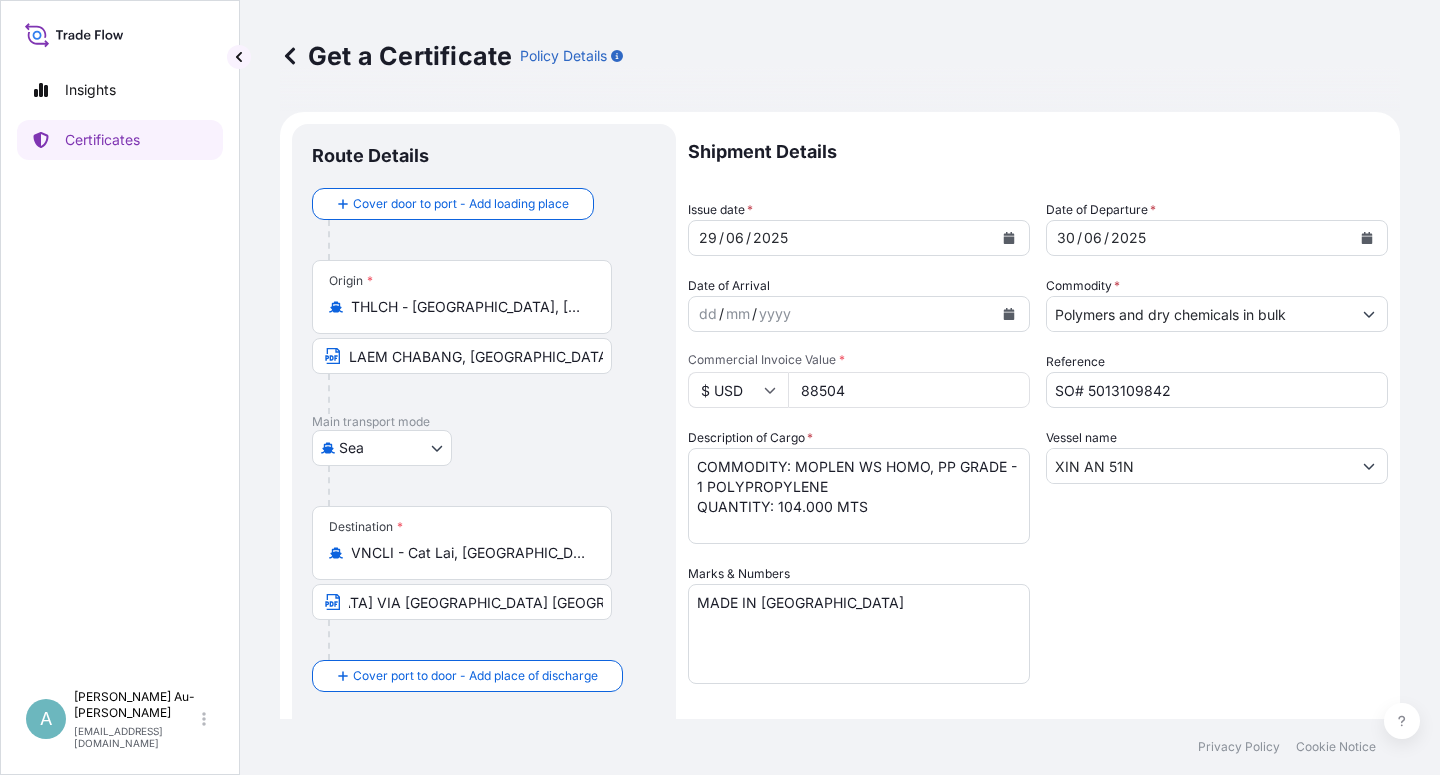 drag, startPoint x: 1143, startPoint y: 581, endPoint x: 1104, endPoint y: 586, distance: 39.319206 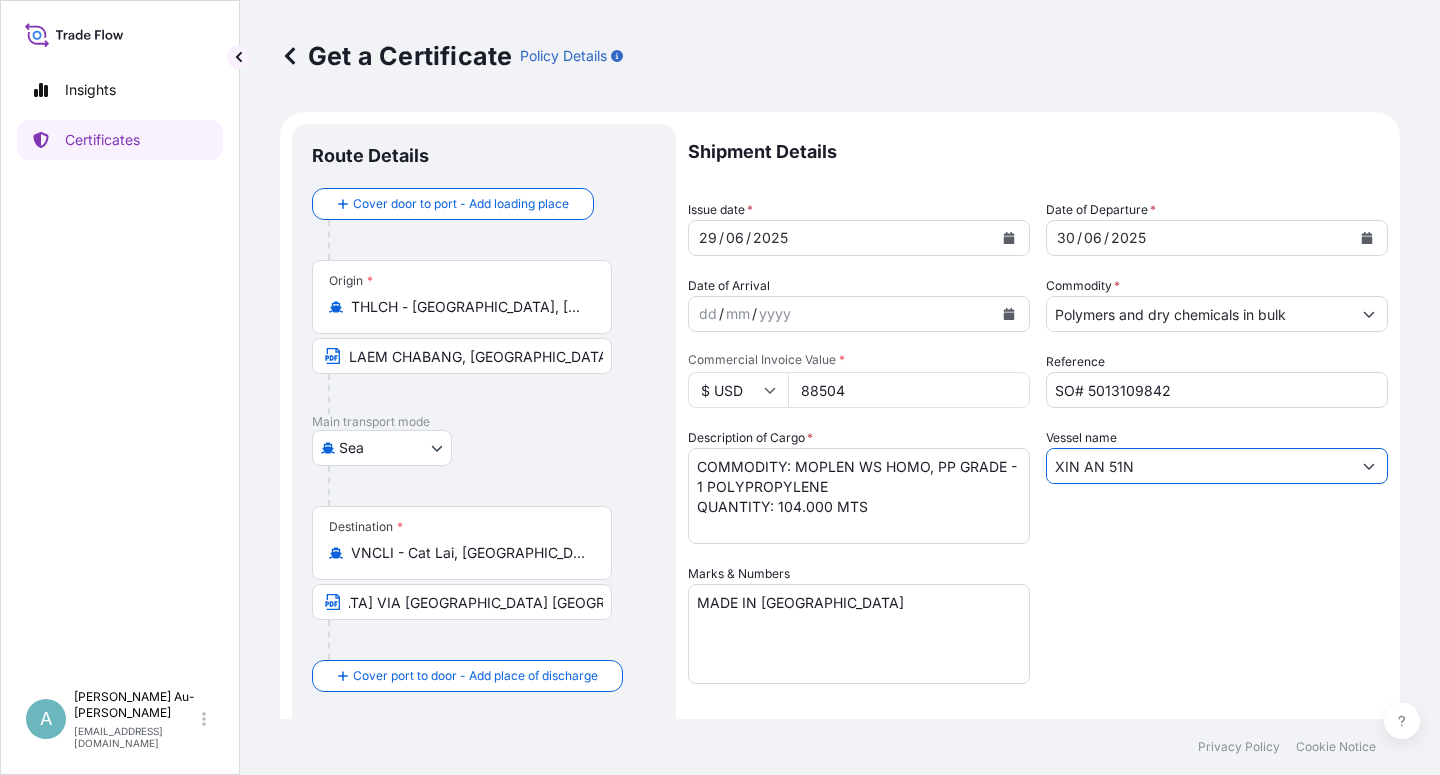 drag, startPoint x: 1149, startPoint y: 471, endPoint x: 1015, endPoint y: 486, distance: 134.83694 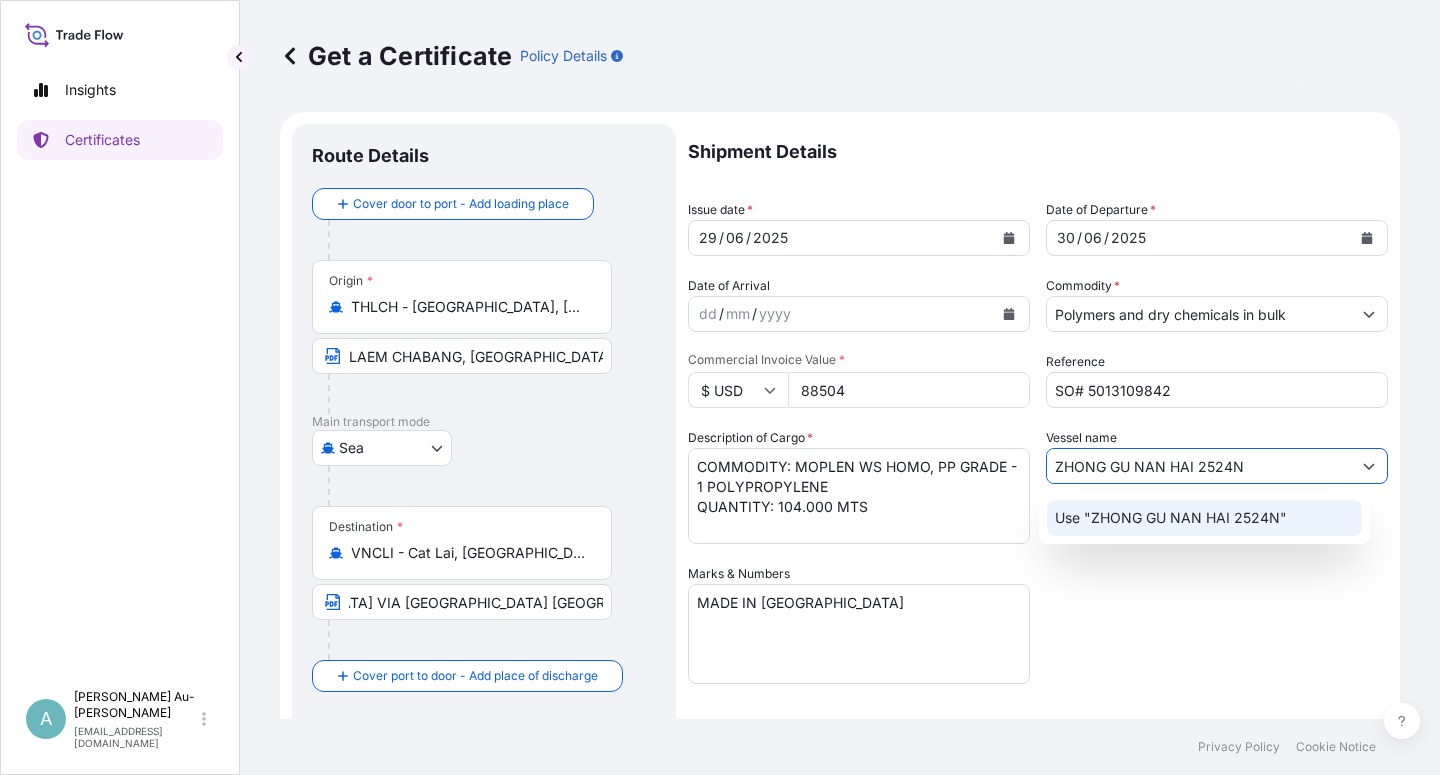 type on "ZHONG GU NAN HAI 2524N" 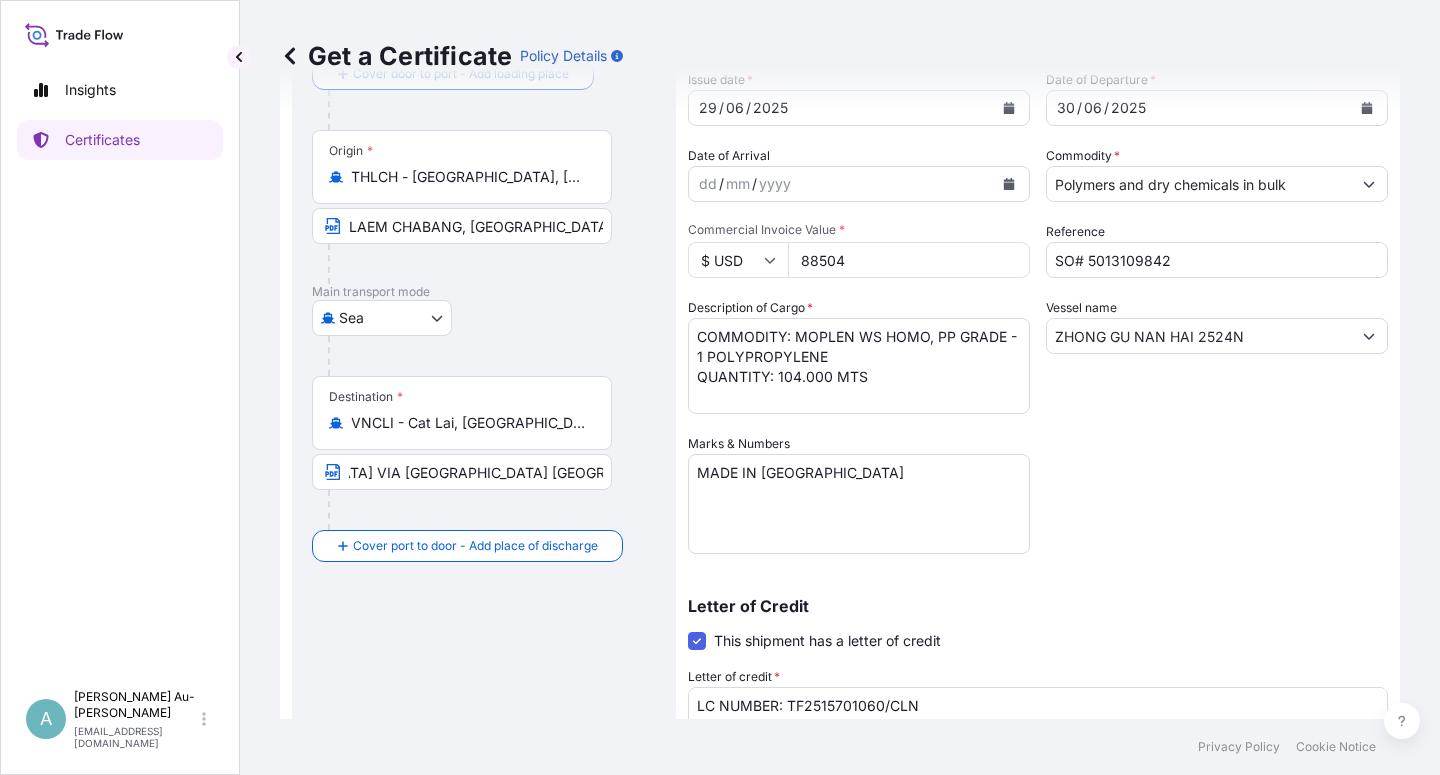 scroll, scrollTop: 490, scrollLeft: 0, axis: vertical 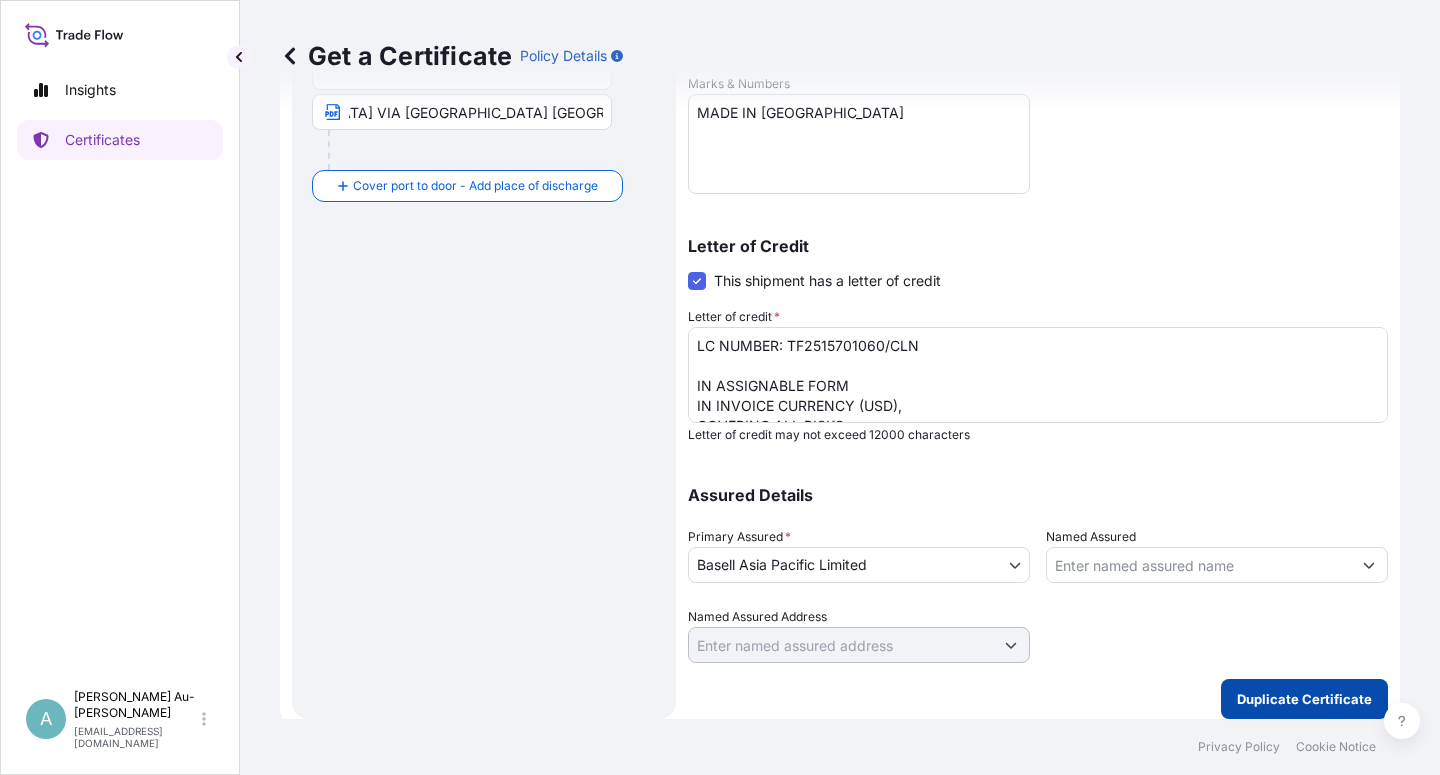 click on "Duplicate Certificate" at bounding box center [1304, 699] 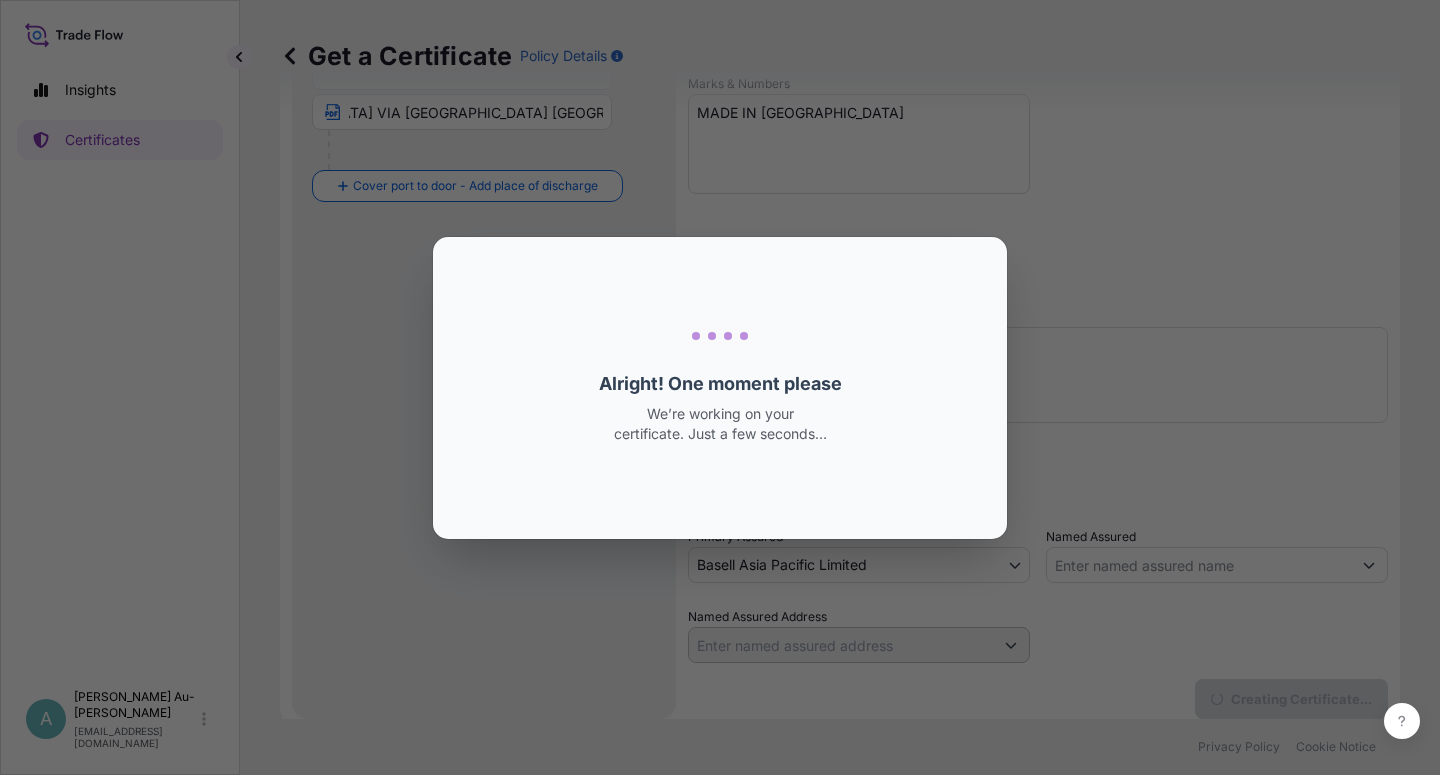 scroll, scrollTop: 0, scrollLeft: 0, axis: both 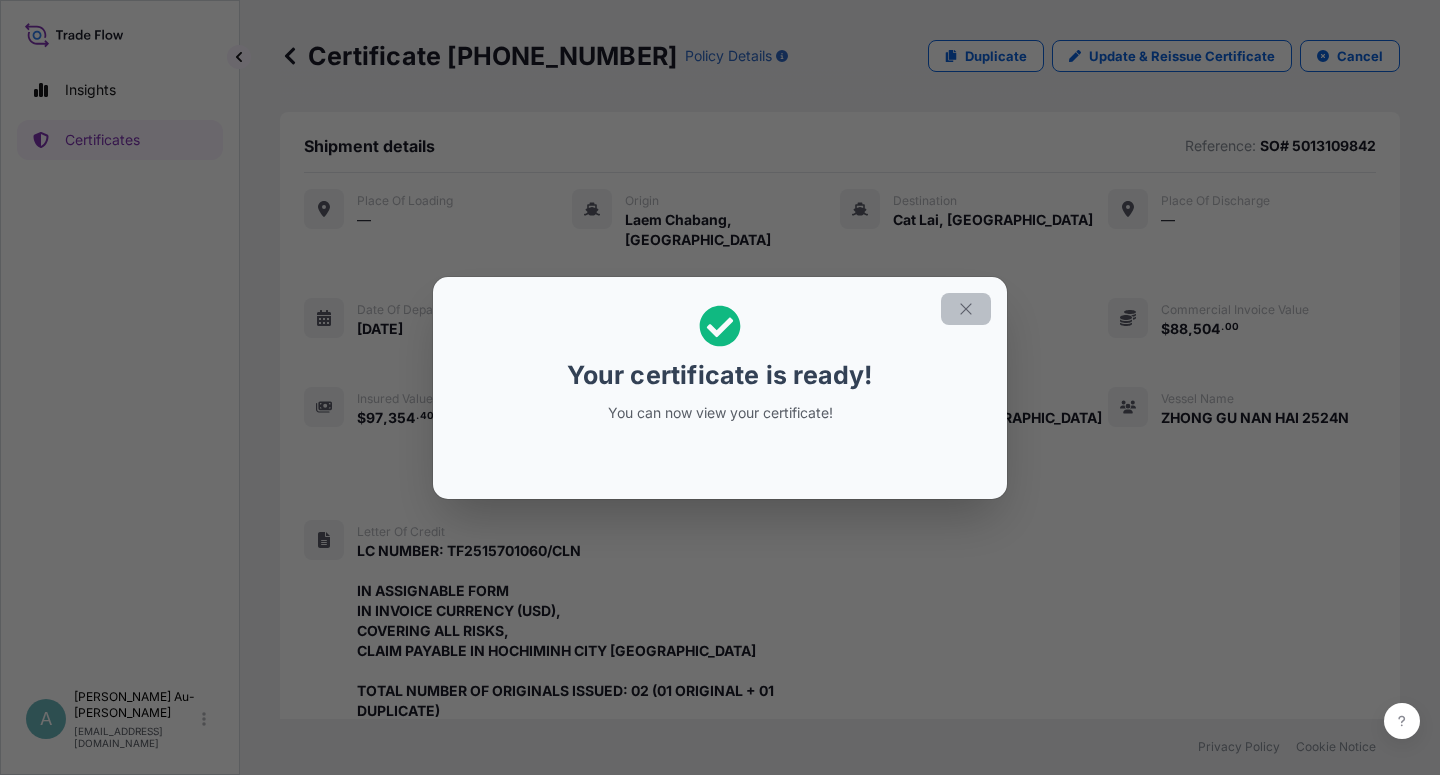 click 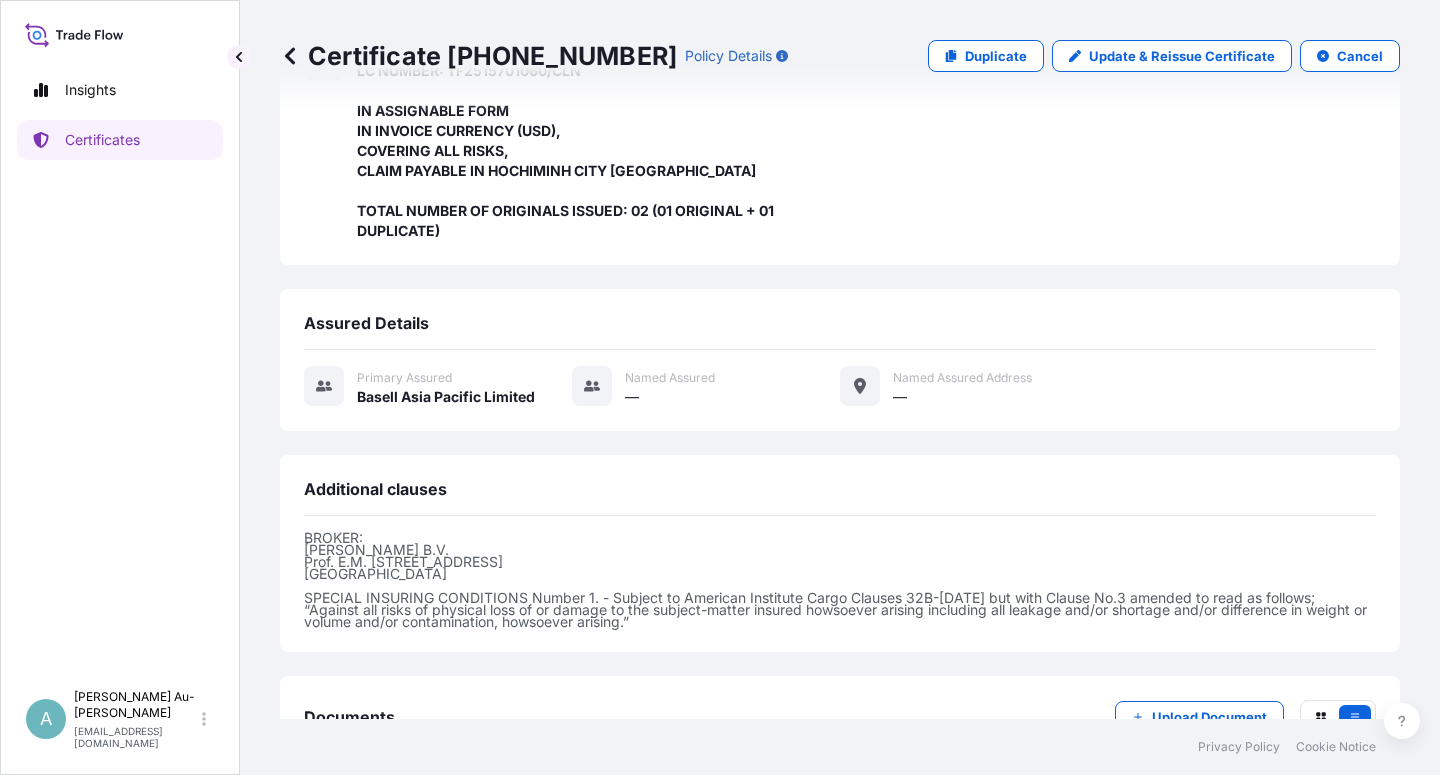 scroll, scrollTop: 614, scrollLeft: 0, axis: vertical 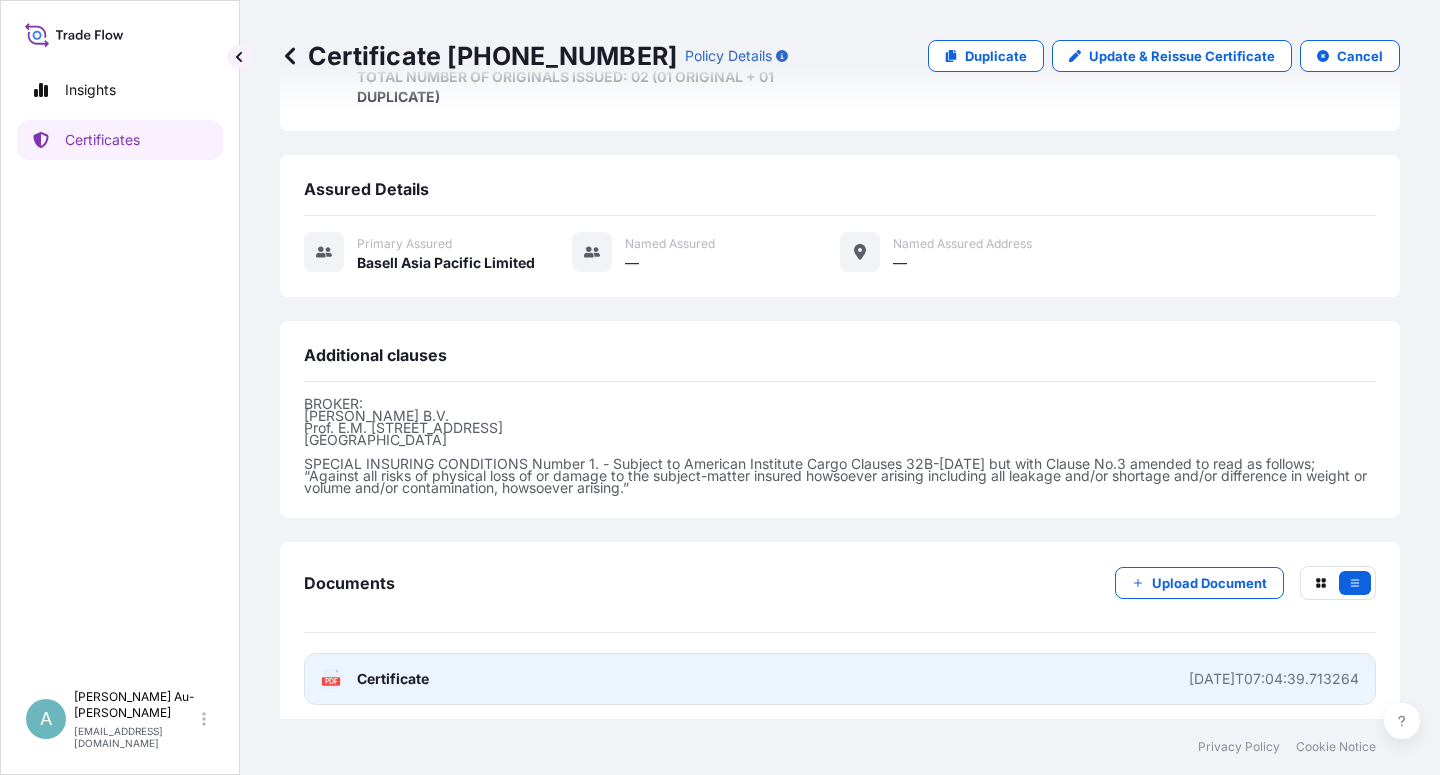 click on "Certificate" at bounding box center [393, 679] 